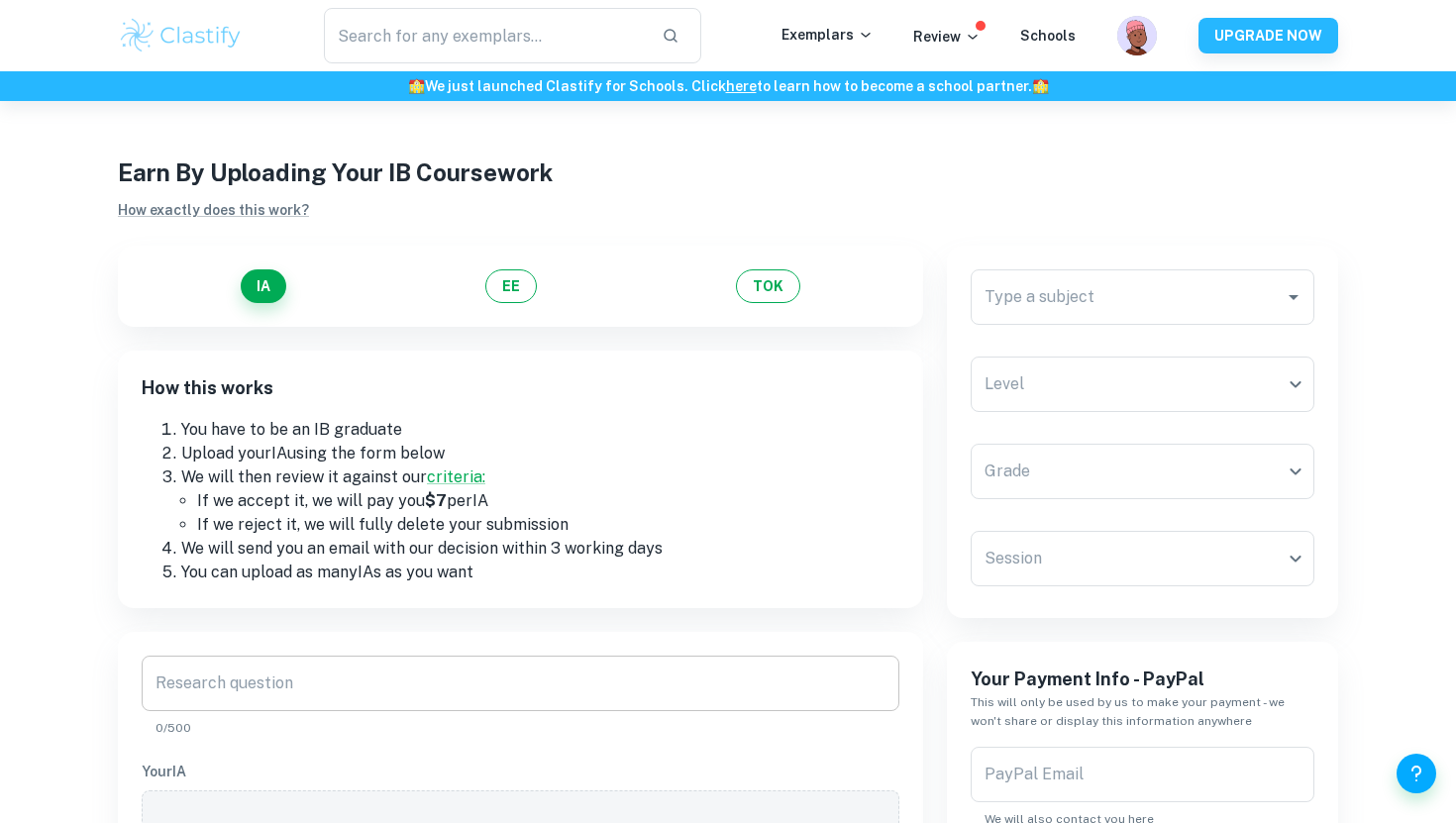 scroll, scrollTop: 0, scrollLeft: 0, axis: both 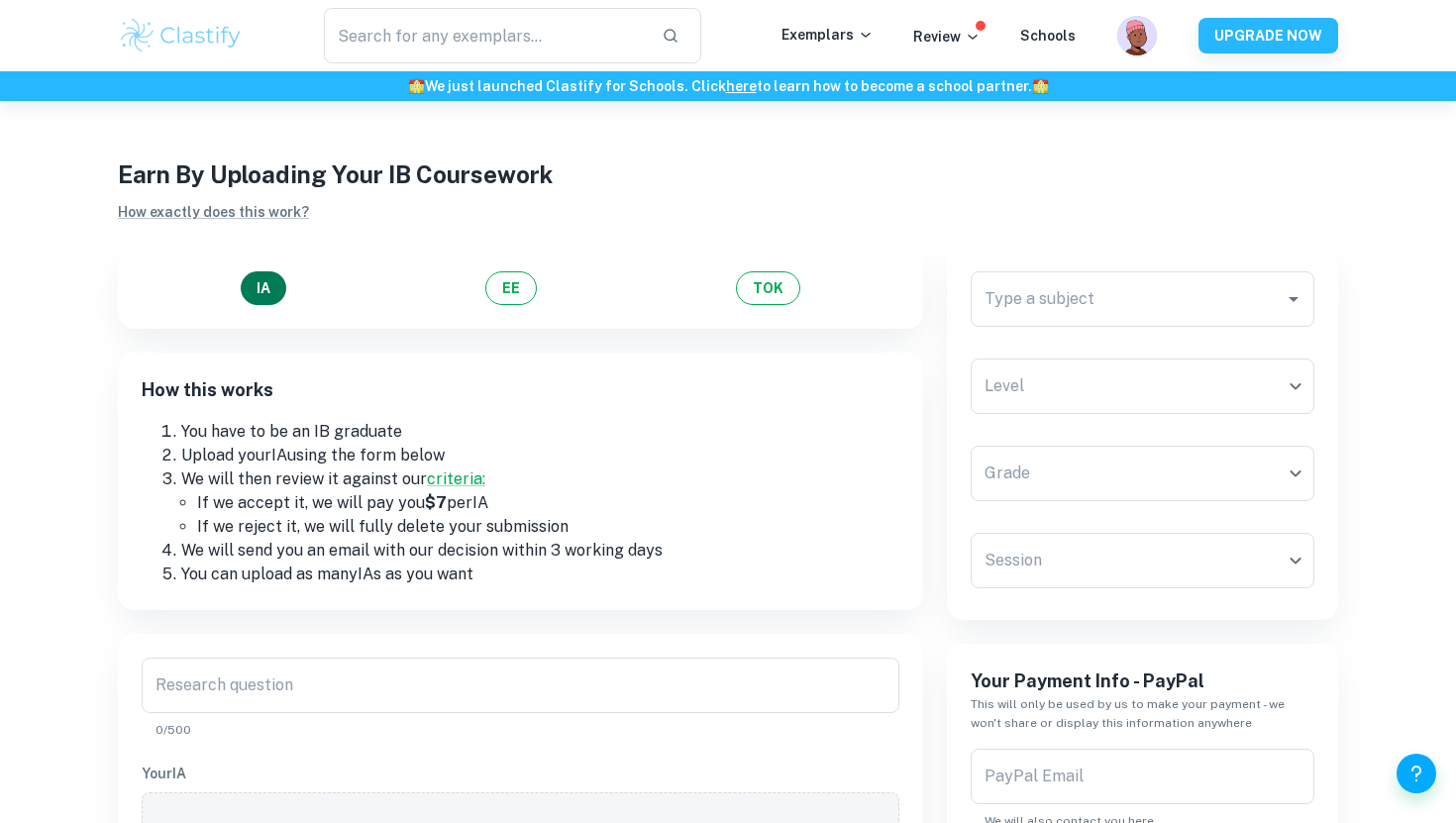 click on "IA" at bounding box center [263, 288] 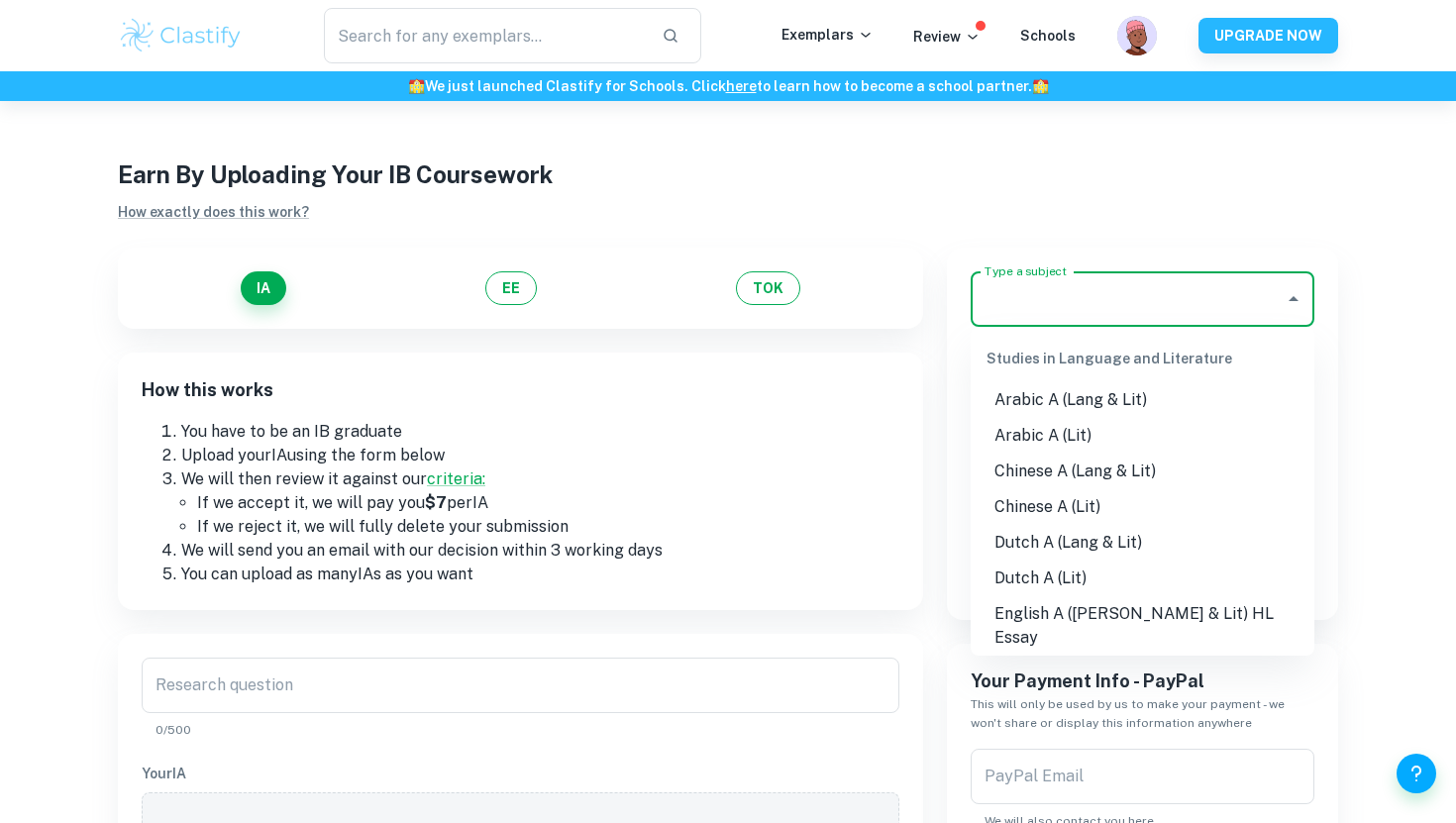 click on "Type a subject" at bounding box center [1127, 299] 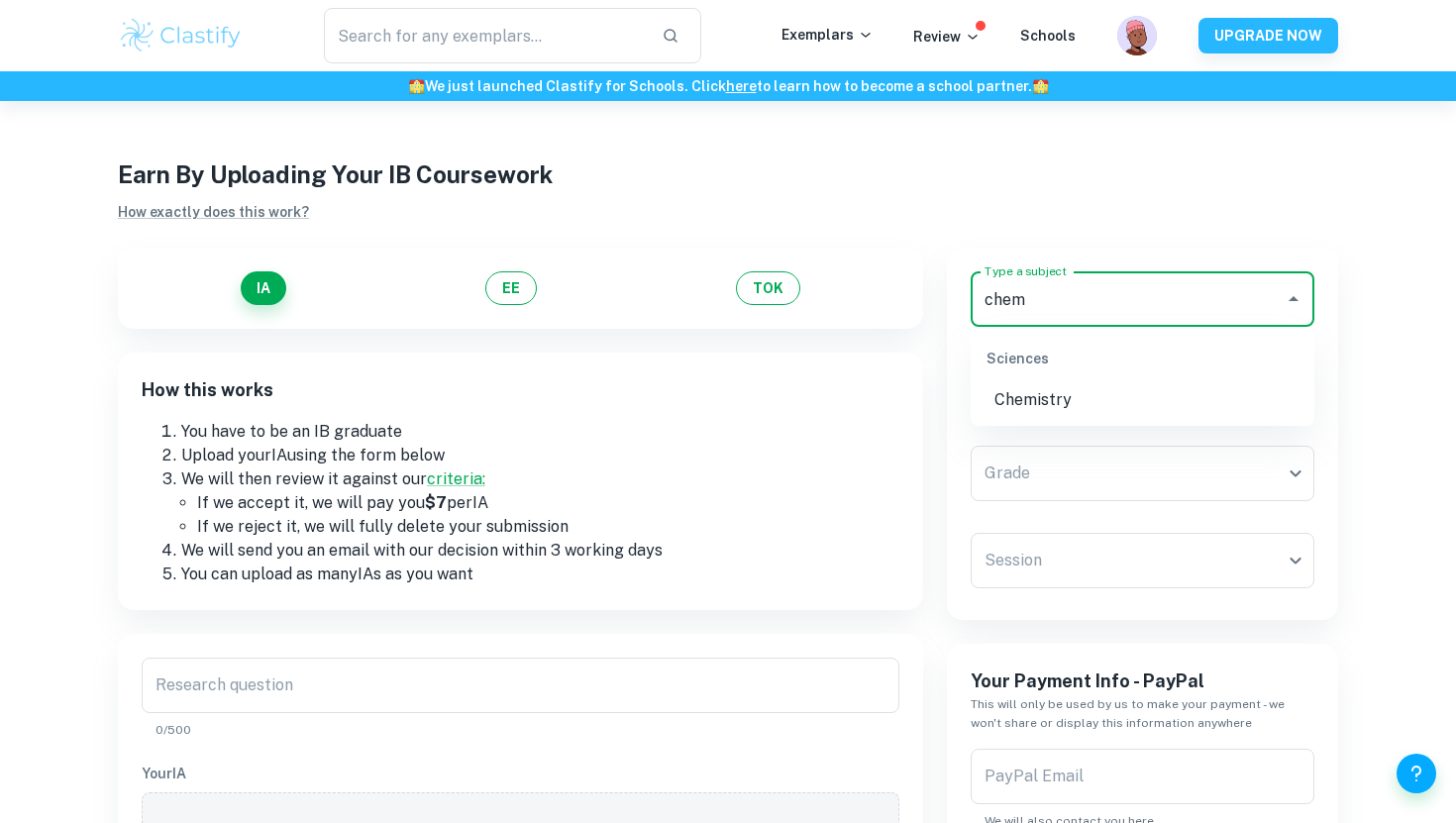 click on "Chemistry" at bounding box center [1142, 400] 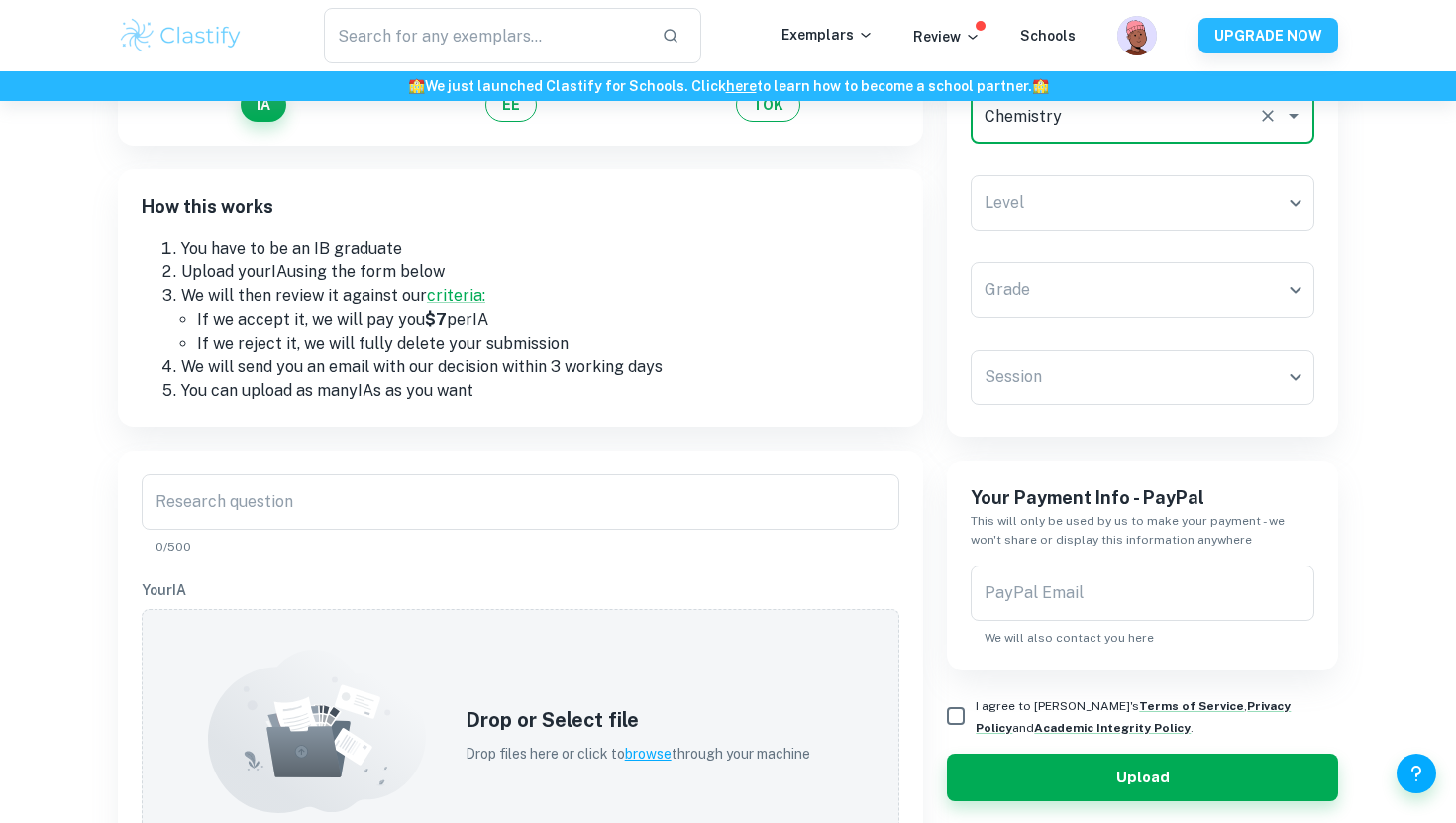 scroll, scrollTop: 186, scrollLeft: 0, axis: vertical 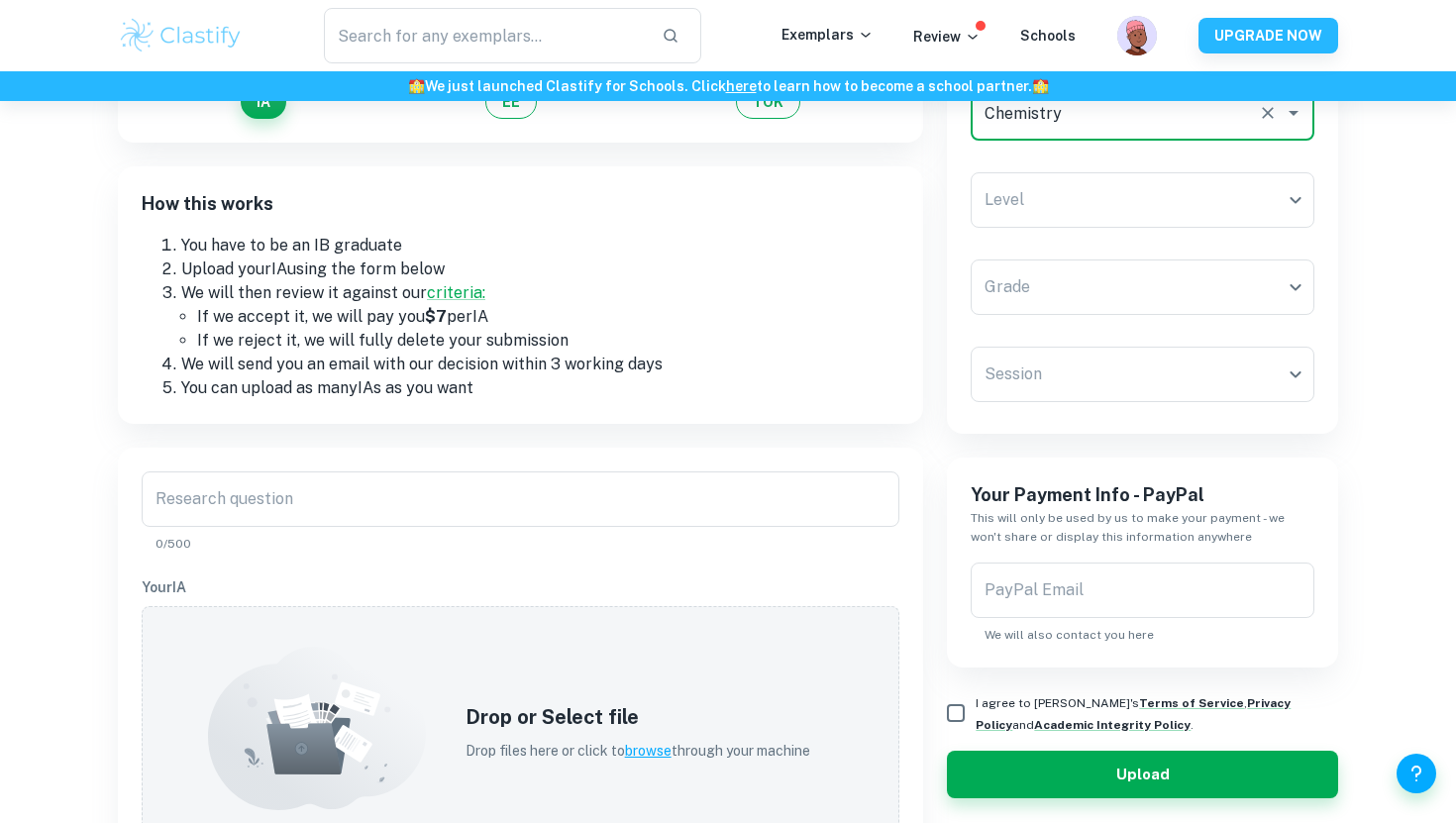 type on "Chemistry" 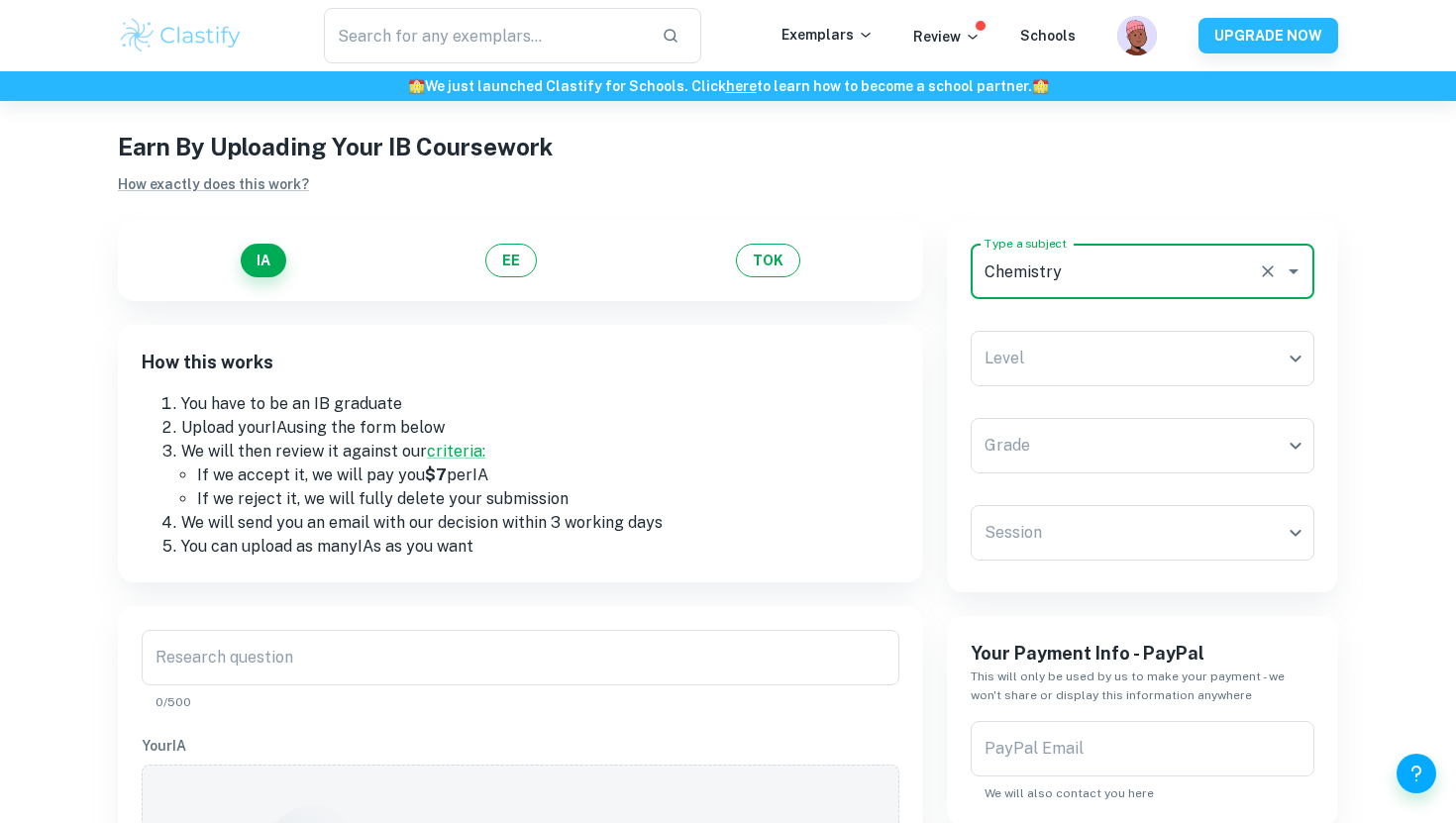 scroll, scrollTop: 9, scrollLeft: 0, axis: vertical 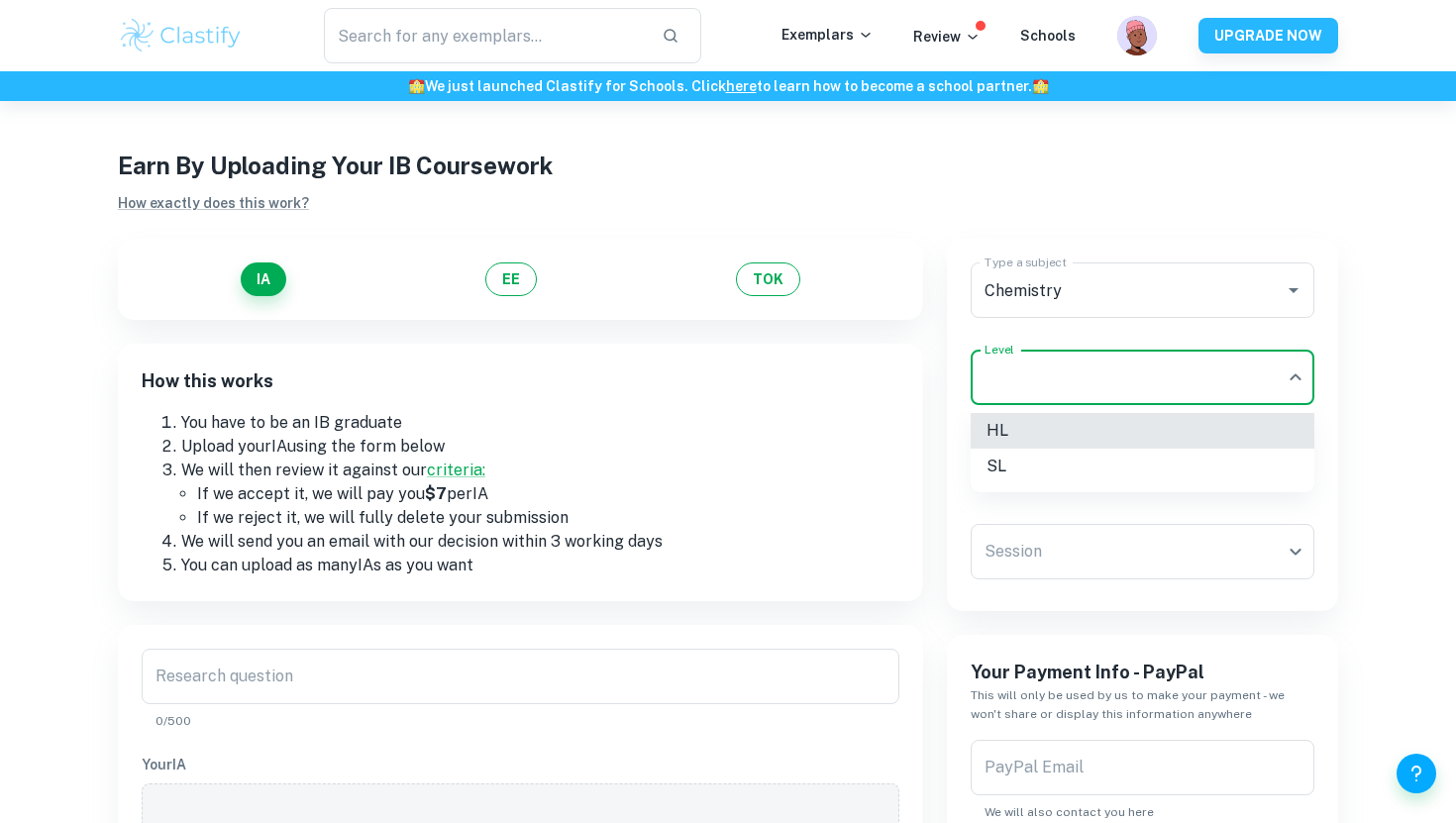 click on "​ Exemplars Review Schools UPGRADE NOW   🏫  We just launched Clastify for Schools. Click  here  to learn how to become a school partner.  🏫 Earn By Uploading Your IB Coursework How exactly does this work? IA EE TOK How this works You have to be an IB graduate Upload your  IA  using the form below We will then review it against our  criteria: If we accept it, we will pay you  $7  per  IA If we reject it, we will fully delete your submission We will send you an email with our decision within 3 working days You can upload as many  IA s as you want Research question Research question 0/500 Your  IA Drop or Select file Drop files here or click to  browse  through your machine Screenshot of component IB results  ( How to do this? ) We will use this to verify the grade. We won't share or display it anywhere. Once we accept (or reject) your document we will remove this. Drop or Select file Drop files here or click to  browse  through your machine Type a subject Chemistry Type a subject Level ​ Level ​" at bounding box center (728, 503) 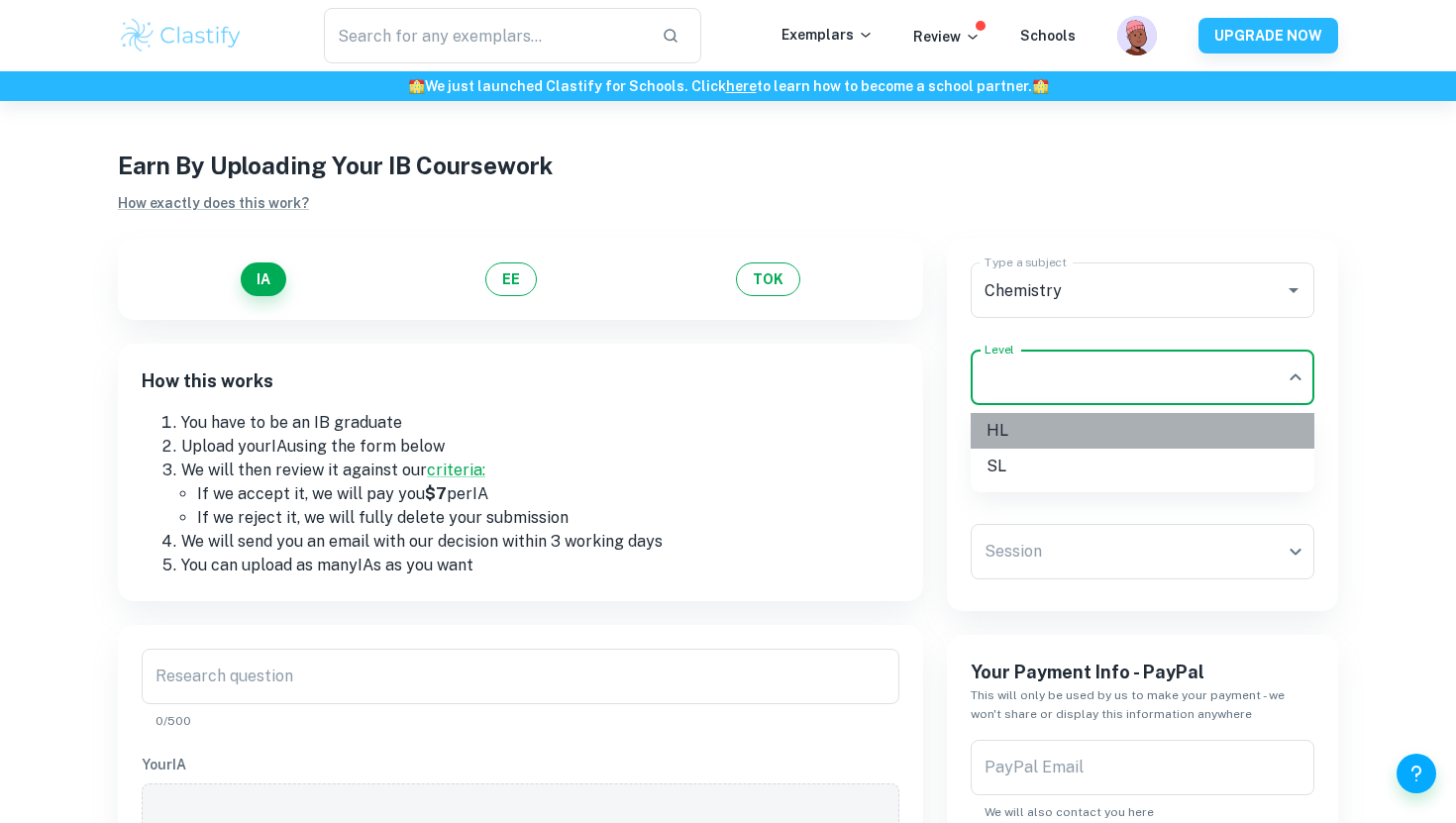 click on "HL" at bounding box center (1142, 431) 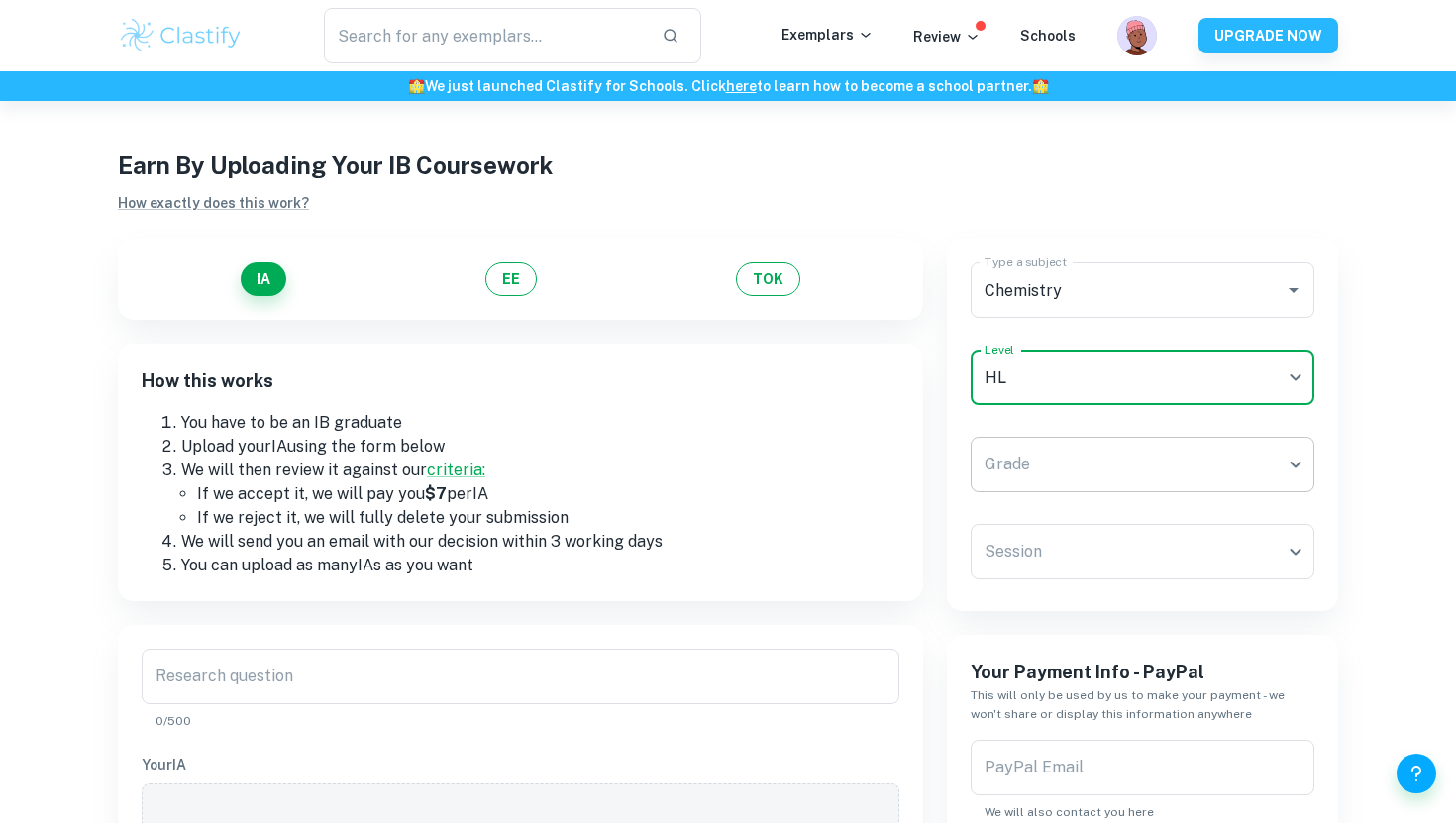 click on "​ Exemplars Review Schools UPGRADE NOW   🏫  We just launched Clastify for Schools. Click  here  to learn how to become a school partner.  🏫 Earn By Uploading Your IB Coursework How exactly does this work? IA EE TOK How this works You have to be an IB graduate Upload your  IA  using the form below We will then review it against our  criteria: If we accept it, we will pay you  $7  per  IA If we reject it, we will fully delete your submission We will send you an email with our decision within 3 working days You can upload as many  IA s as you want Research question Research question 0/500 Your  IA Drop or Select file Drop files here or click to  browse  through your machine Screenshot of component IB results  ( How to do this? ) We will use this to verify the grade. We won't share or display it anywhere. Once we accept (or reject) your document we will remove this. Drop or Select file Drop files here or click to  browse  through your machine Type a subject Chemistry Type a subject Level HL   HL Level" at bounding box center (728, 503) 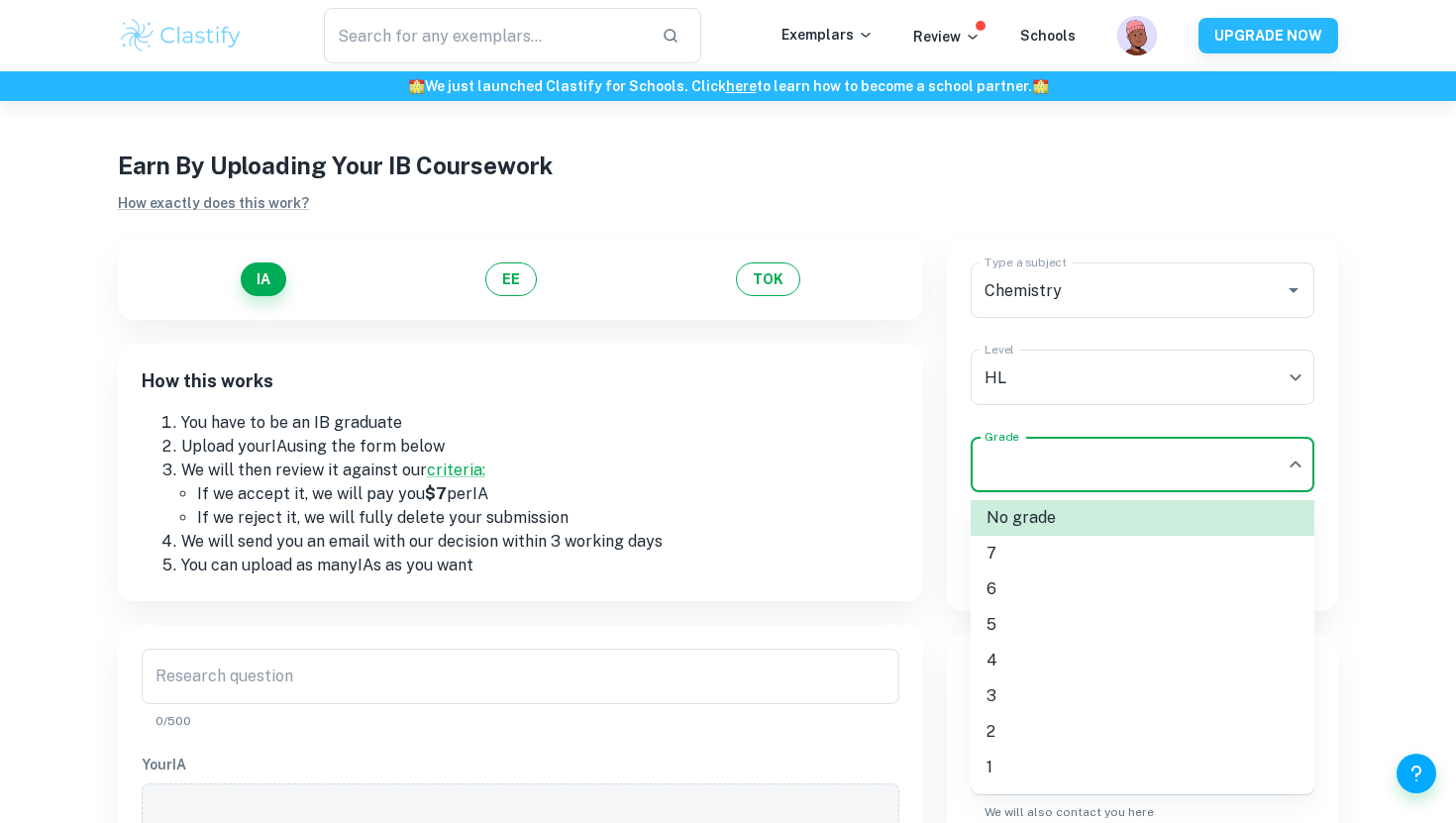 click on "6" at bounding box center [1142, 589] 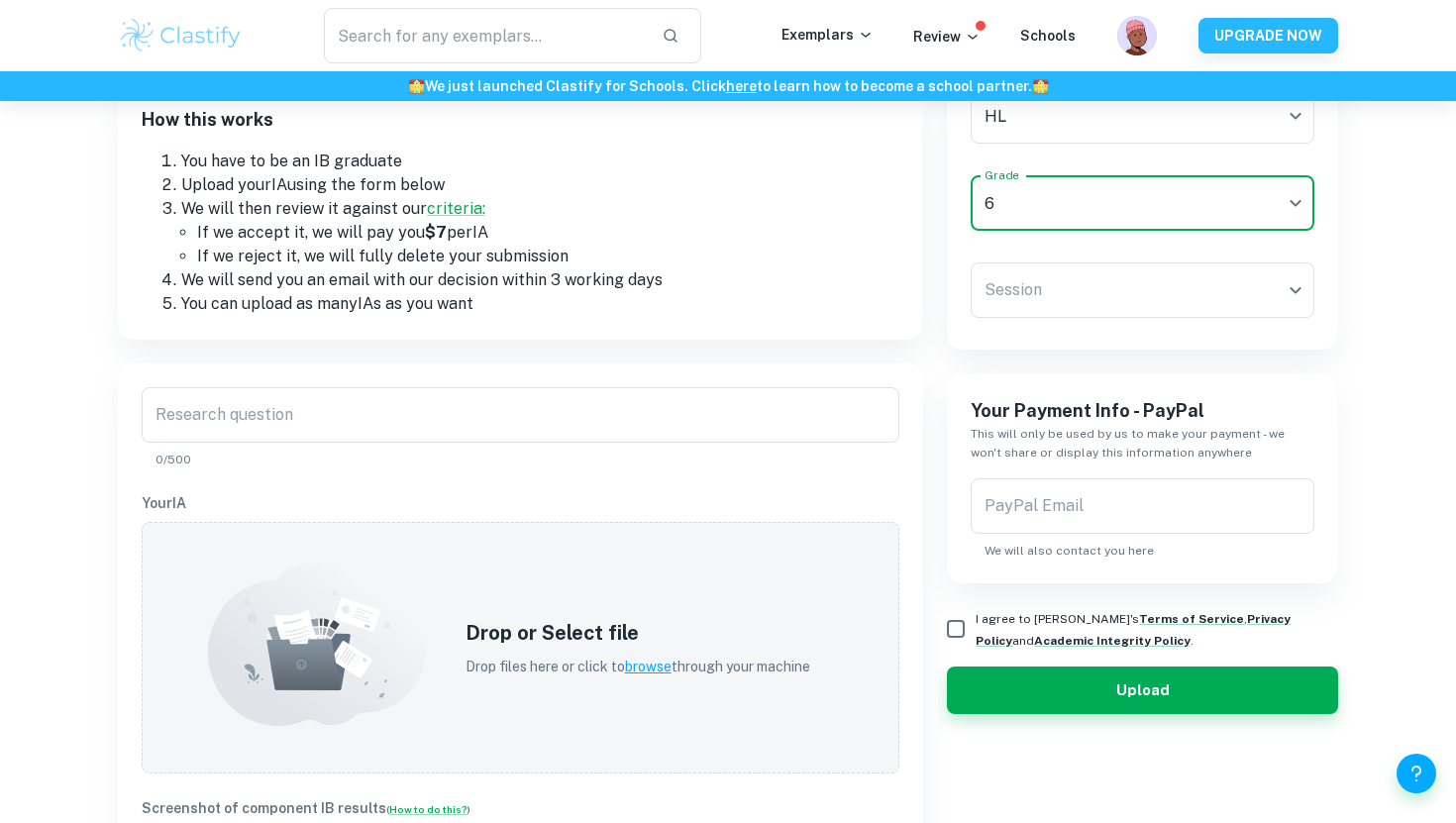 scroll, scrollTop: 312, scrollLeft: 0, axis: vertical 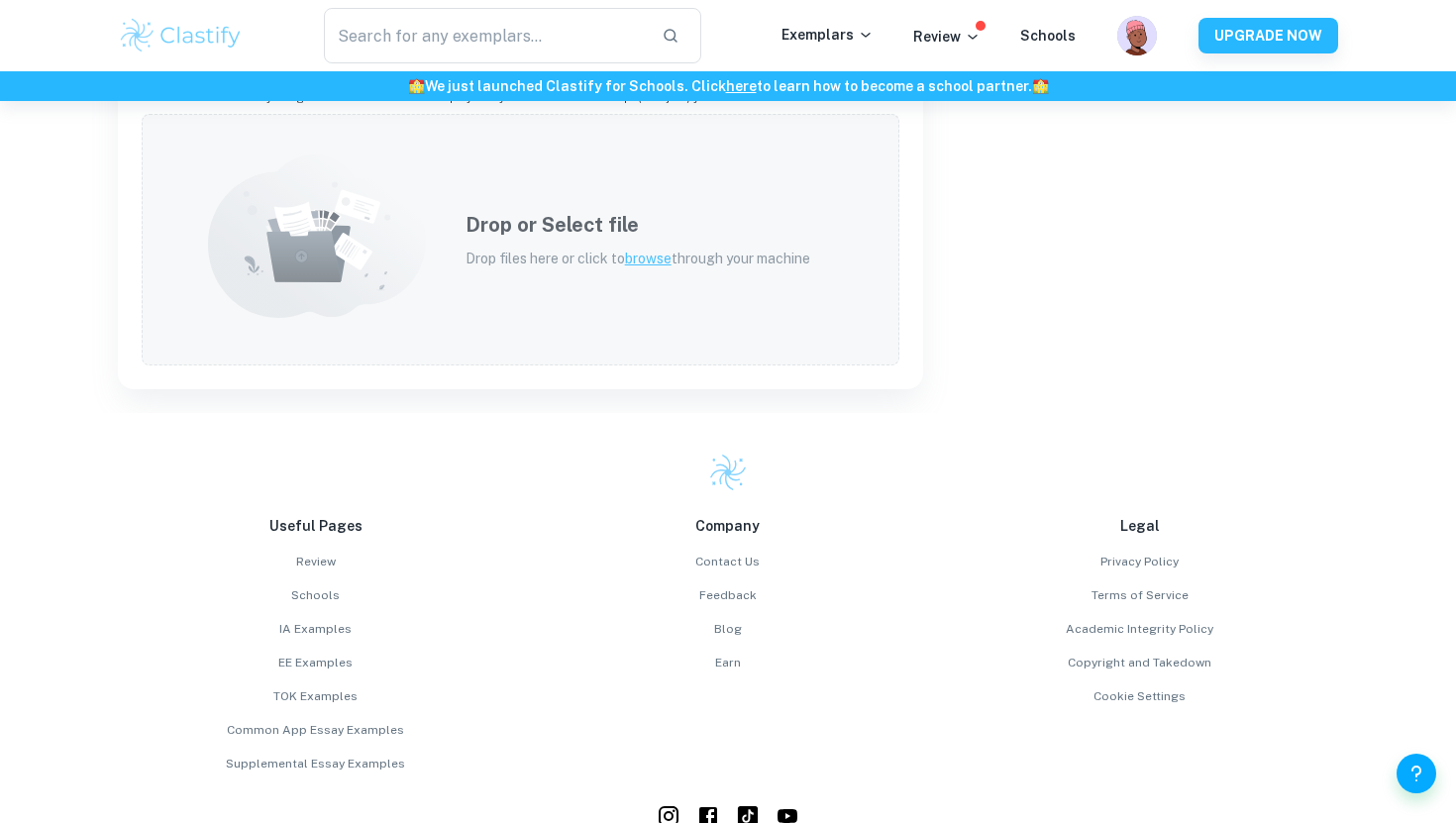 click on "browse" at bounding box center [648, 258] 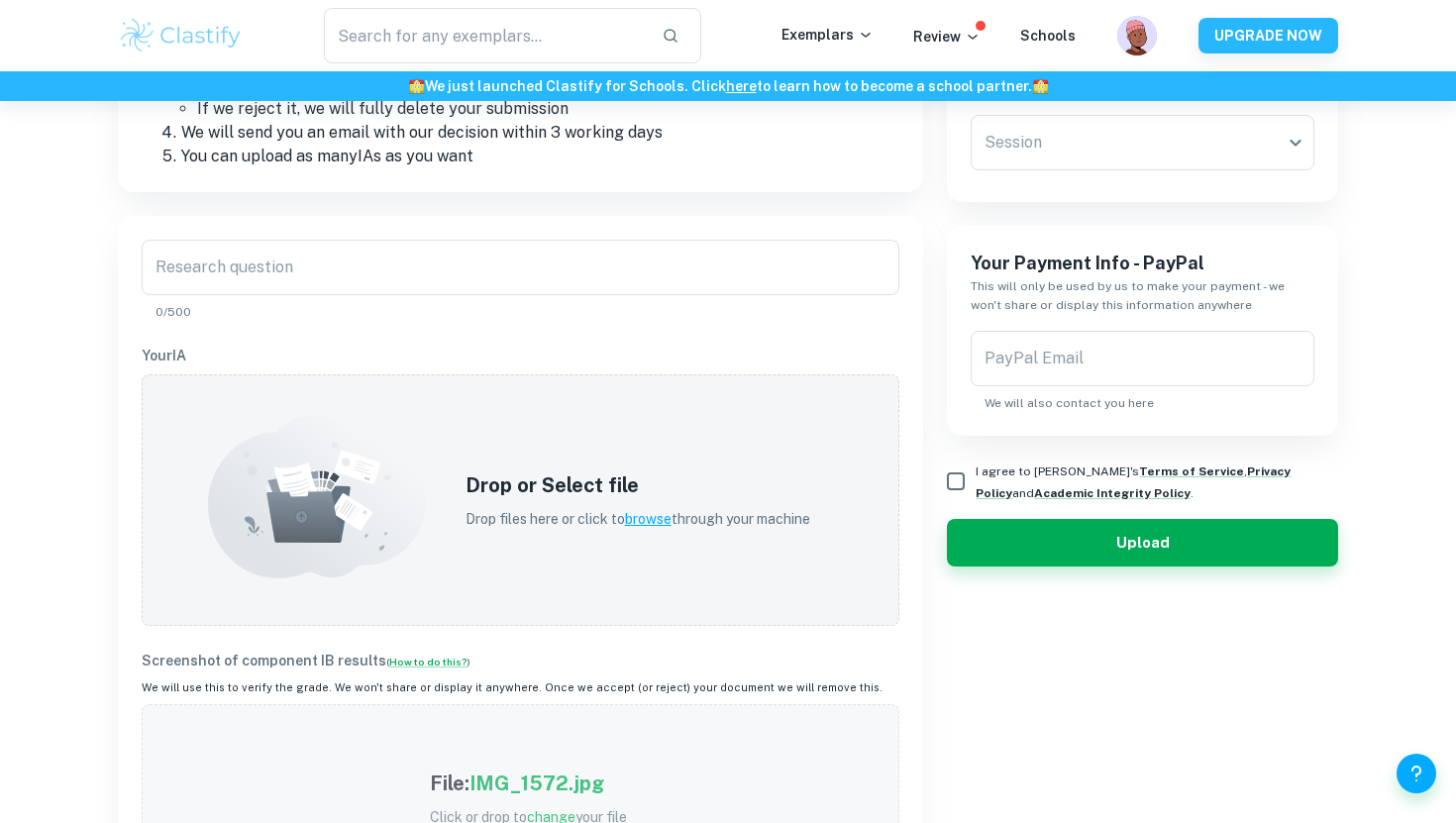 scroll, scrollTop: 416, scrollLeft: 0, axis: vertical 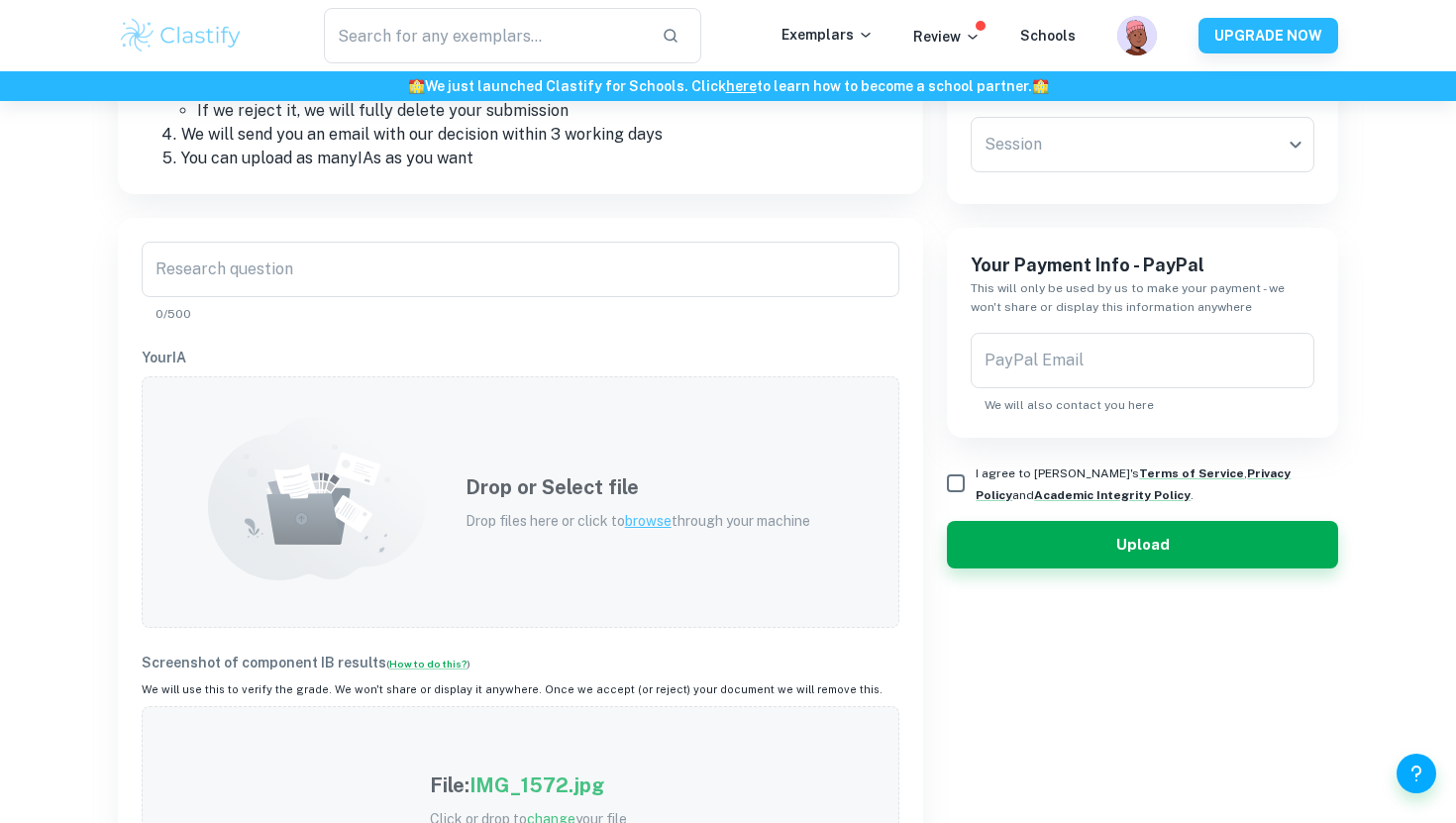click on "browse" at bounding box center [648, 521] 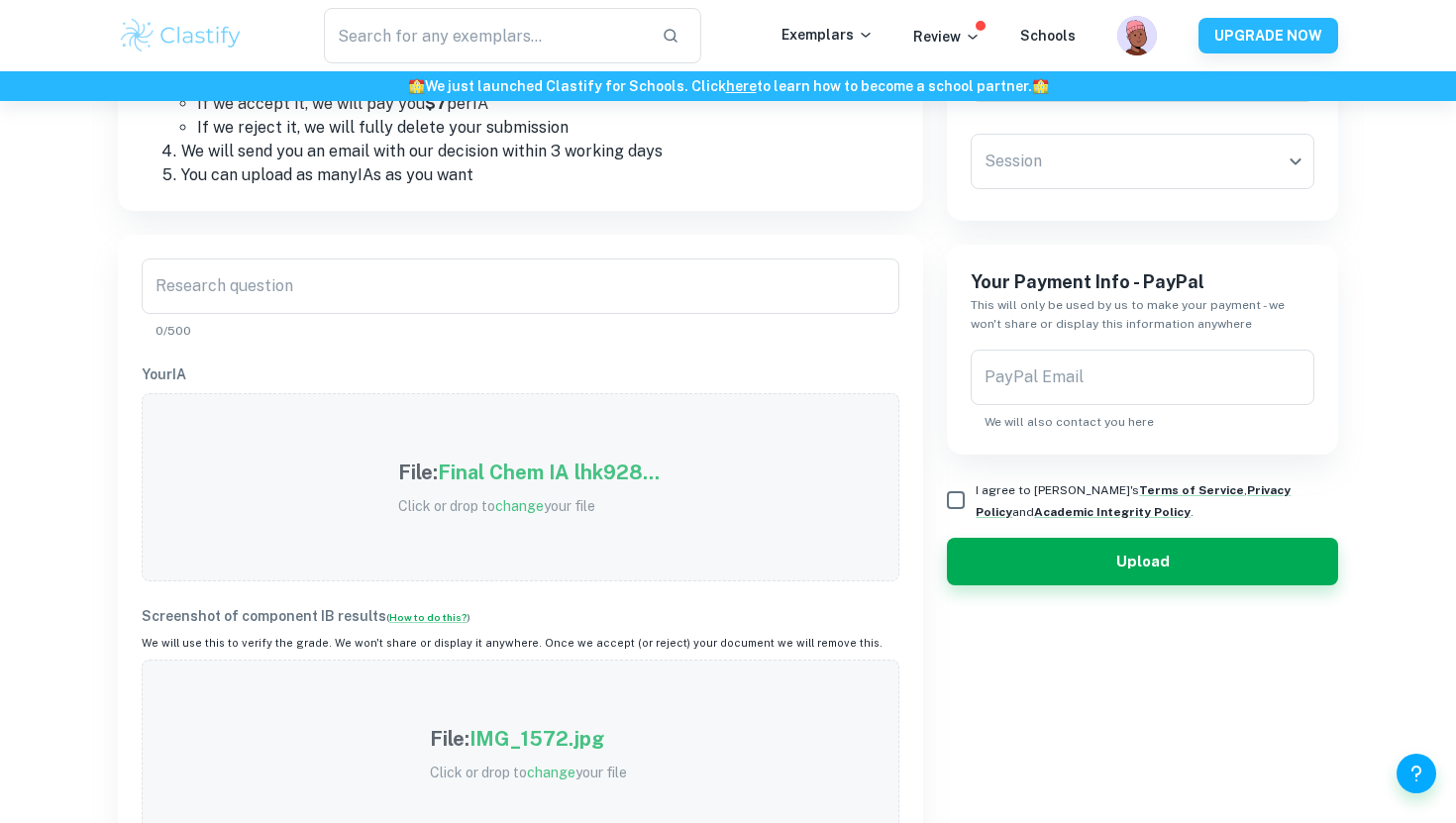 scroll, scrollTop: 381, scrollLeft: 0, axis: vertical 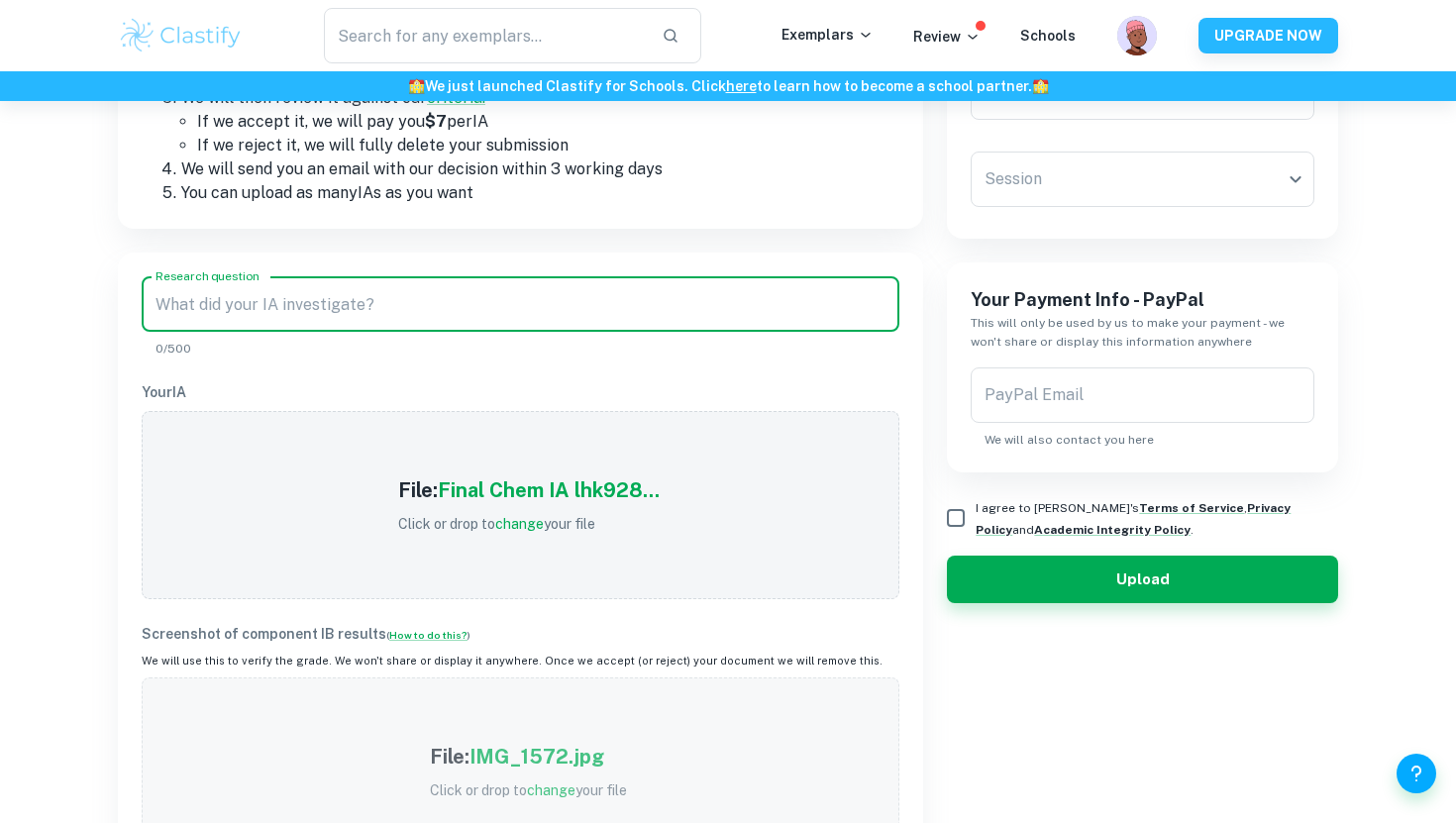 click on "Research question" at bounding box center [520, 304] 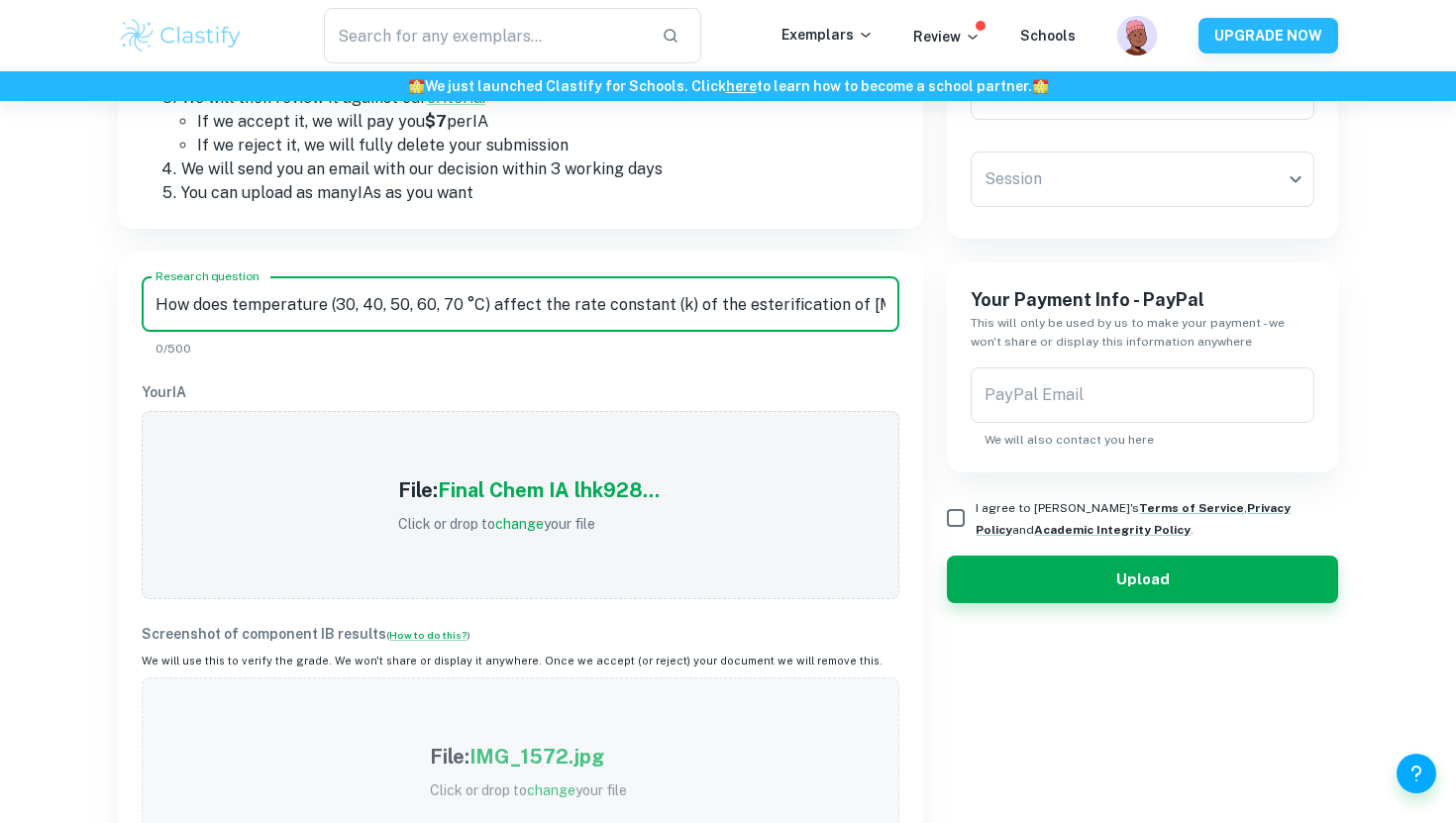 scroll, scrollTop: 0, scrollLeft: 668, axis: horizontal 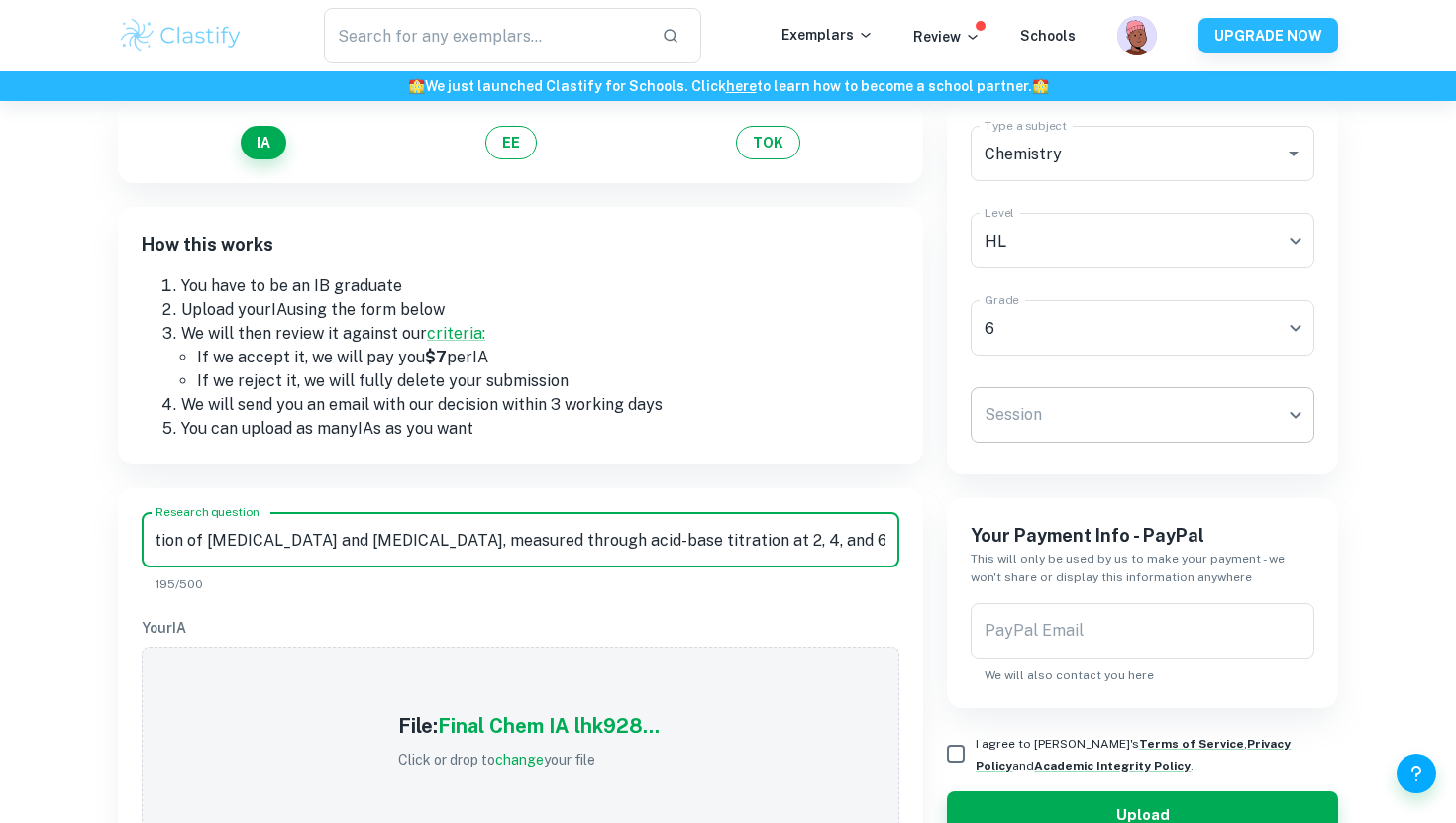 type on "How does temperature (30, 40, 50, 60, 70 °C) affect the rate constant (k) of the esterification of [MEDICAL_DATA] and [MEDICAL_DATA], measured through acid-base titration at 2, 4, and 6-minute intervals?" 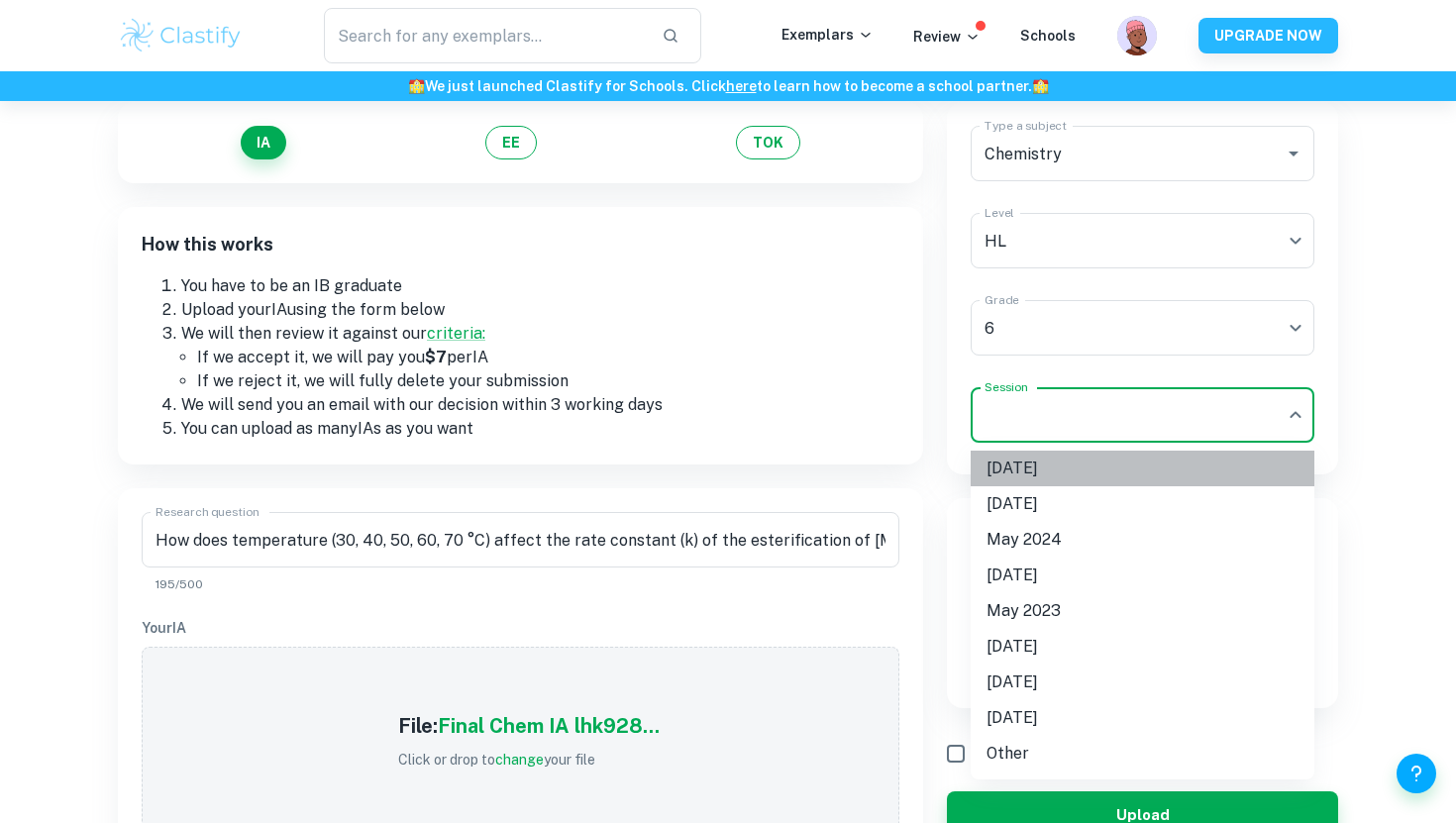 click on "[DATE]" at bounding box center [1142, 468] 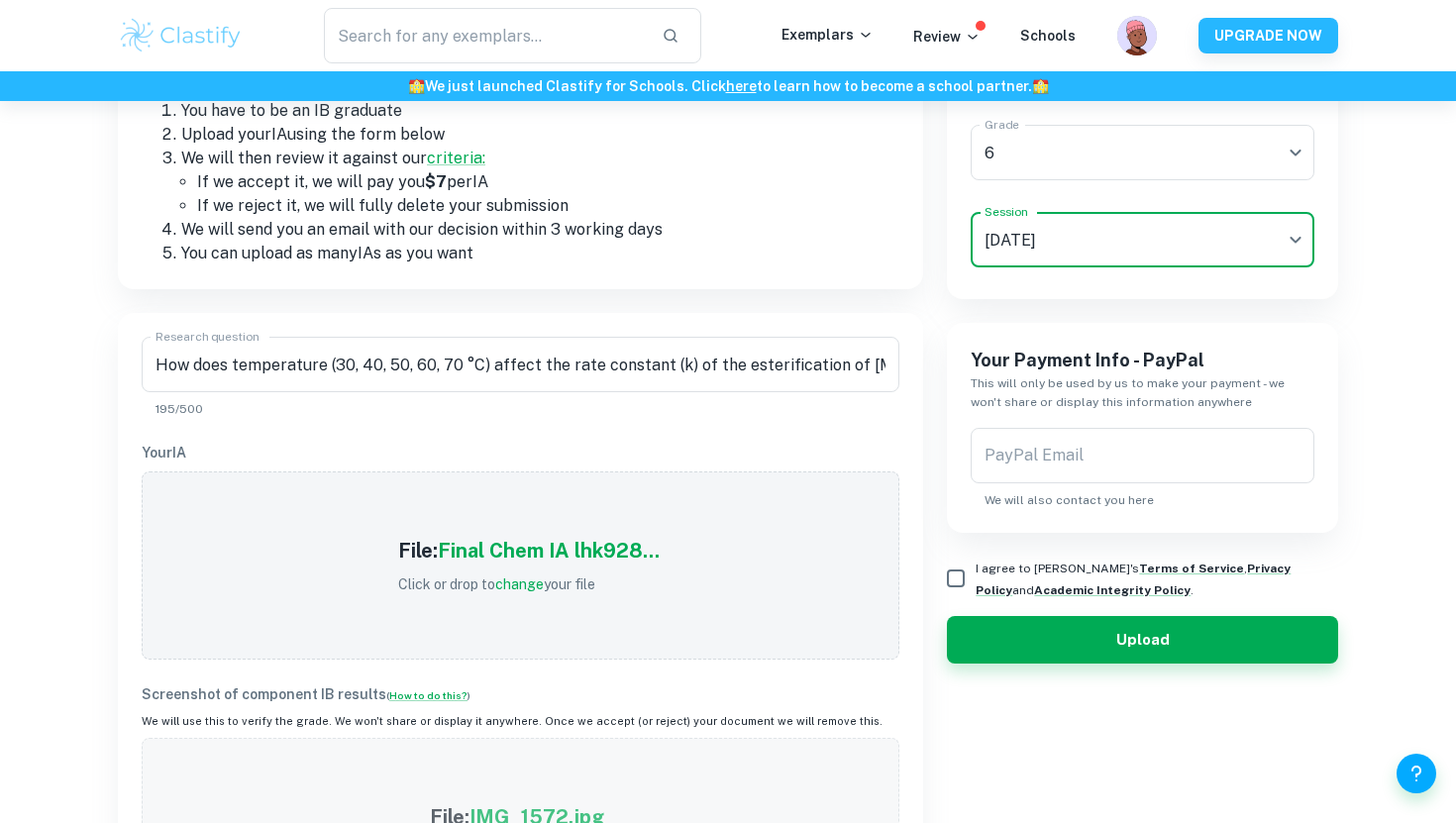 scroll, scrollTop: 284, scrollLeft: 0, axis: vertical 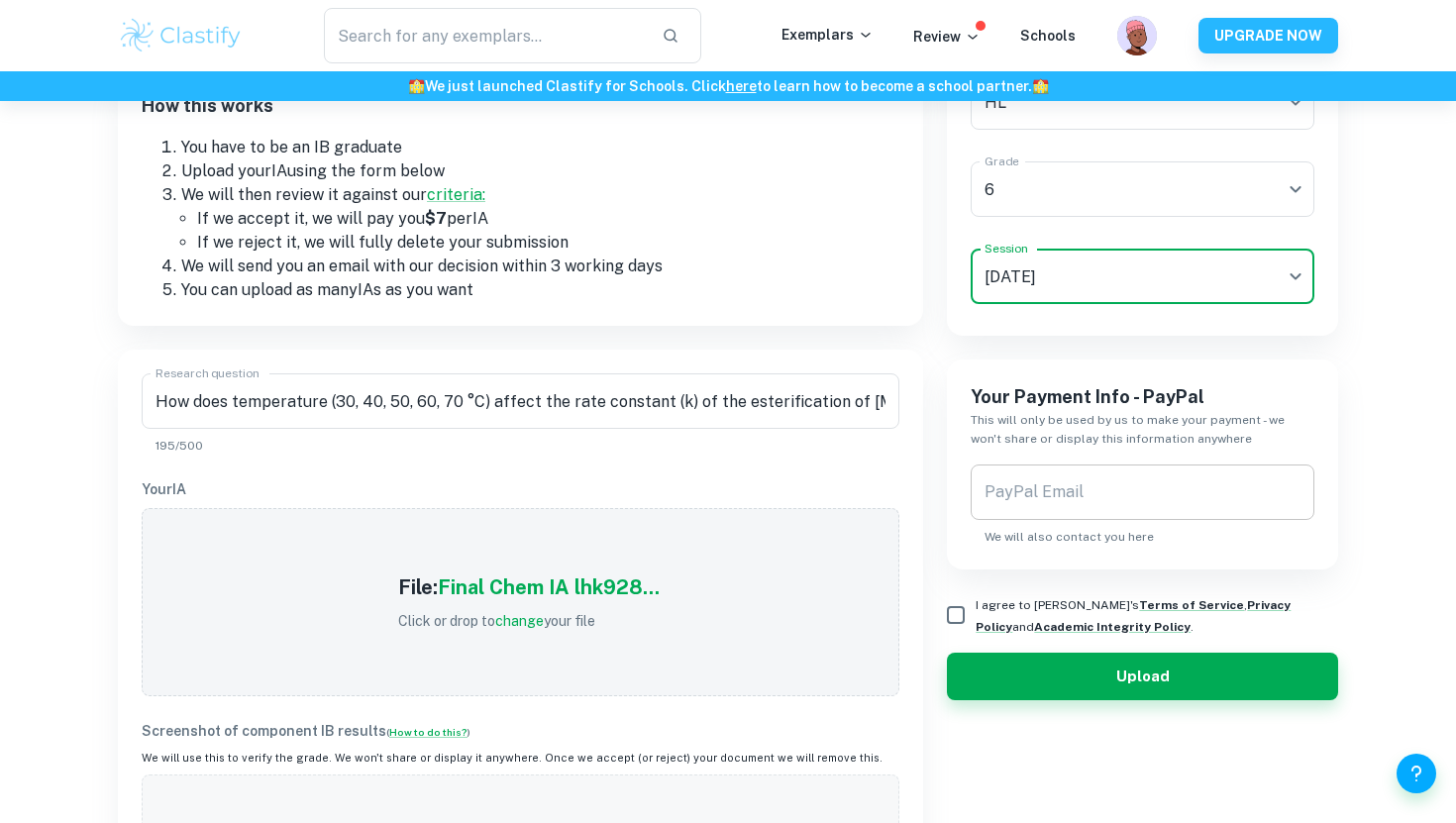 click on "PayPal Email" at bounding box center (1142, 492) 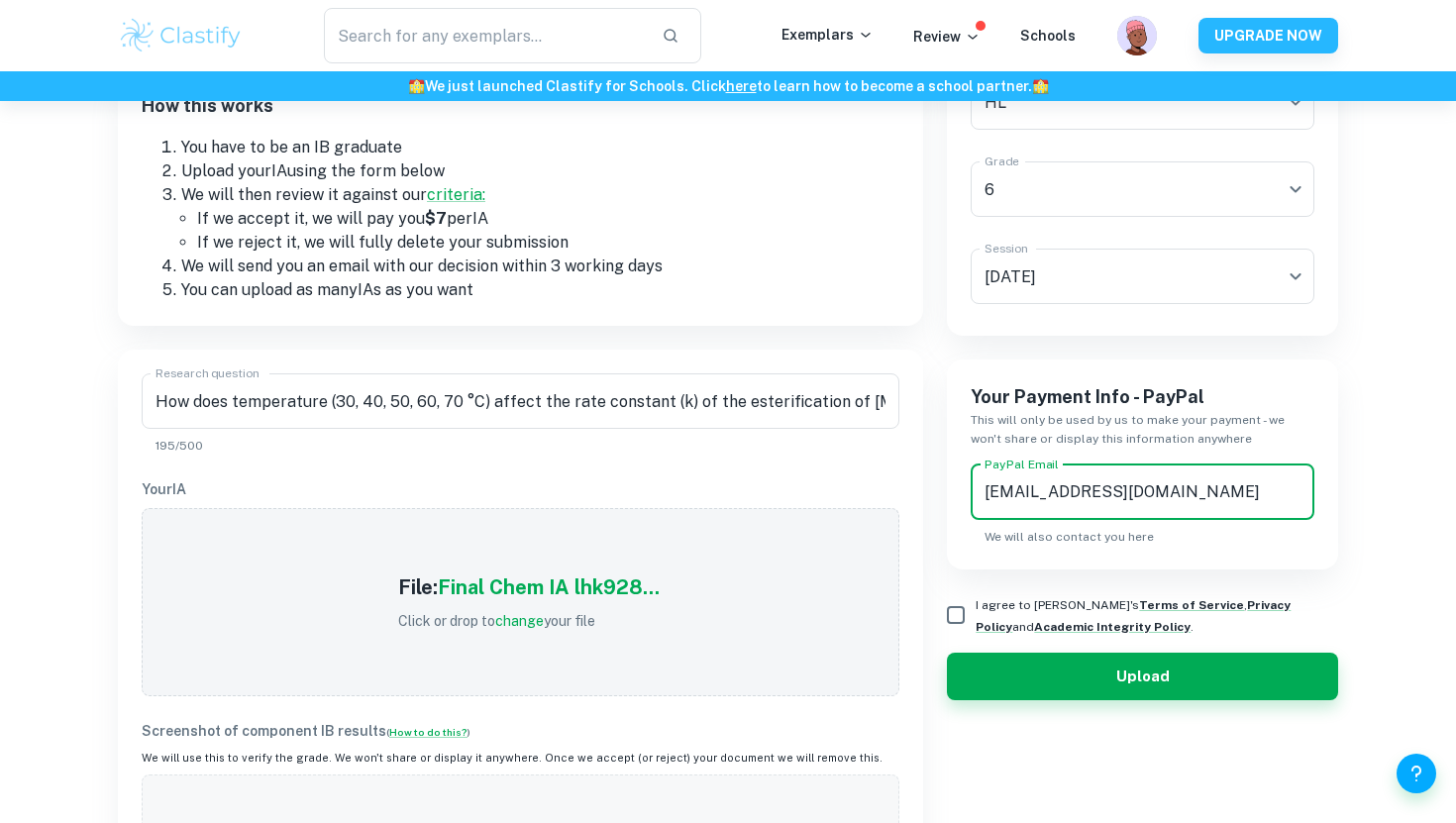 type on "[EMAIL_ADDRESS][DOMAIN_NAME]" 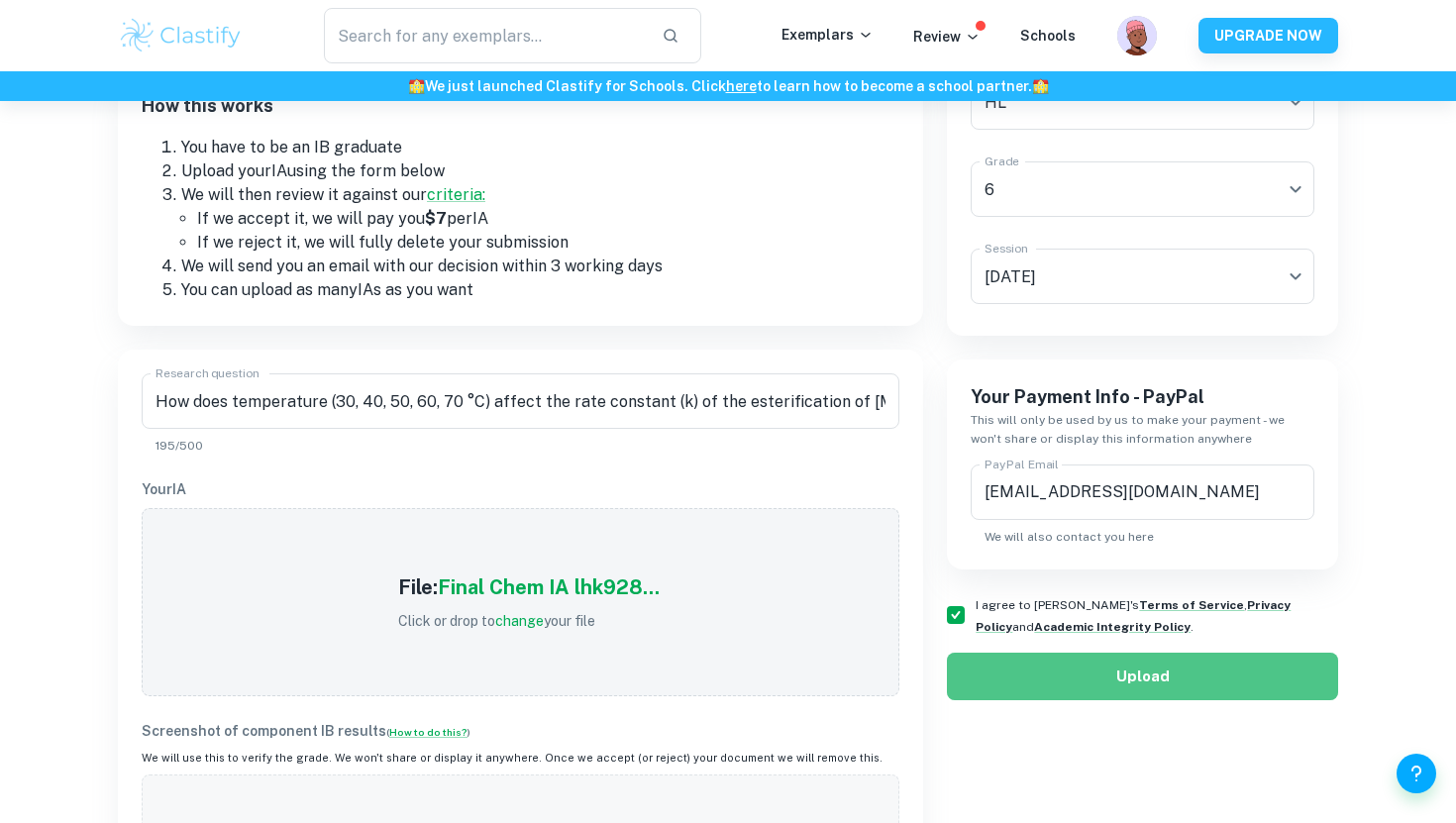 click on "Upload" at bounding box center [1142, 676] 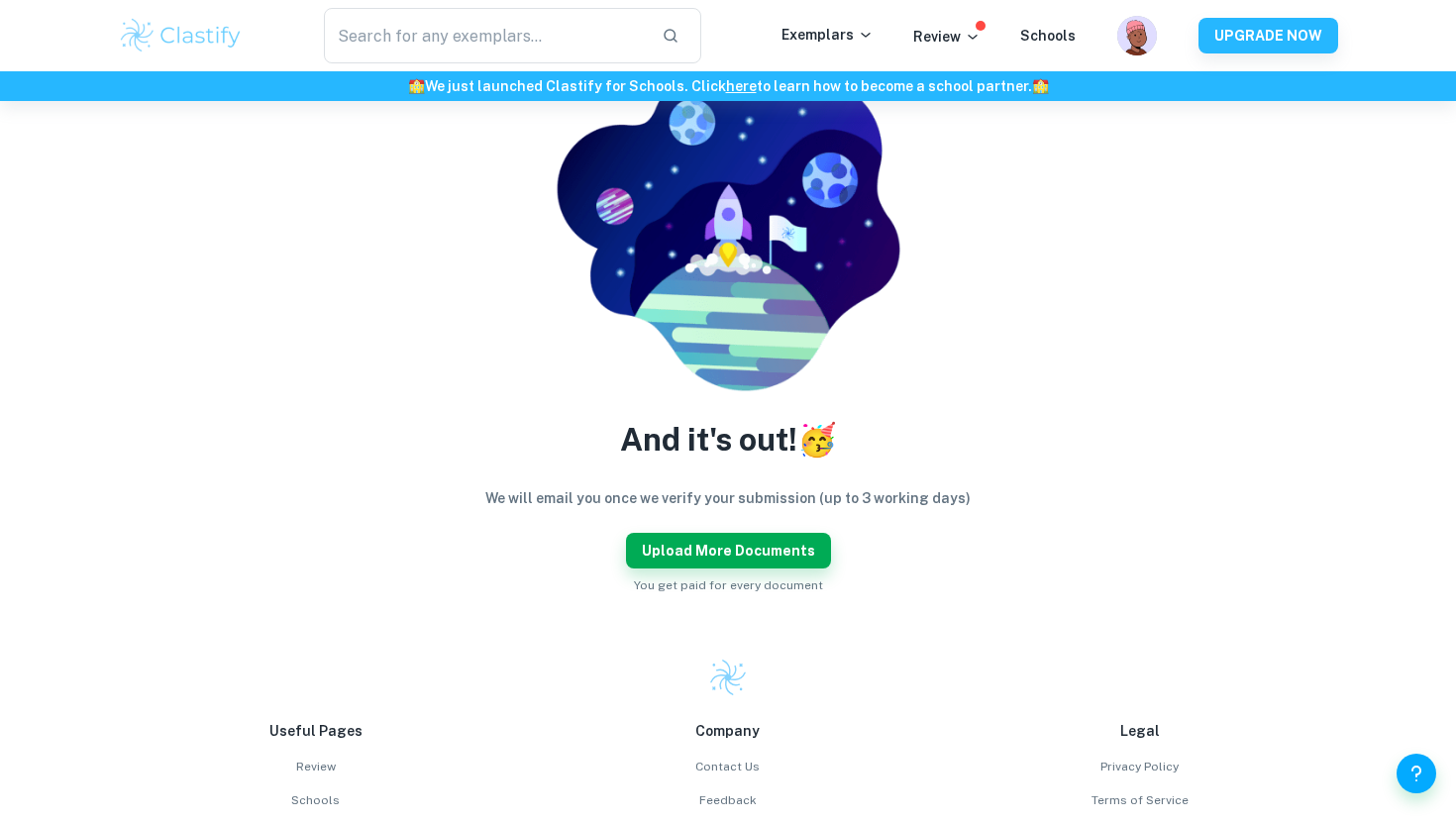 scroll, scrollTop: 181, scrollLeft: 0, axis: vertical 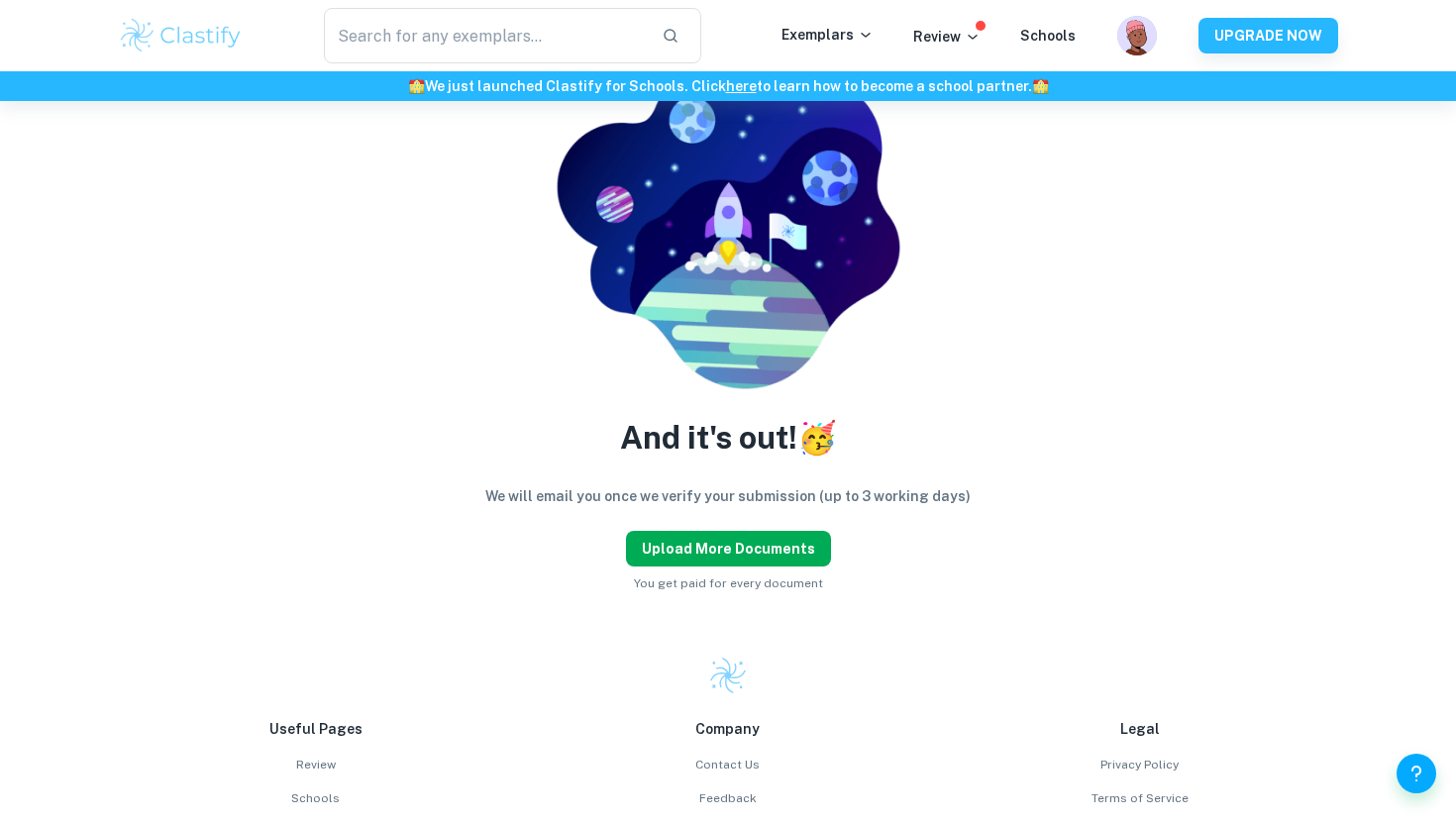 click on "Upload more documents" at bounding box center [728, 549] 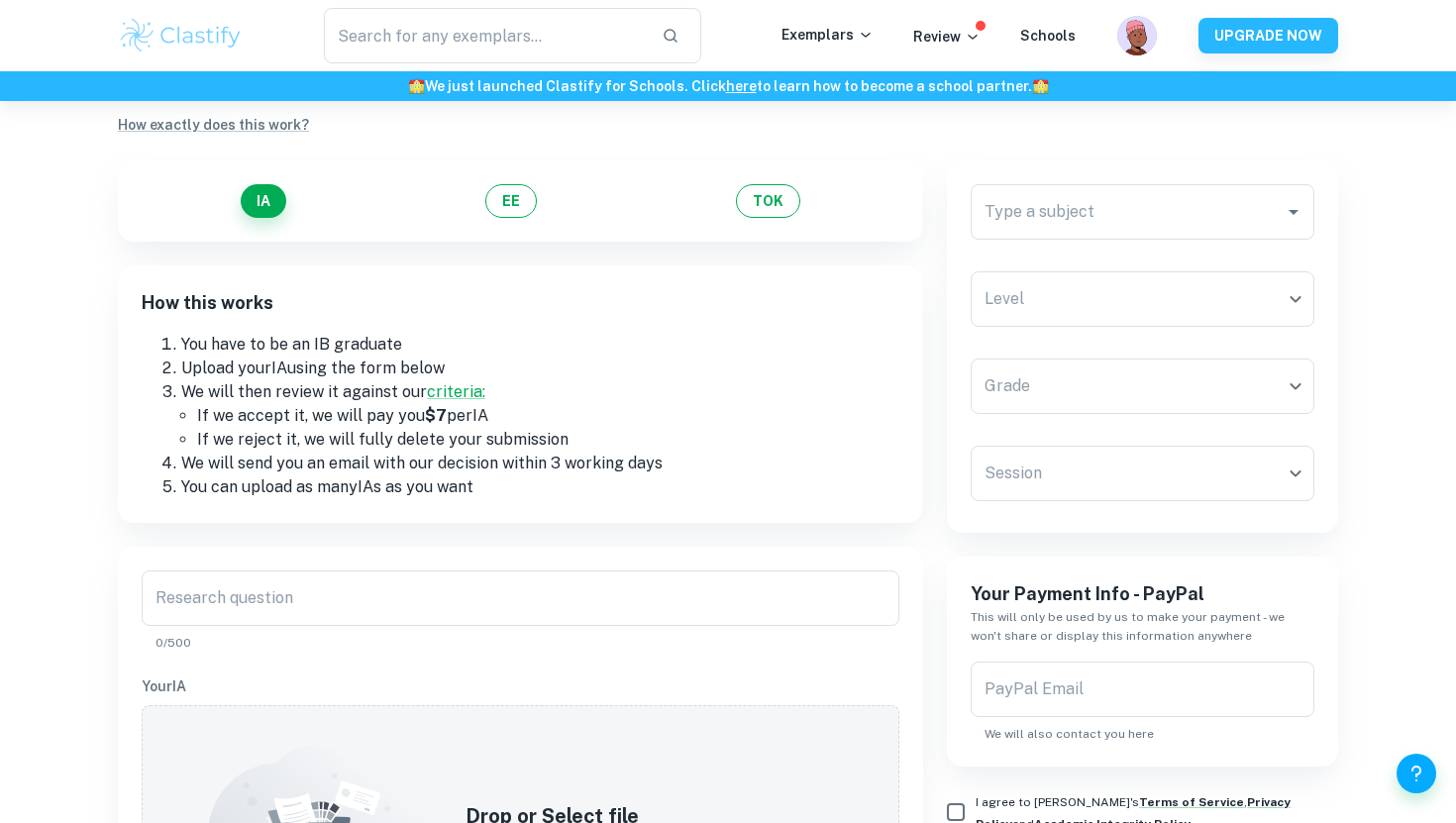 scroll, scrollTop: 86, scrollLeft: 0, axis: vertical 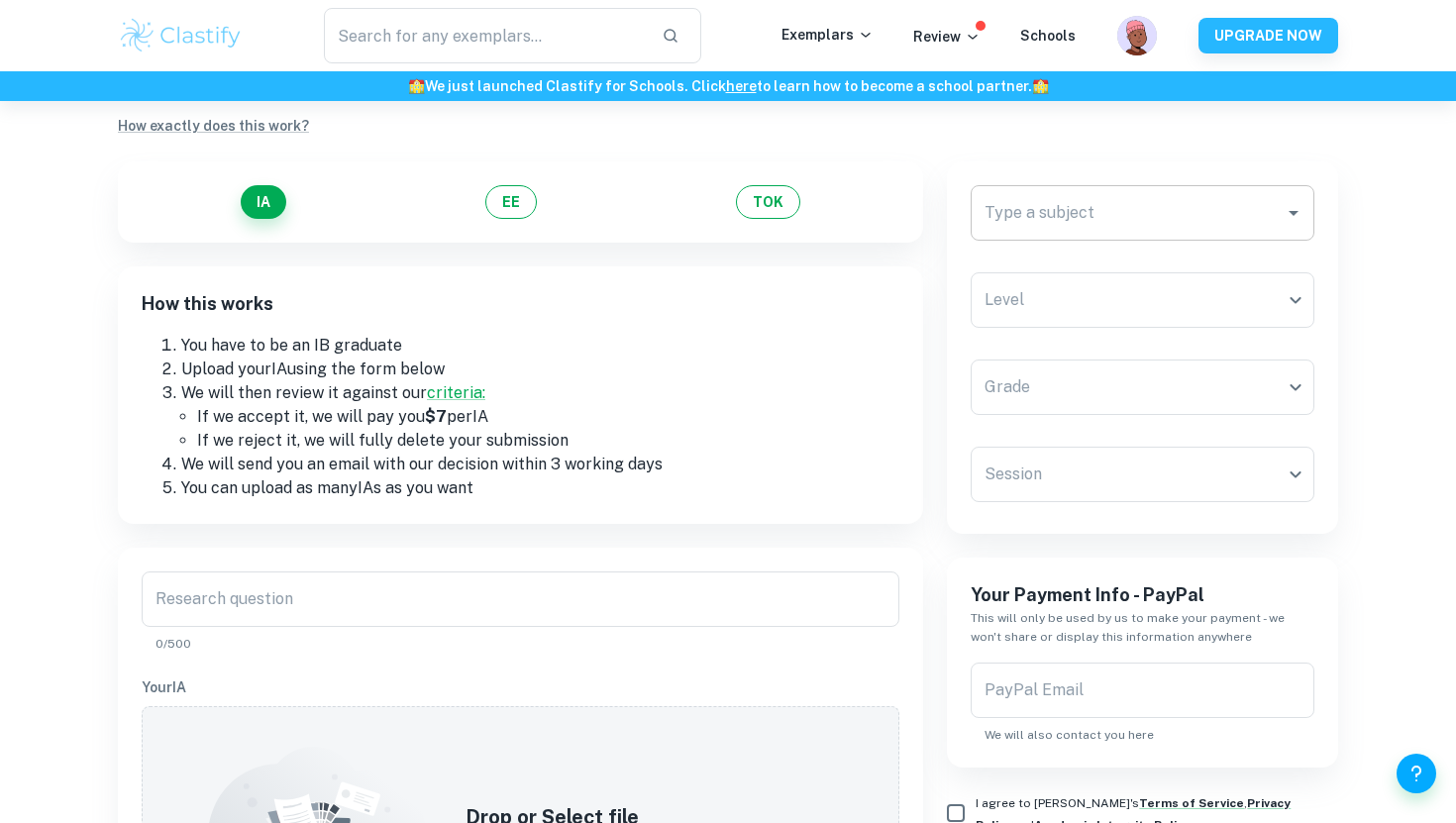 click on "Type a subject" at bounding box center (1127, 213) 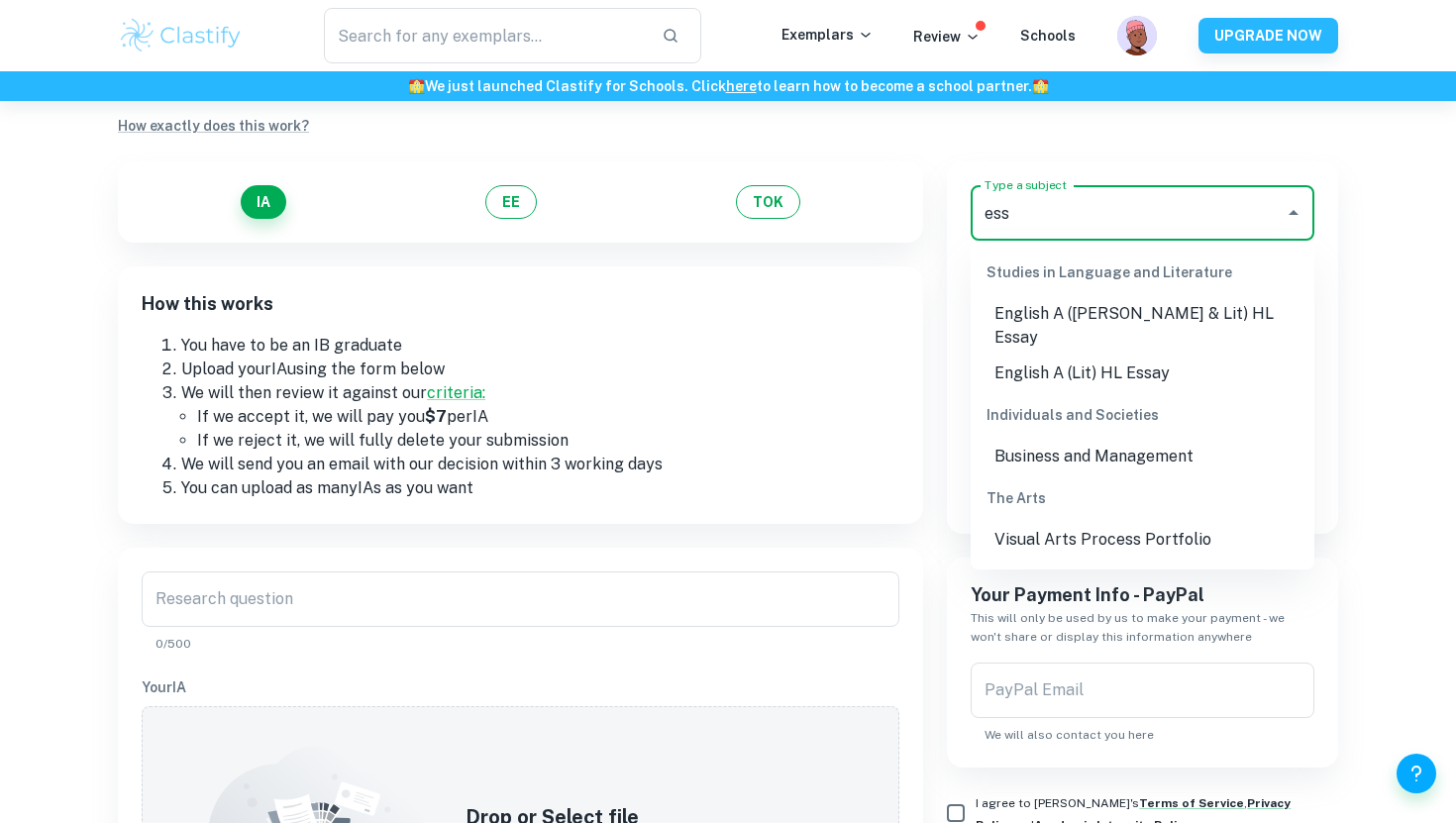 scroll, scrollTop: 54, scrollLeft: 0, axis: vertical 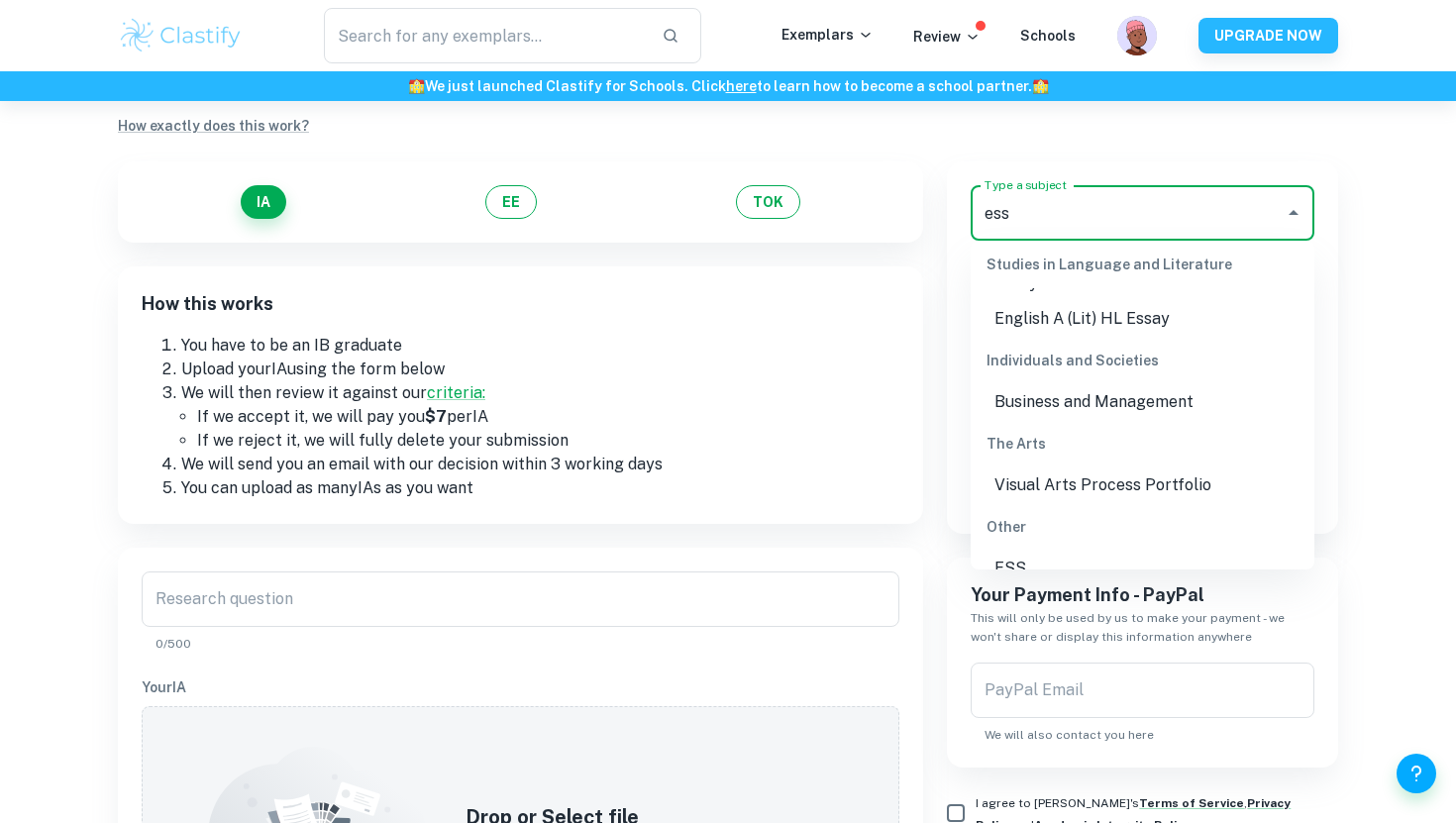 click on "ESS" at bounding box center (1142, 568) 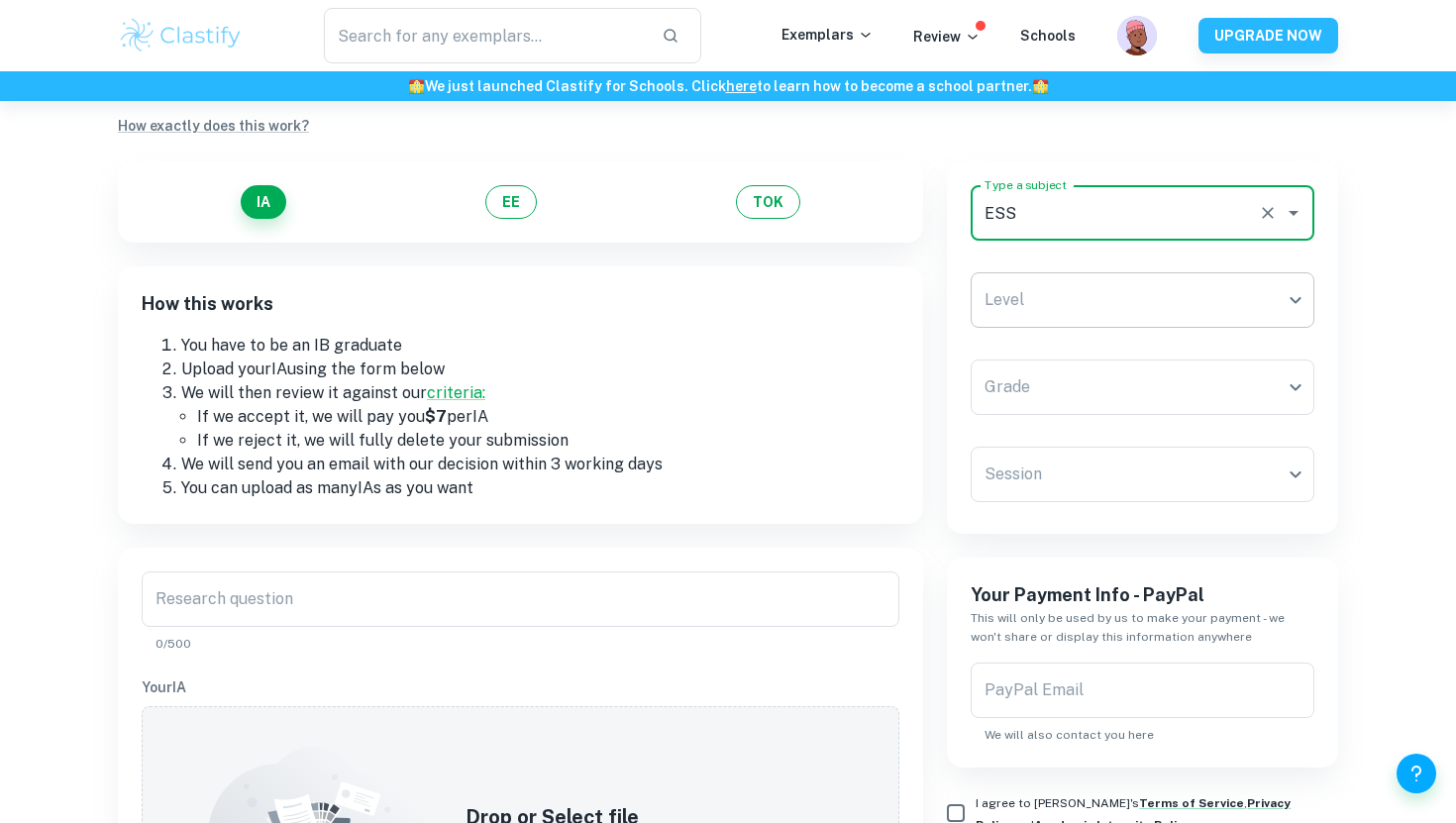 type on "ESS" 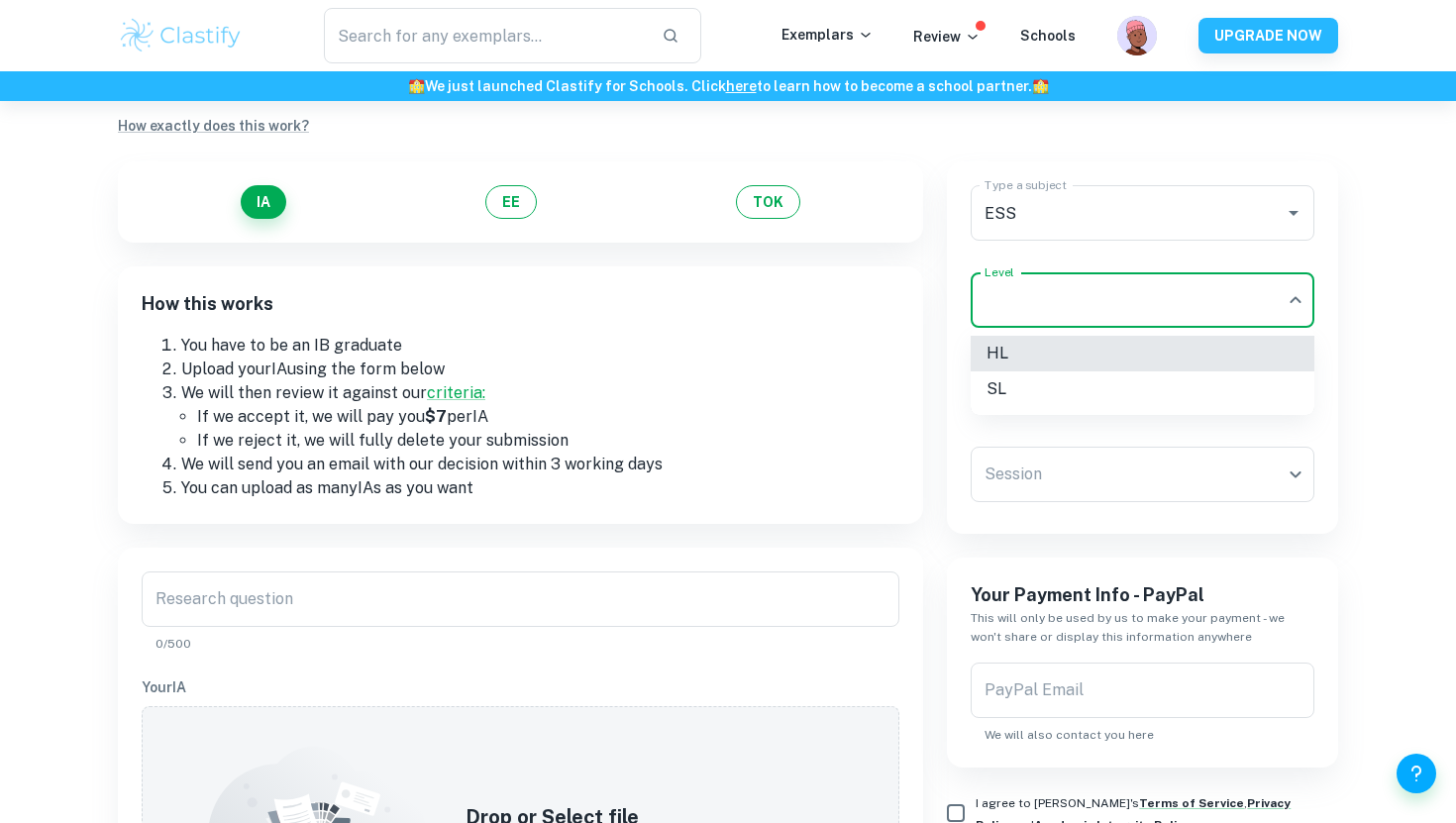 click on "We value your privacy We use cookies to enhance your browsing experience, serve personalised ads or content, and analyse our traffic. By clicking "Accept All", you consent to our use of cookies.   Cookie Policy Customise   Reject All   Accept All   Customise Consent Preferences   We use cookies to help you navigate efficiently and perform certain functions. You will find detailed information about all cookies under each consent category below. The cookies that are categorised as "Necessary" are stored on your browser as they are essential for enabling the basic functionalities of the site. ...  Show more For more information on how Google's third-party cookies operate and handle your data, see:   Google Privacy Policy Necessary Always Active Necessary cookies are required to enable the basic features of this site, such as providing secure log-in or adjusting your consent preferences. These cookies do not store any personally identifiable data. Functional Analytics Performance Advertisement Uncategorised" at bounding box center [728, 426] 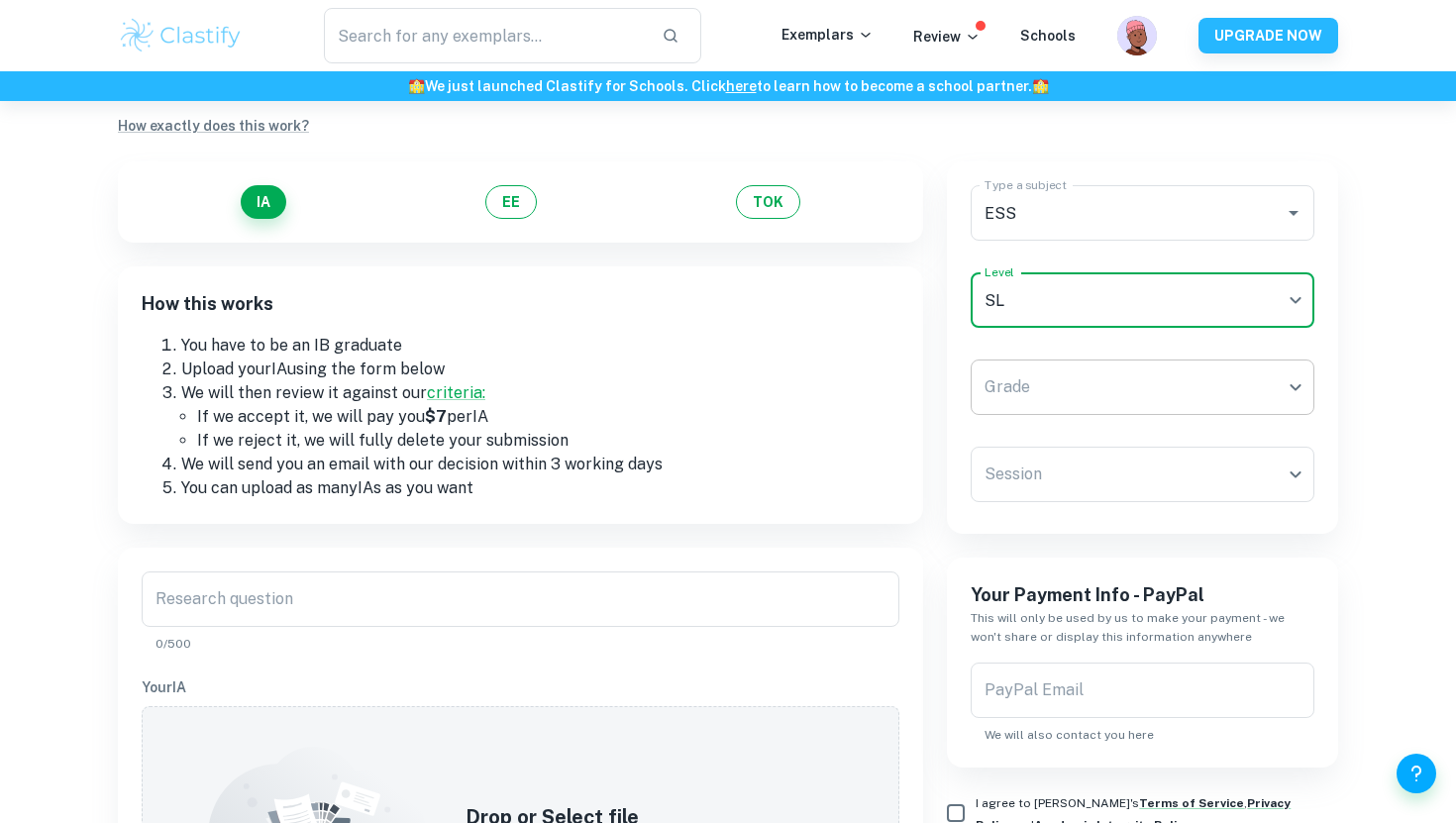 click on "We value your privacy We use cookies to enhance your browsing experience, serve personalised ads or content, and analyse our traffic. By clicking "Accept All", you consent to our use of cookies.   Cookie Policy Customise   Reject All   Accept All   Customise Consent Preferences   We use cookies to help you navigate efficiently and perform certain functions. You will find detailed information about all cookies under each consent category below. The cookies that are categorised as "Necessary" are stored on your browser as they are essential for enabling the basic functionalities of the site. ...  Show more For more information on how Google's third-party cookies operate and handle your data, see:   Google Privacy Policy Necessary Always Active Necessary cookies are required to enable the basic features of this site, such as providing secure log-in or adjusting your consent preferences. These cookies do not store any personally identifiable data. Functional Analytics Performance Advertisement Uncategorised" at bounding box center [728, 426] 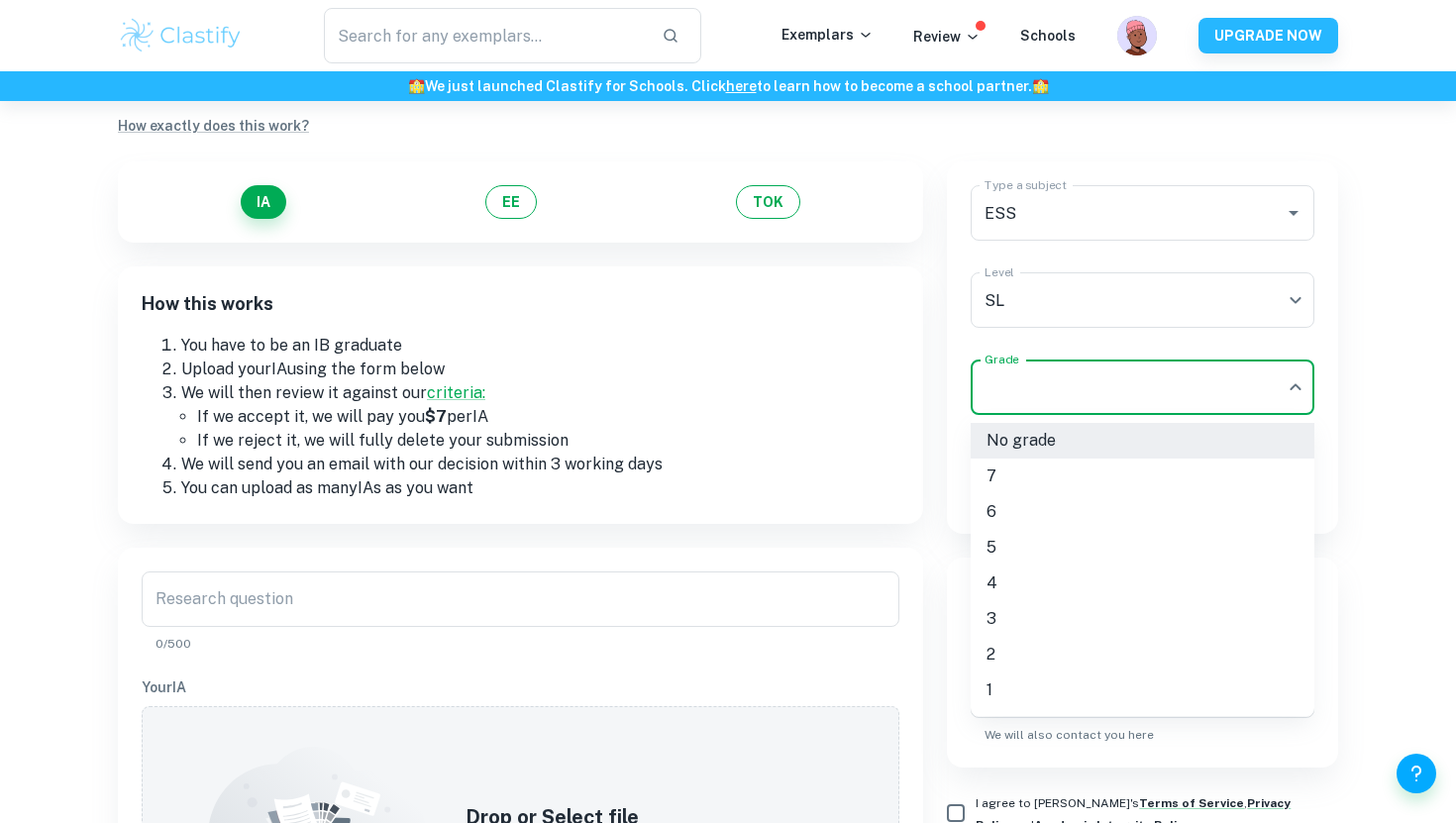click on "6" at bounding box center (1142, 512) 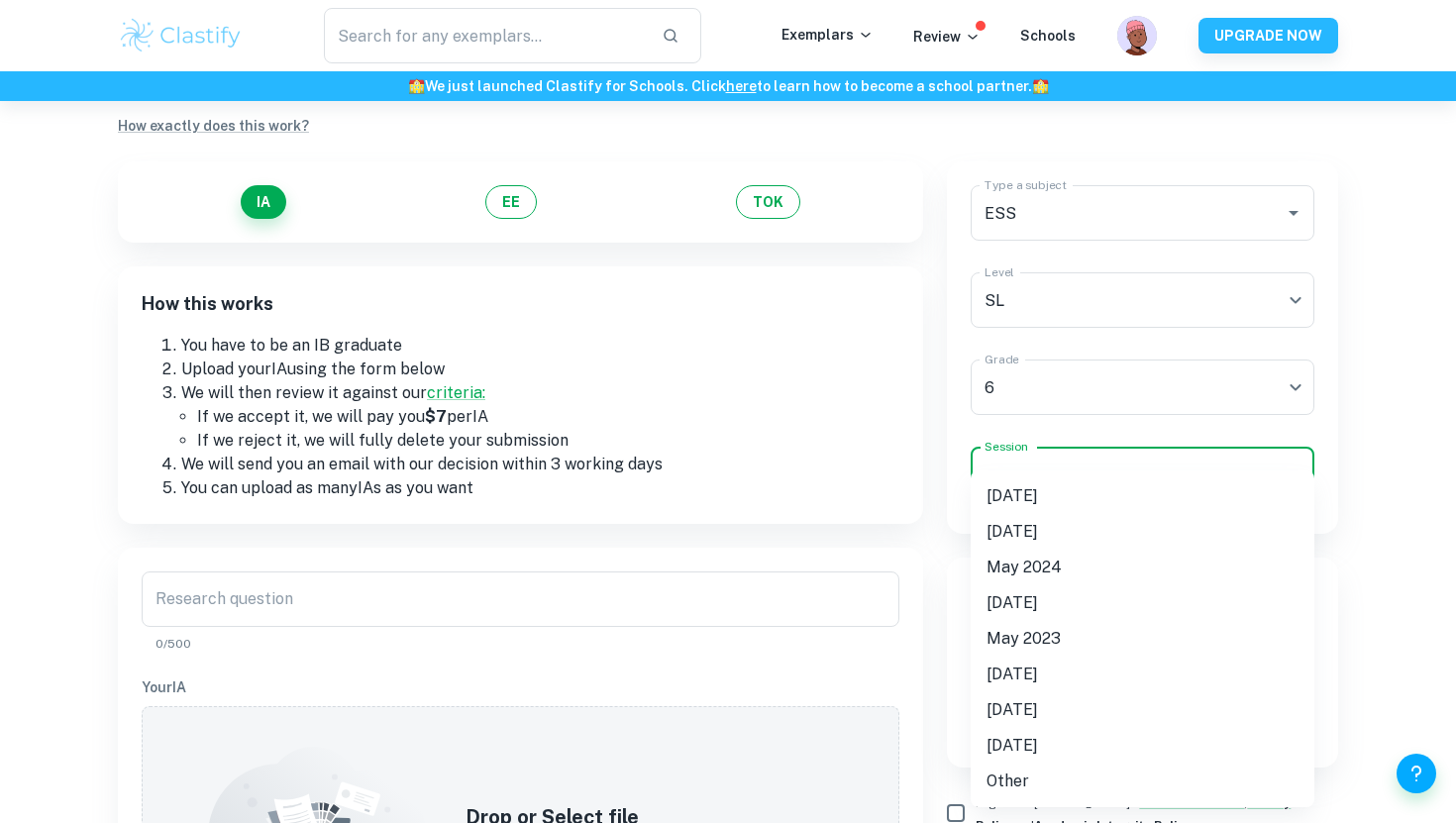 click on "We value your privacy We use cookies to enhance your browsing experience, serve personalised ads or content, and analyse our traffic. By clicking "Accept All", you consent to our use of cookies.   Cookie Policy Customise   Reject All   Accept All   Customise Consent Preferences   We use cookies to help you navigate efficiently and perform certain functions. You will find detailed information about all cookies under each consent category below. The cookies that are categorised as "Necessary" are stored on your browser as they are essential for enabling the basic functionalities of the site. ...  Show more For more information on how Google's third-party cookies operate and handle your data, see:   Google Privacy Policy Necessary Always Active Necessary cookies are required to enable the basic features of this site, such as providing secure log-in or adjusting your consent preferences. These cookies do not store any personally identifiable data. Functional Analytics Performance Advertisement Uncategorised" at bounding box center (728, 426) 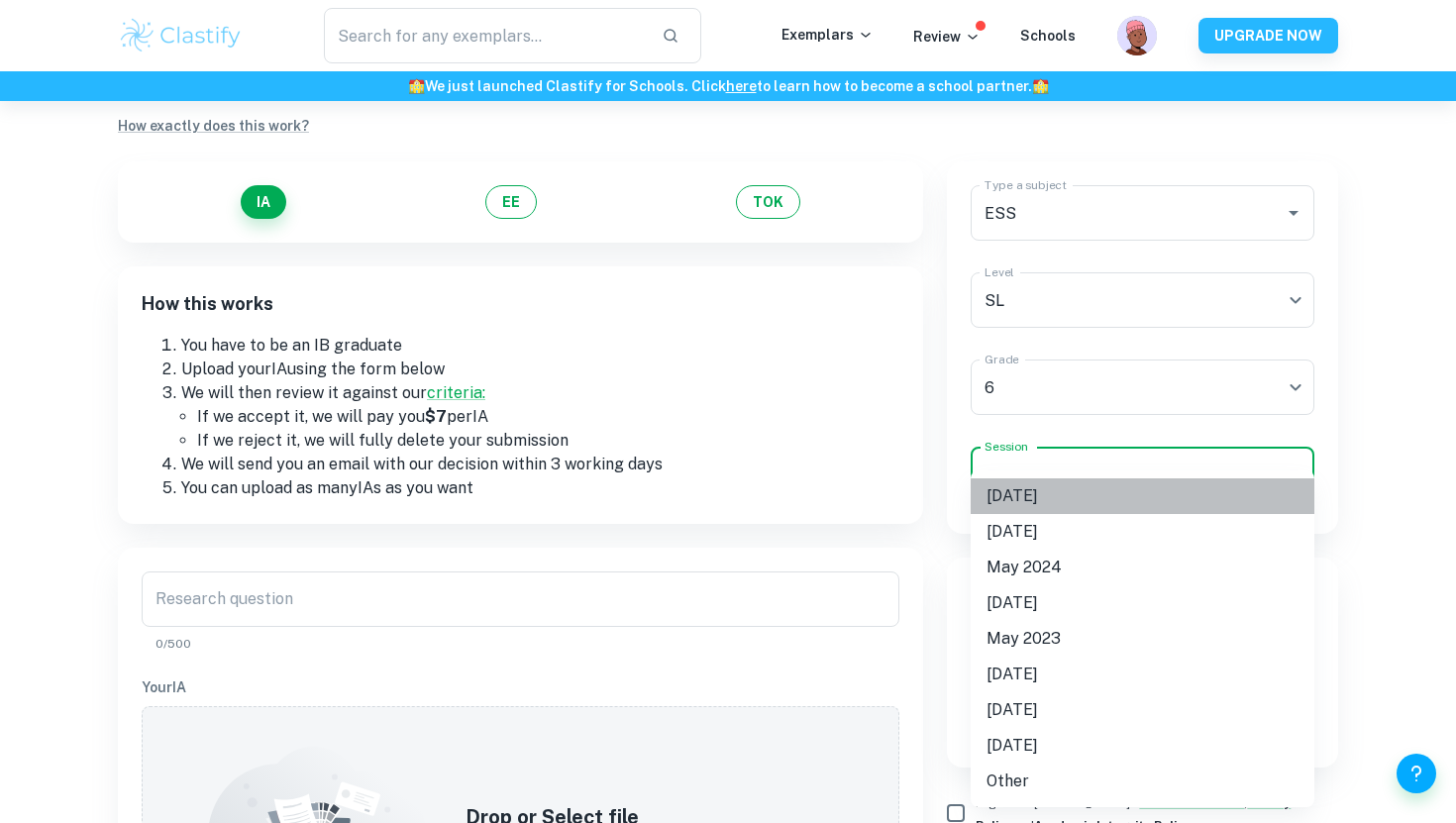 click on "[DATE]" at bounding box center [1142, 496] 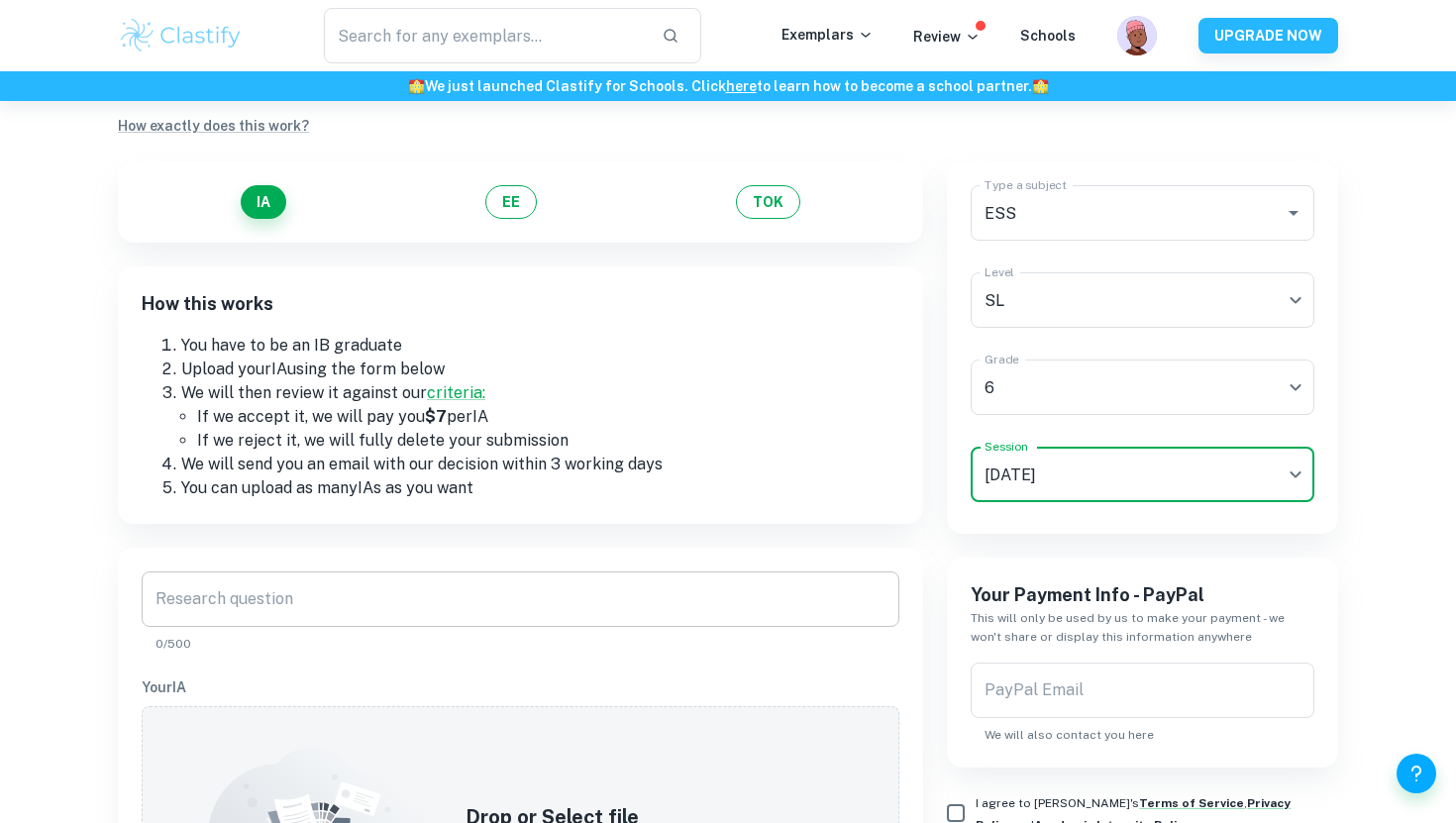 click on "Research question" at bounding box center [520, 599] 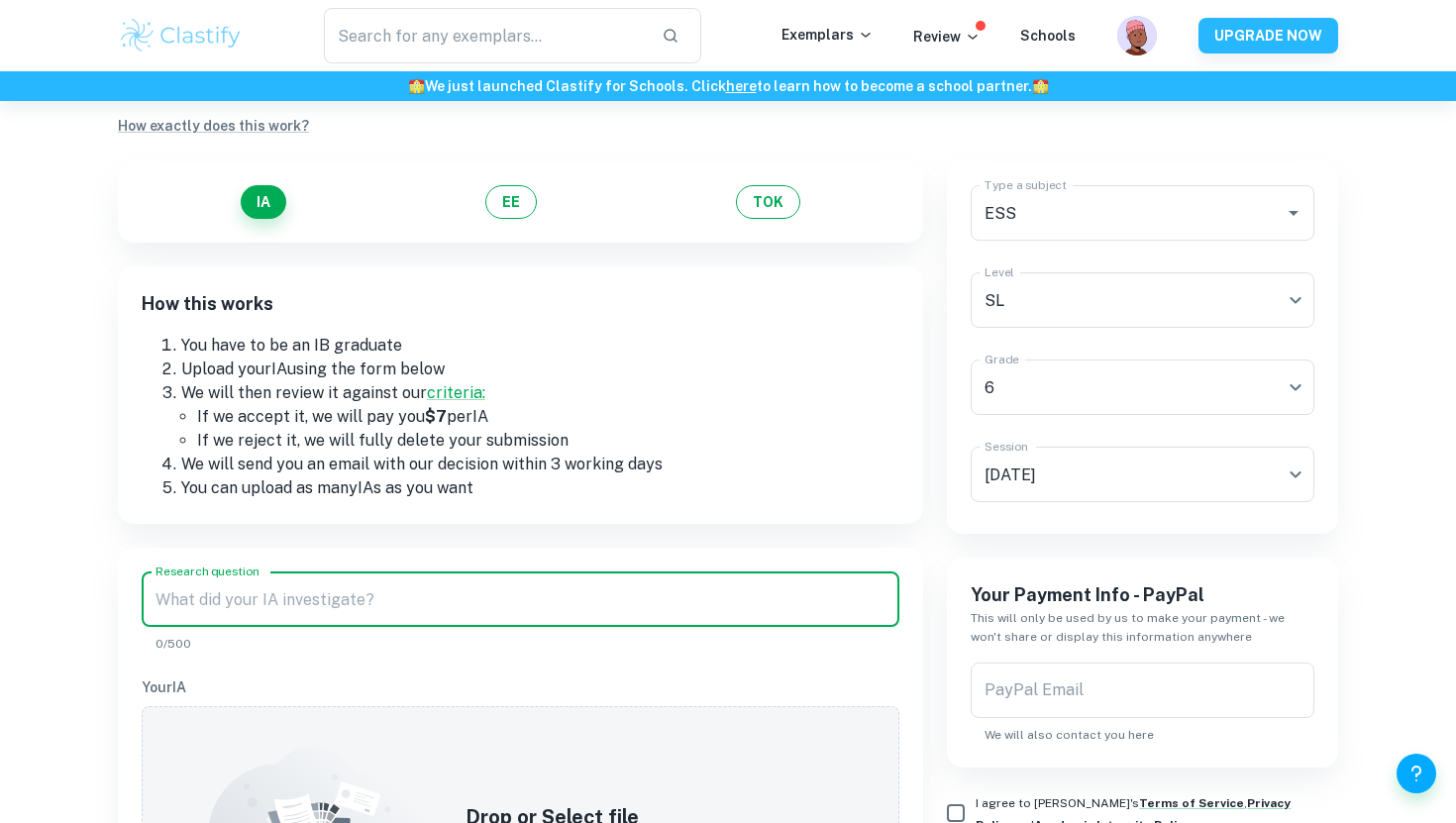 paste on "How do average years of schooling correlate with fertility rates in [GEOGRAPHIC_DATA], analyzed using [PERSON_NAME] Rank Correlation Coefficient across five-year intervals from [DATE] to [DATE]?" 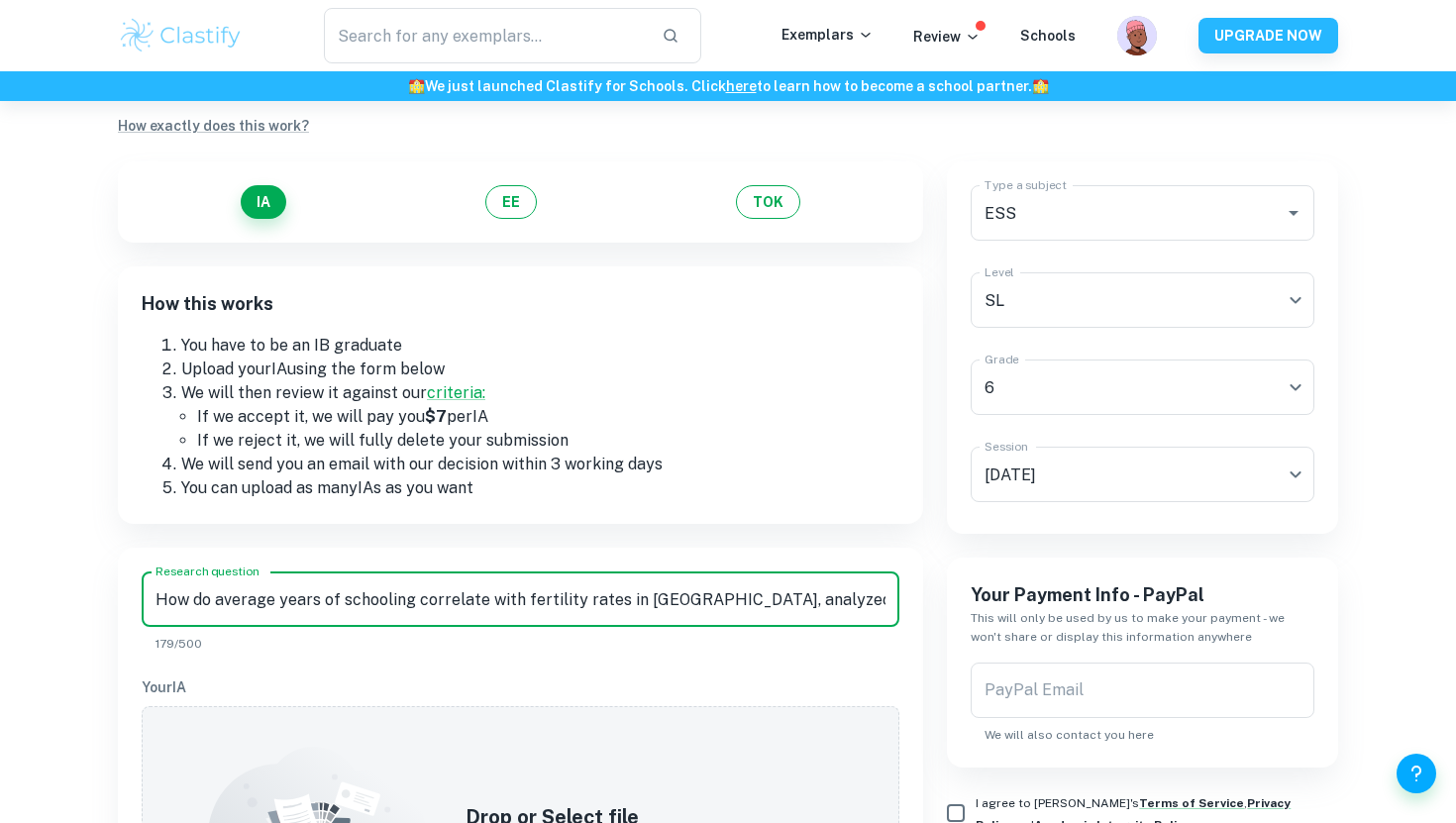 scroll, scrollTop: 0, scrollLeft: 575, axis: horizontal 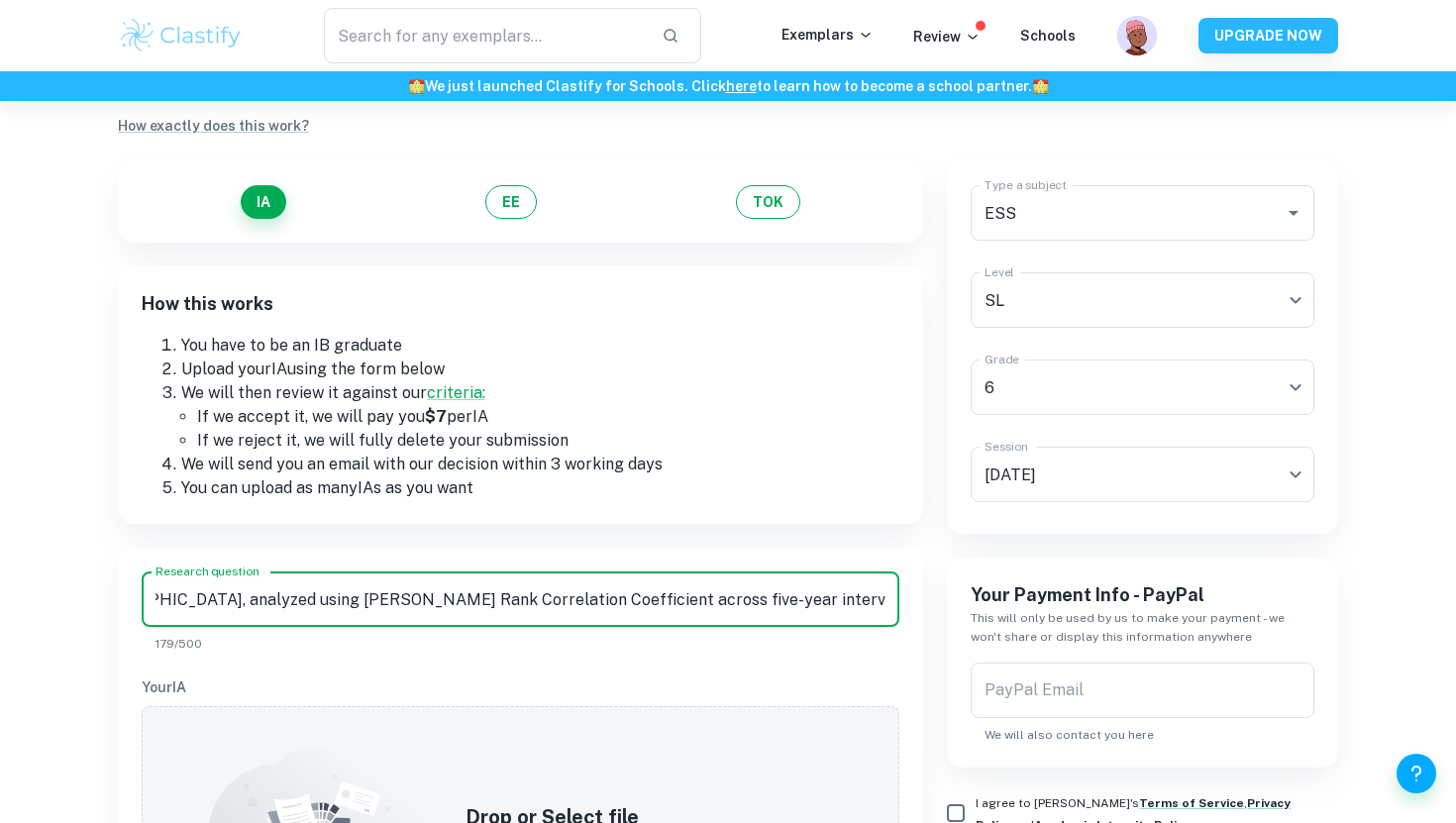 click on "How do average years of schooling correlate with fertility rates in [GEOGRAPHIC_DATA], analyzed using [PERSON_NAME] Rank Correlation Coefficient across five-year intervals from [DATE] to [DATE]?" at bounding box center [520, 599] 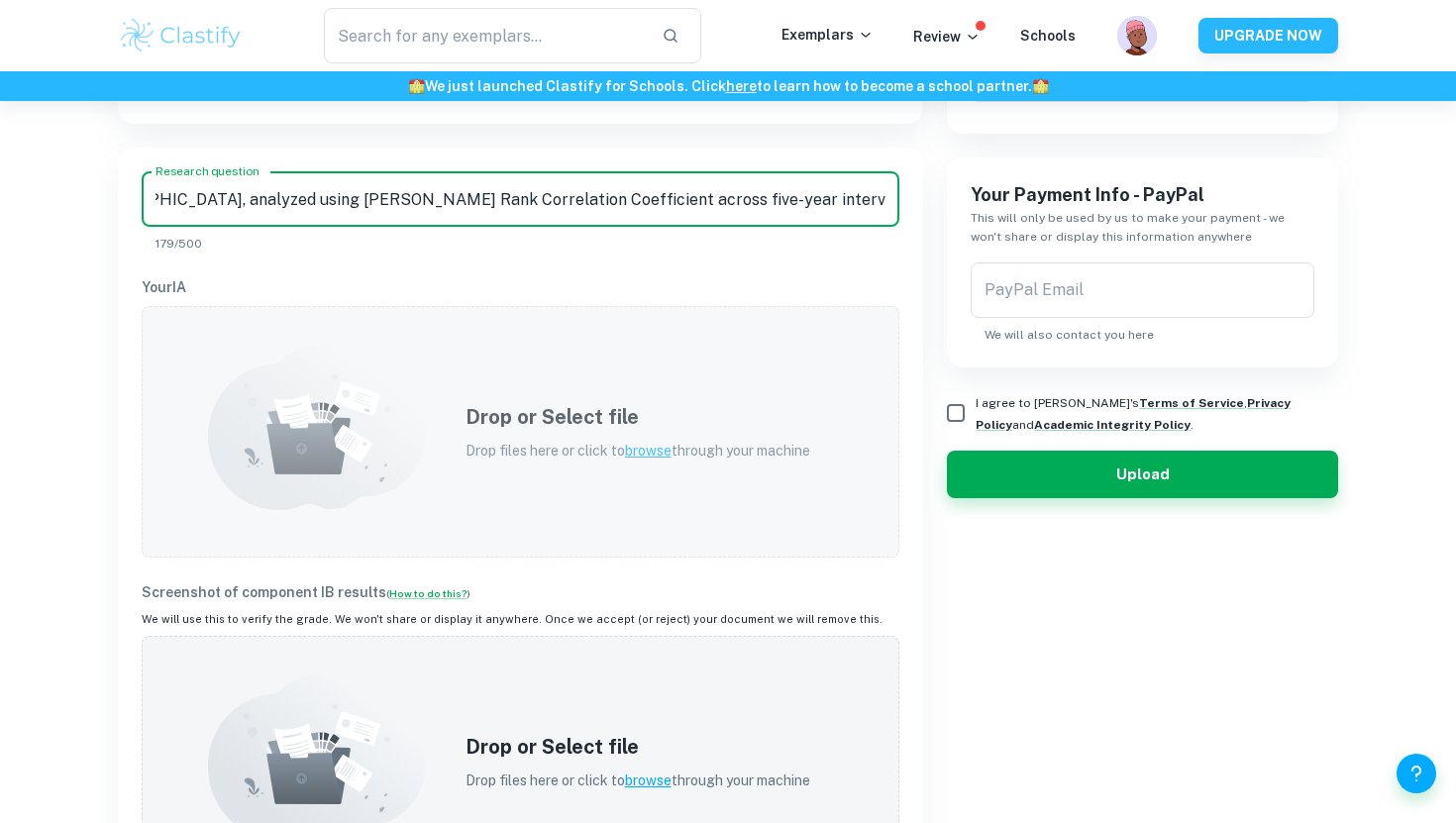 scroll, scrollTop: 500, scrollLeft: 0, axis: vertical 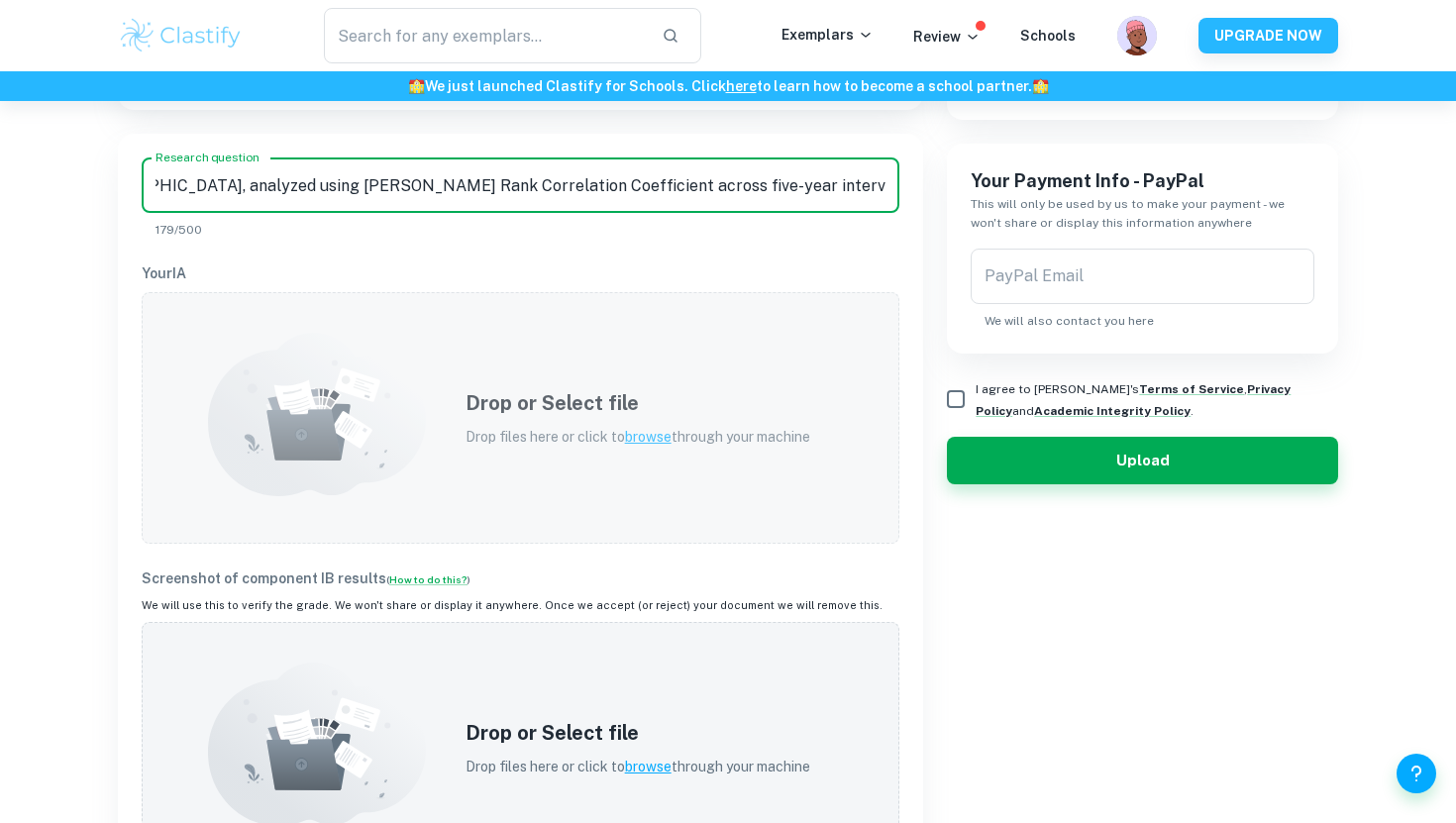 type on "How do average years of schooling correlate with fertility rates in [GEOGRAPHIC_DATA], analyzed using [PERSON_NAME] Rank Correlation Coefficient across five-year intervals from [DATE] to [DATE]?" 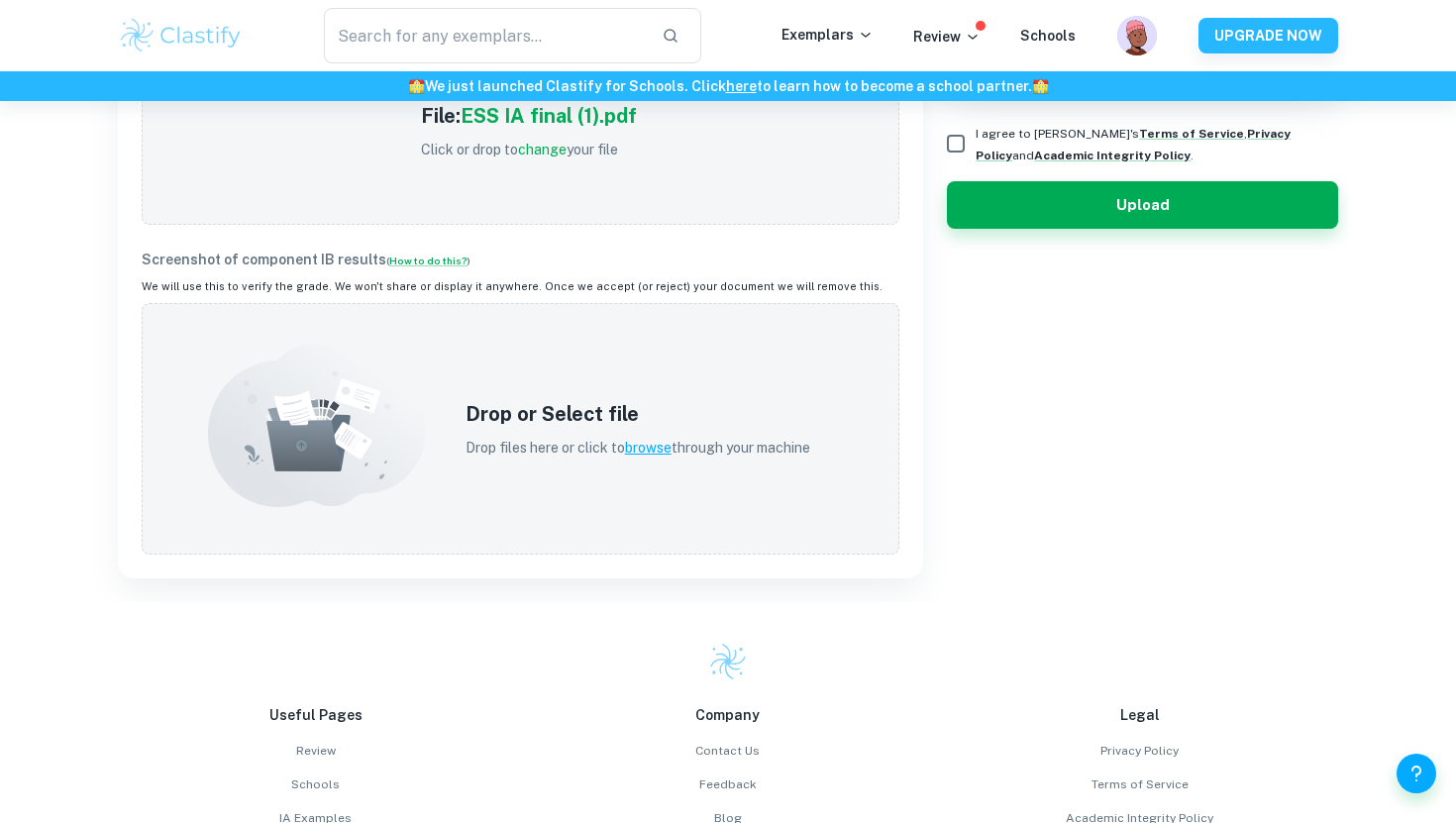 scroll, scrollTop: 785, scrollLeft: 0, axis: vertical 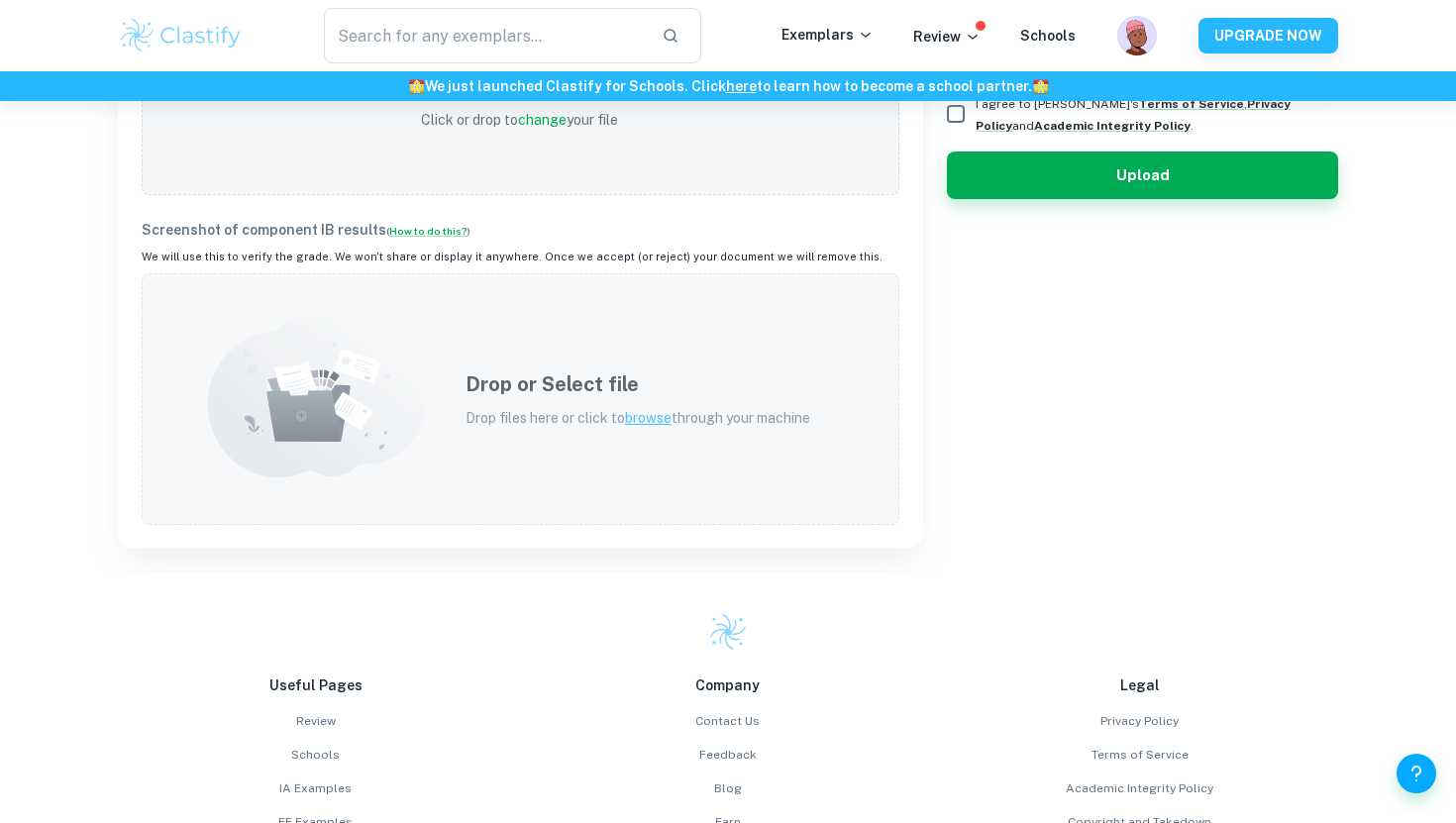 click on "browse" at bounding box center [648, 418] 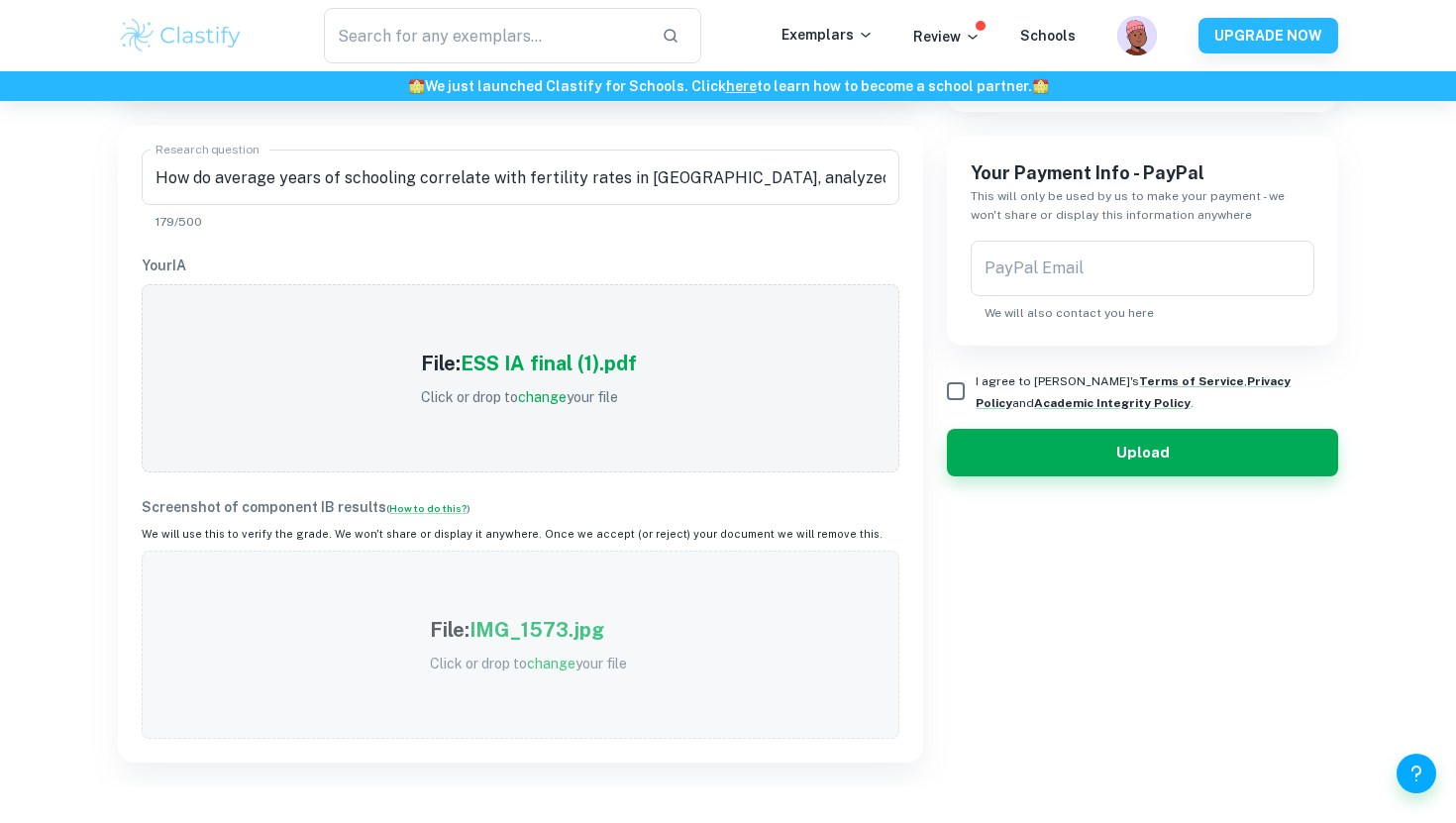 scroll, scrollTop: 446, scrollLeft: 0, axis: vertical 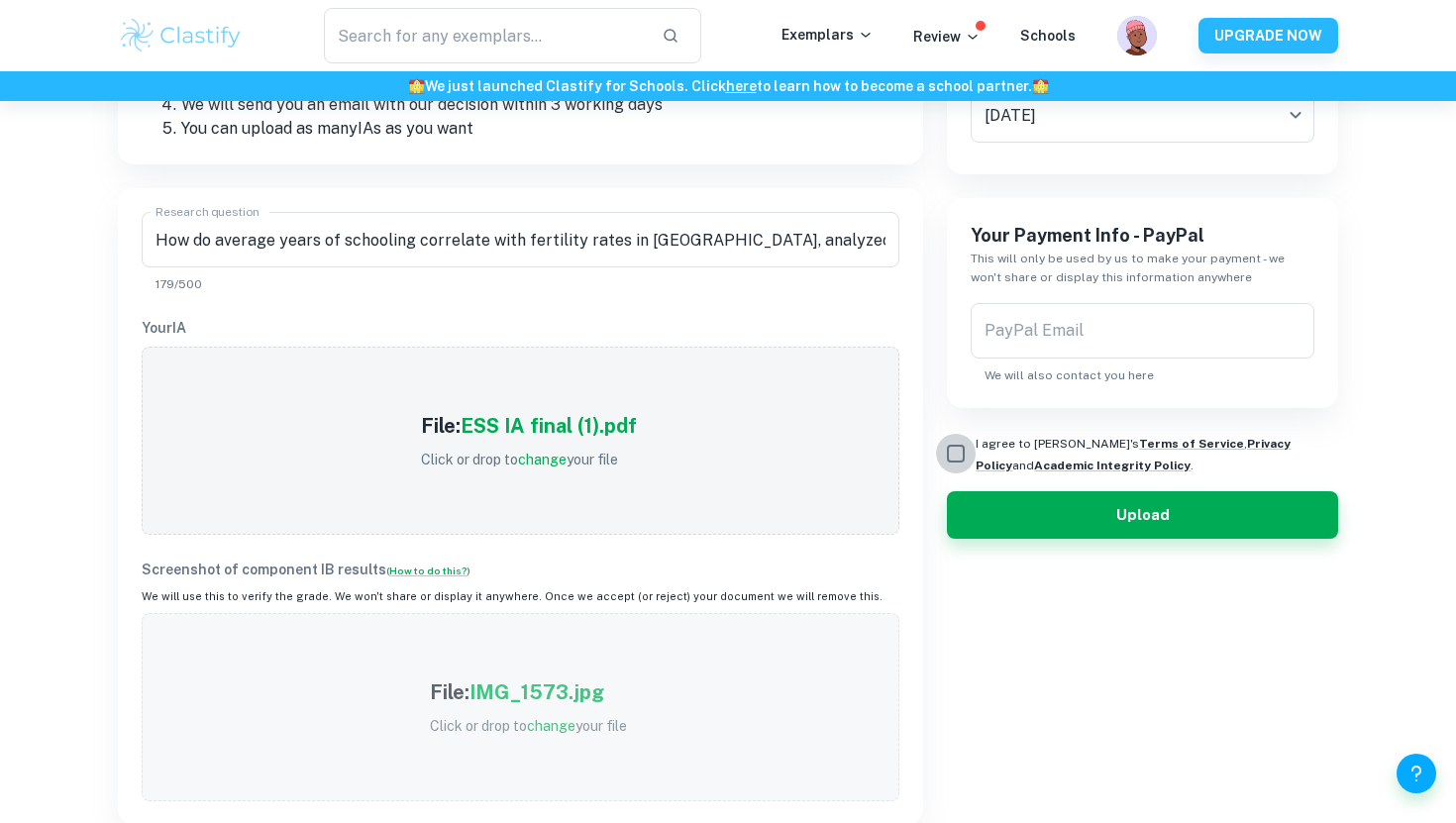 click on "I agree to [PERSON_NAME]'s  Terms of Service ,  Privacy Policy  and  Academic Integrity Policy ." at bounding box center (956, 454) 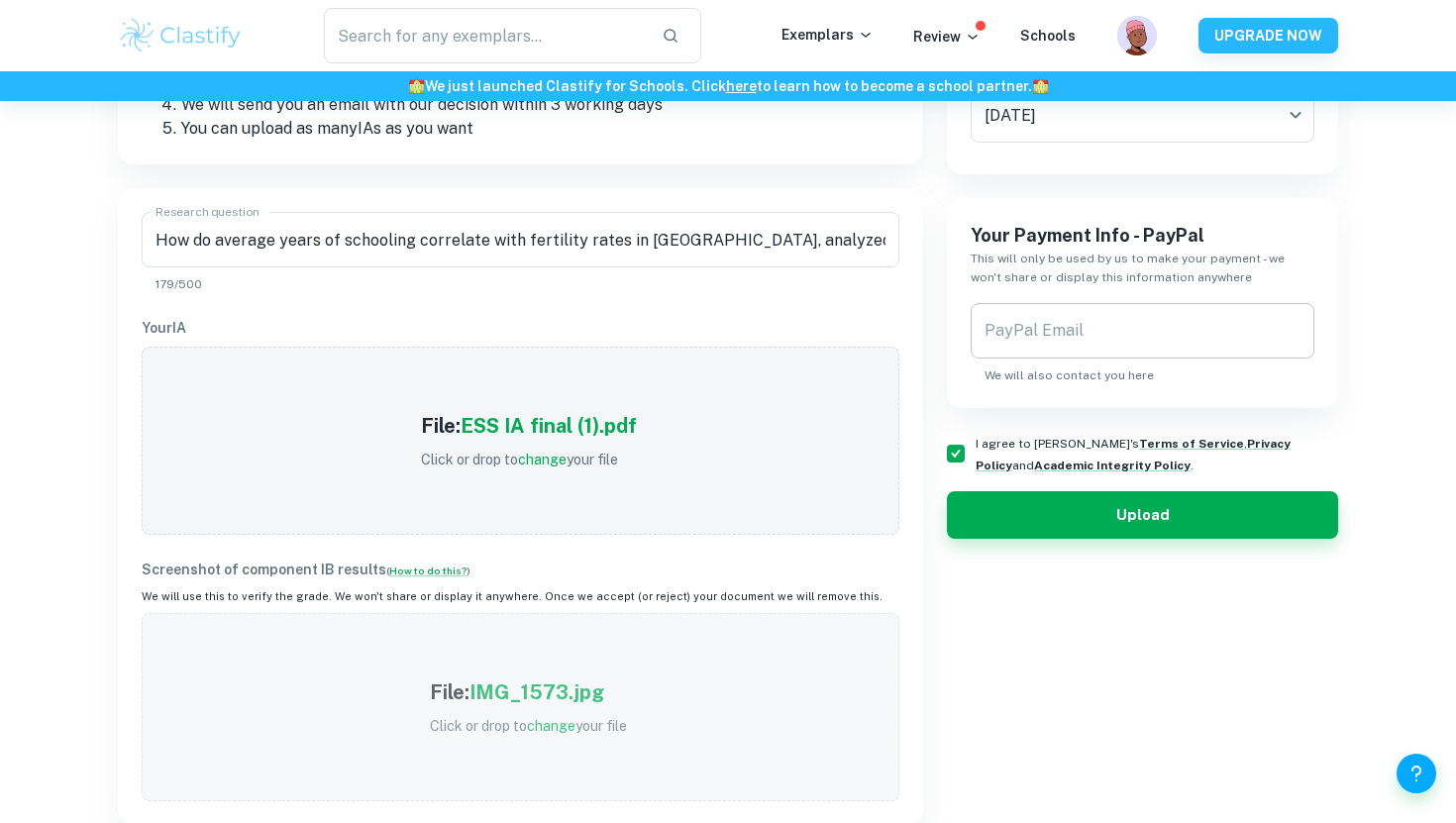 click on "PayPal Email" at bounding box center (1142, 331) 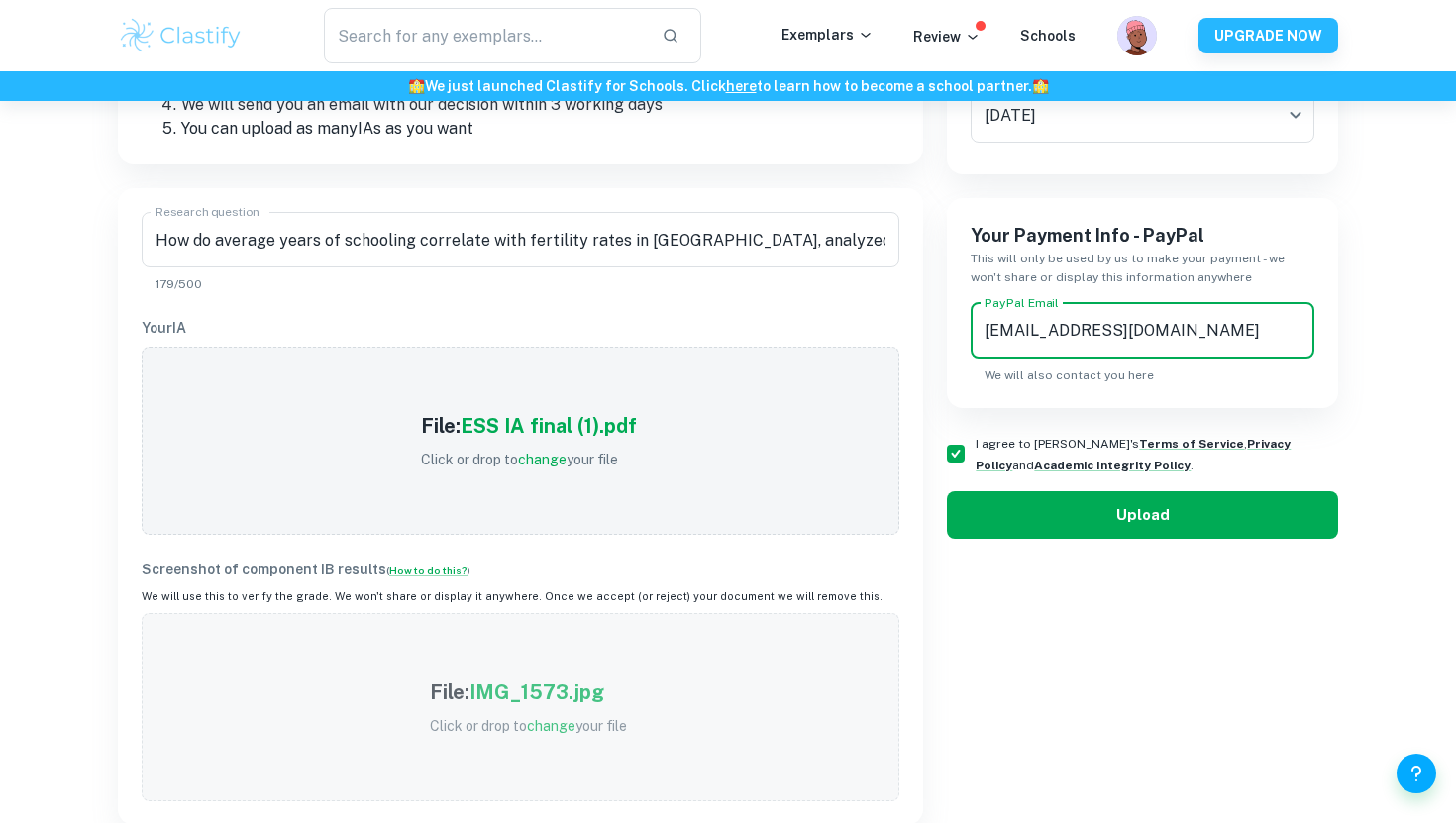 type on "[EMAIL_ADDRESS][DOMAIN_NAME]" 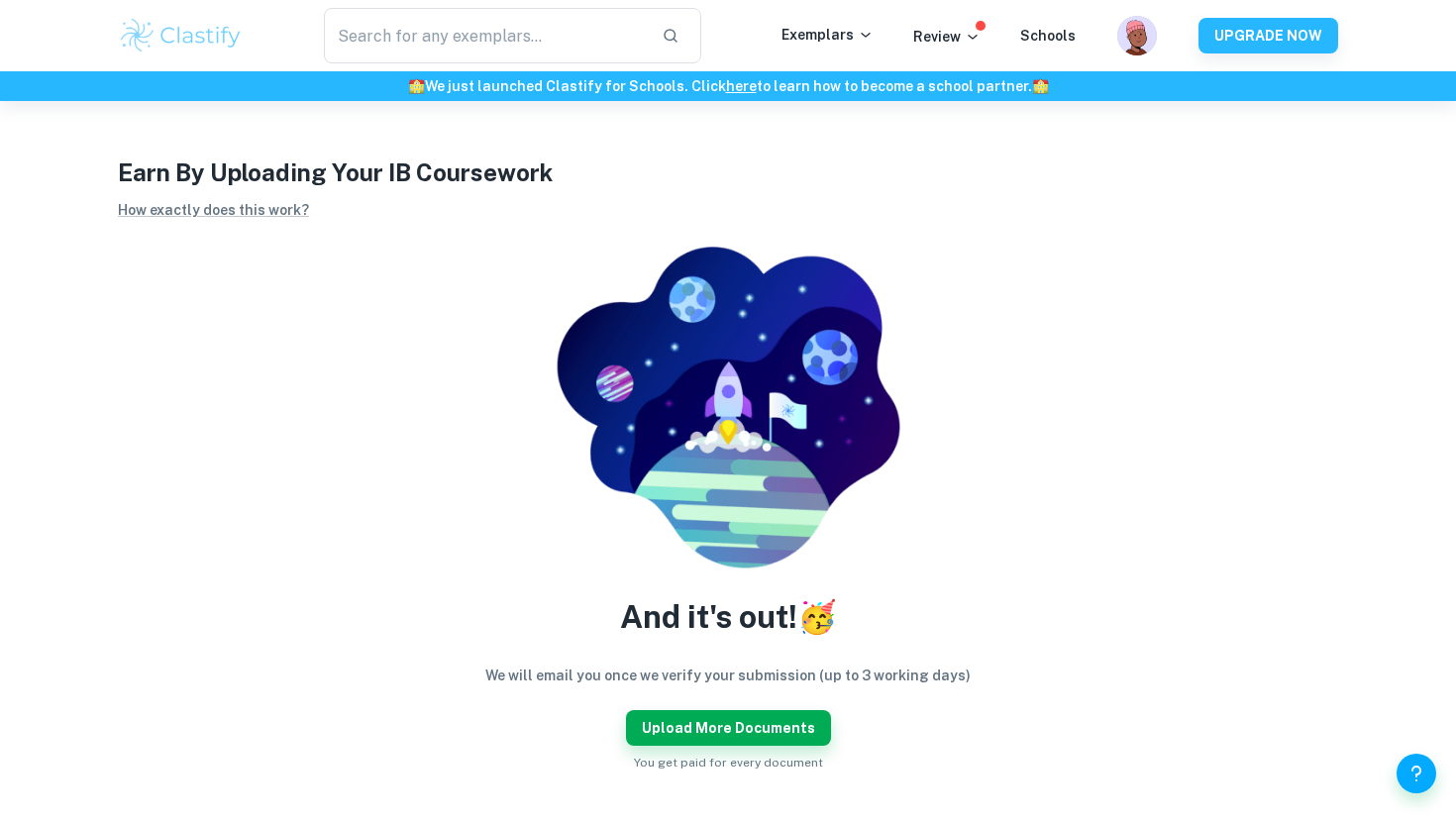 scroll, scrollTop: 0, scrollLeft: 0, axis: both 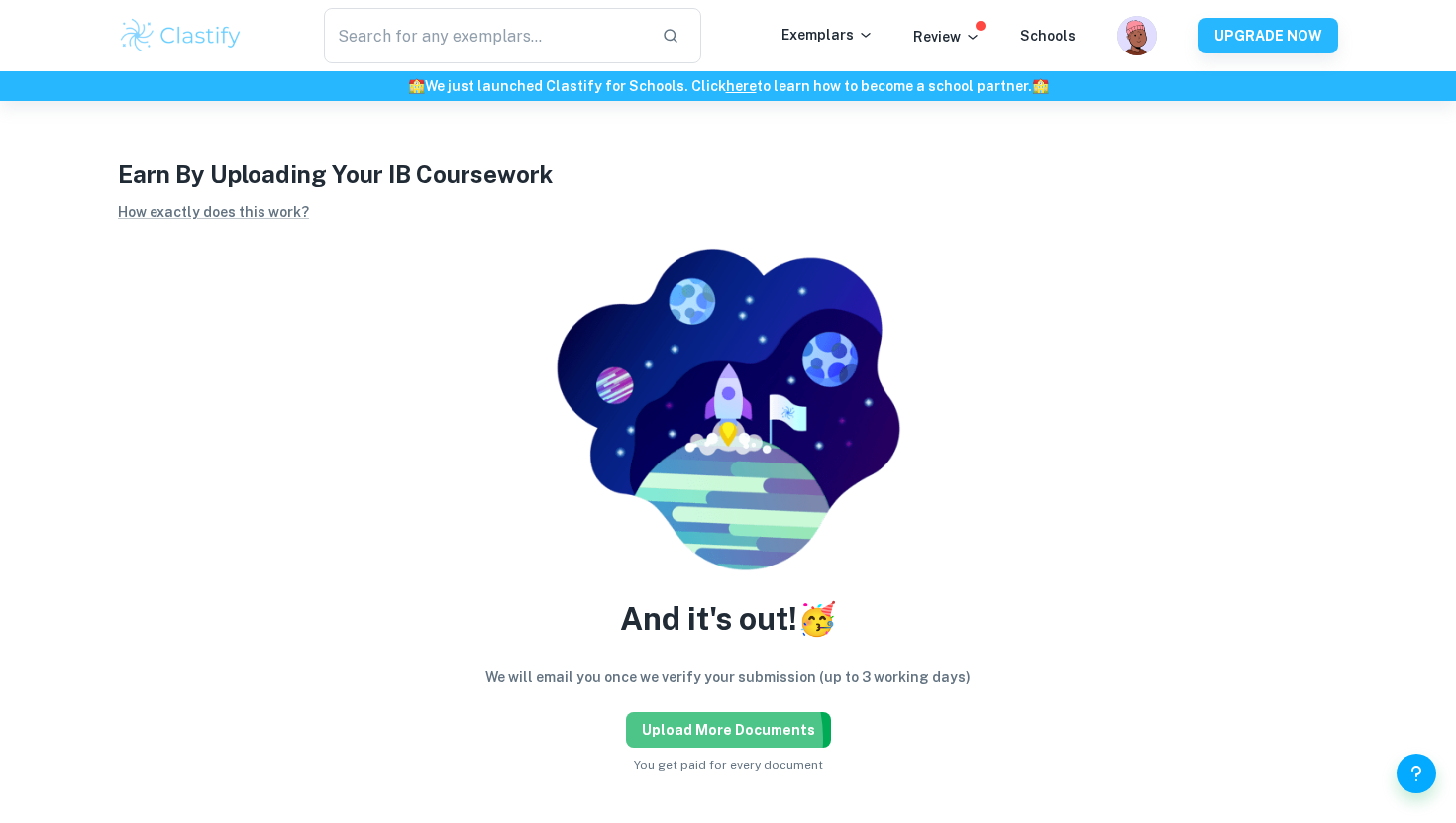 click on "Upload more documents" at bounding box center [728, 730] 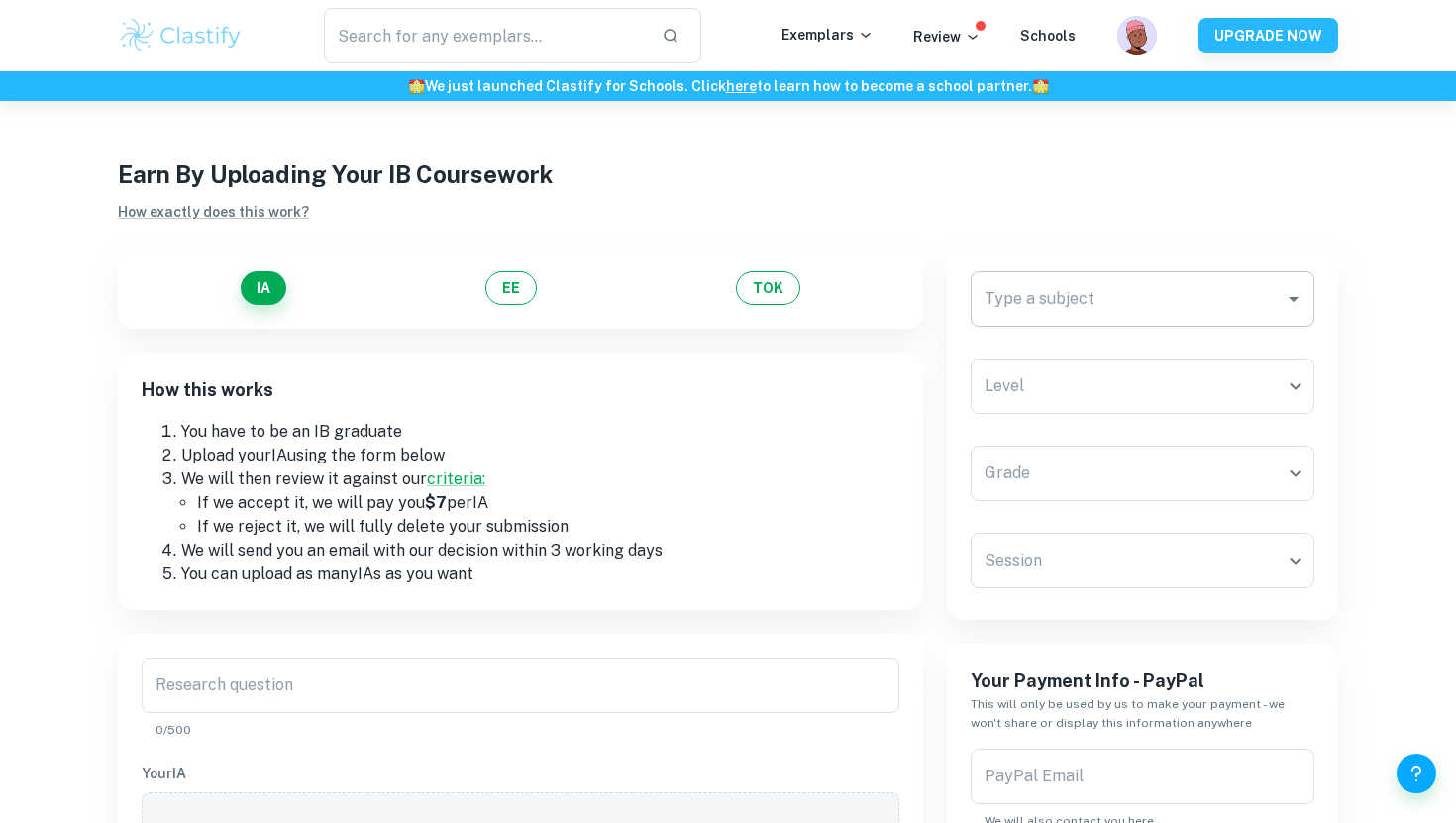 click on "Type a subject" at bounding box center [1142, 299] 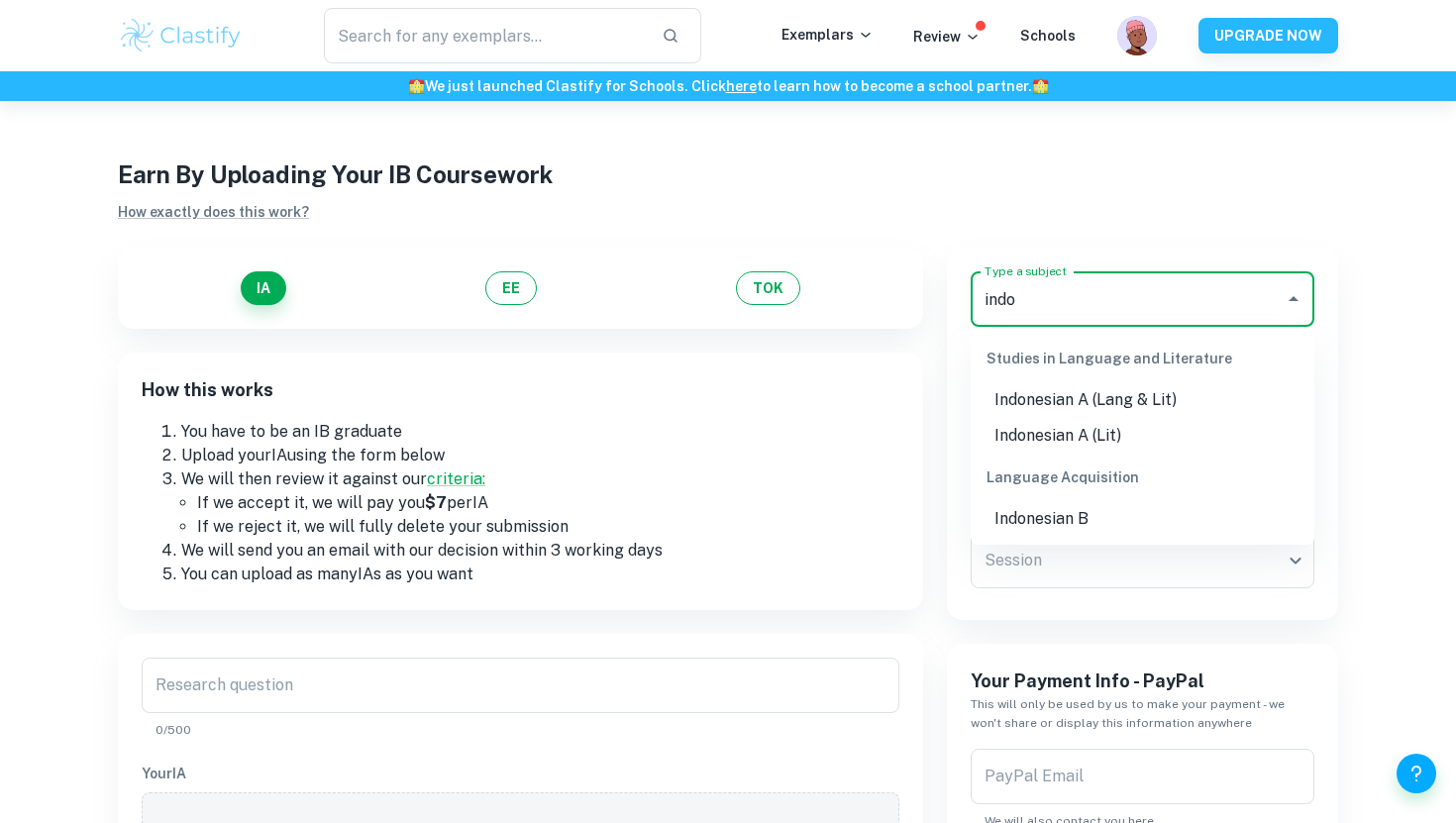 click on "Indonesian A (Lang & Lit)" at bounding box center [1142, 400] 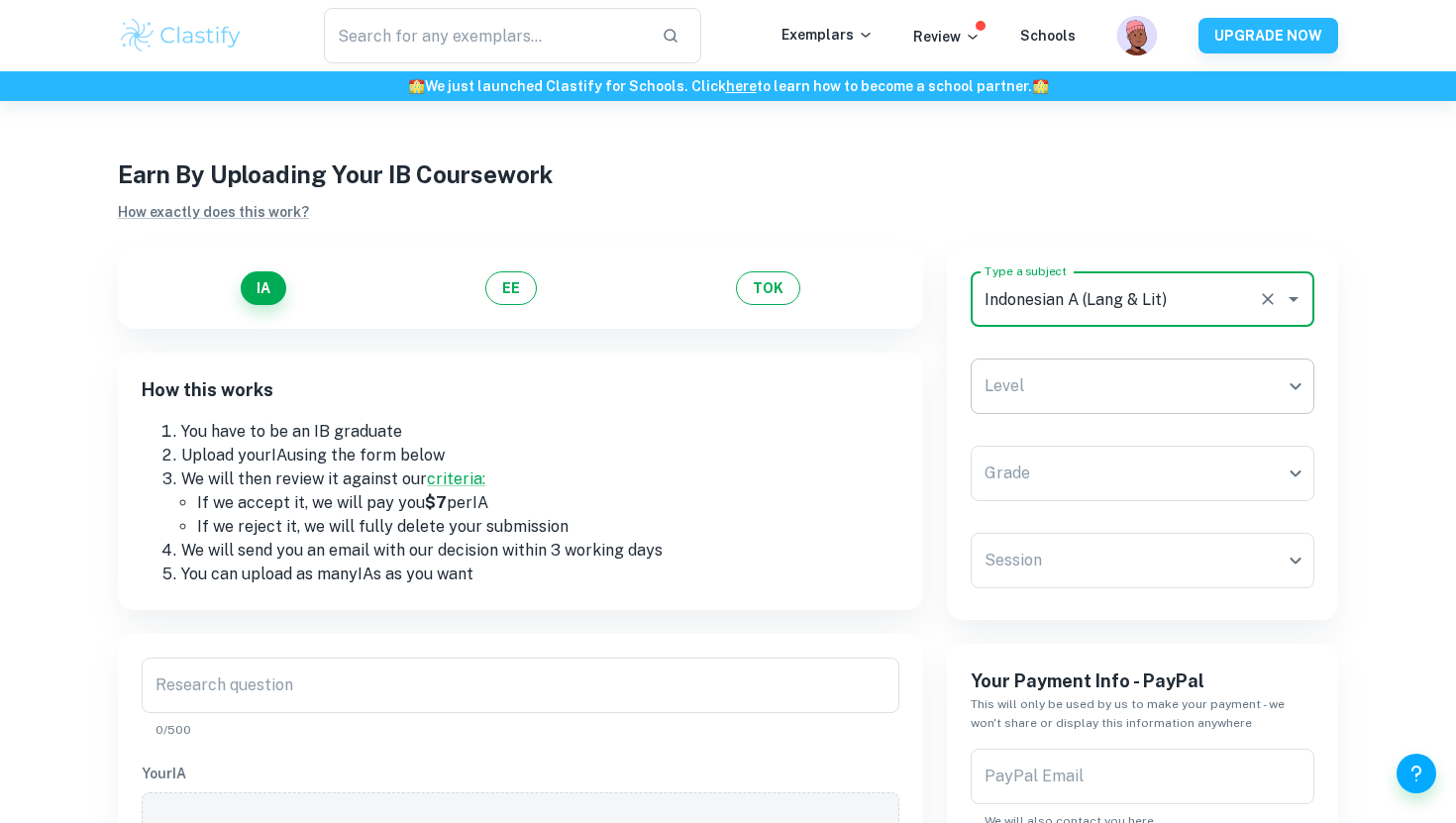 type on "Indonesian A (Lang & Lit)" 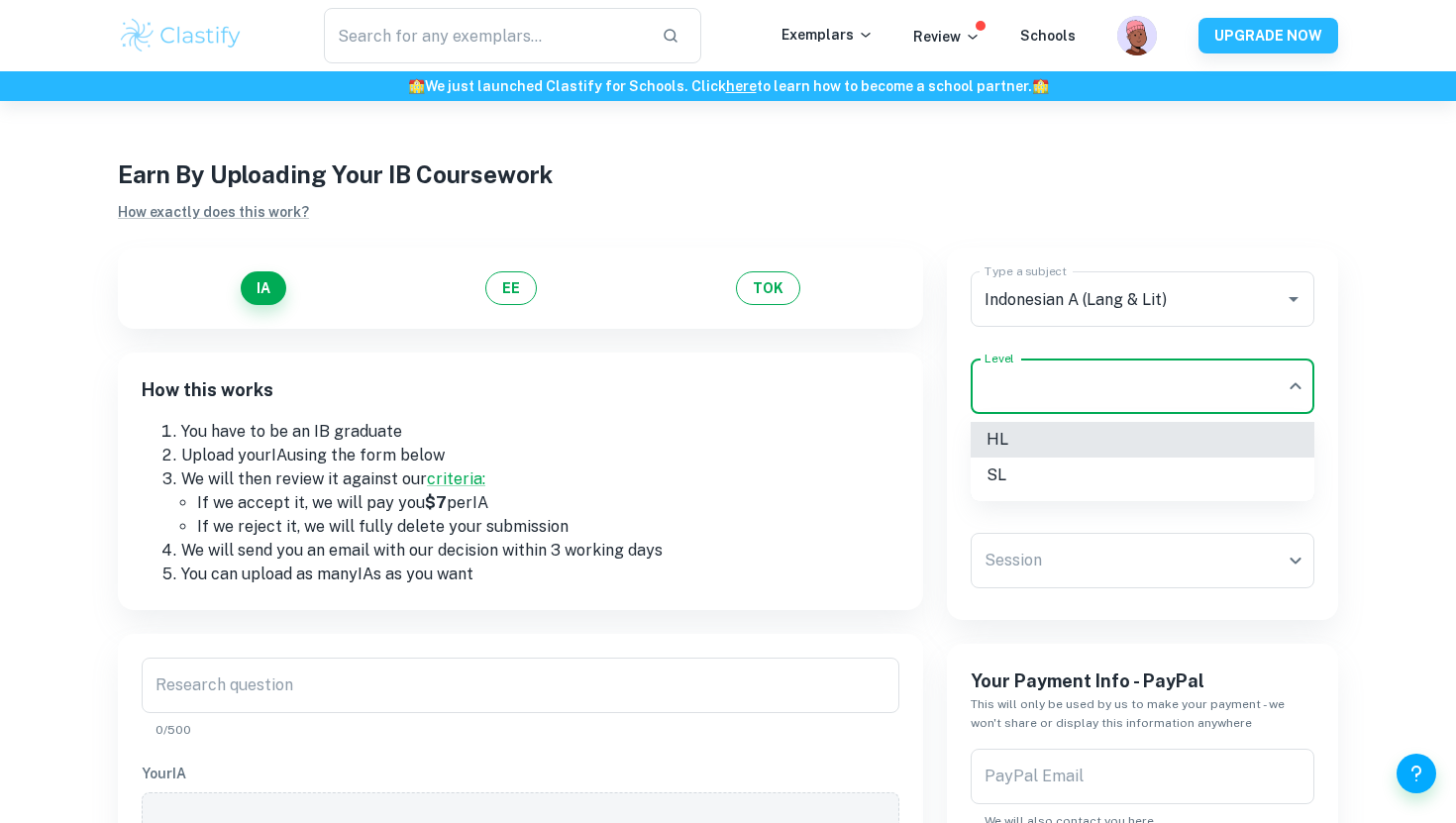 click on "SL" at bounding box center (1142, 475) 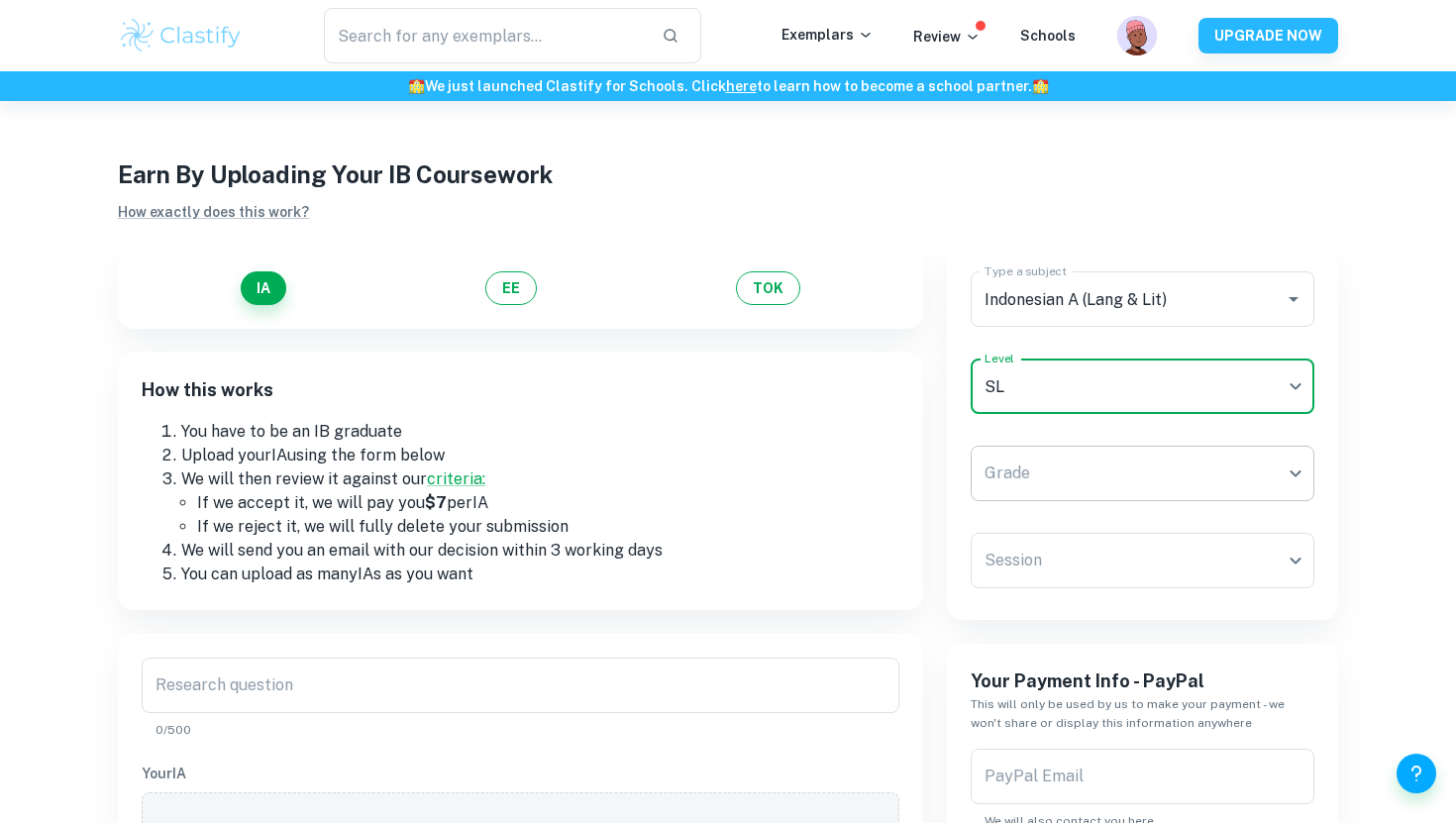 click on "We value your privacy We use cookies to enhance your browsing experience, serve personalised ads or content, and analyse our traffic. By clicking "Accept All", you consent to our use of cookies.   Cookie Policy Customise   Reject All   Accept All   Customise Consent Preferences   We use cookies to help you navigate efficiently and perform certain functions. You will find detailed information about all cookies under each consent category below. The cookies that are categorised as "Necessary" are stored on your browser as they are essential for enabling the basic functionalities of the site. ...  Show more For more information on how Google's third-party cookies operate and handle your data, see:   Google Privacy Policy Necessary Always Active Necessary cookies are required to enable the basic features of this site, such as providing secure log-in or adjusting your consent preferences. These cookies do not store any personally identifiable data. Functional Analytics Performance Advertisement Uncategorised" at bounding box center [728, 512] 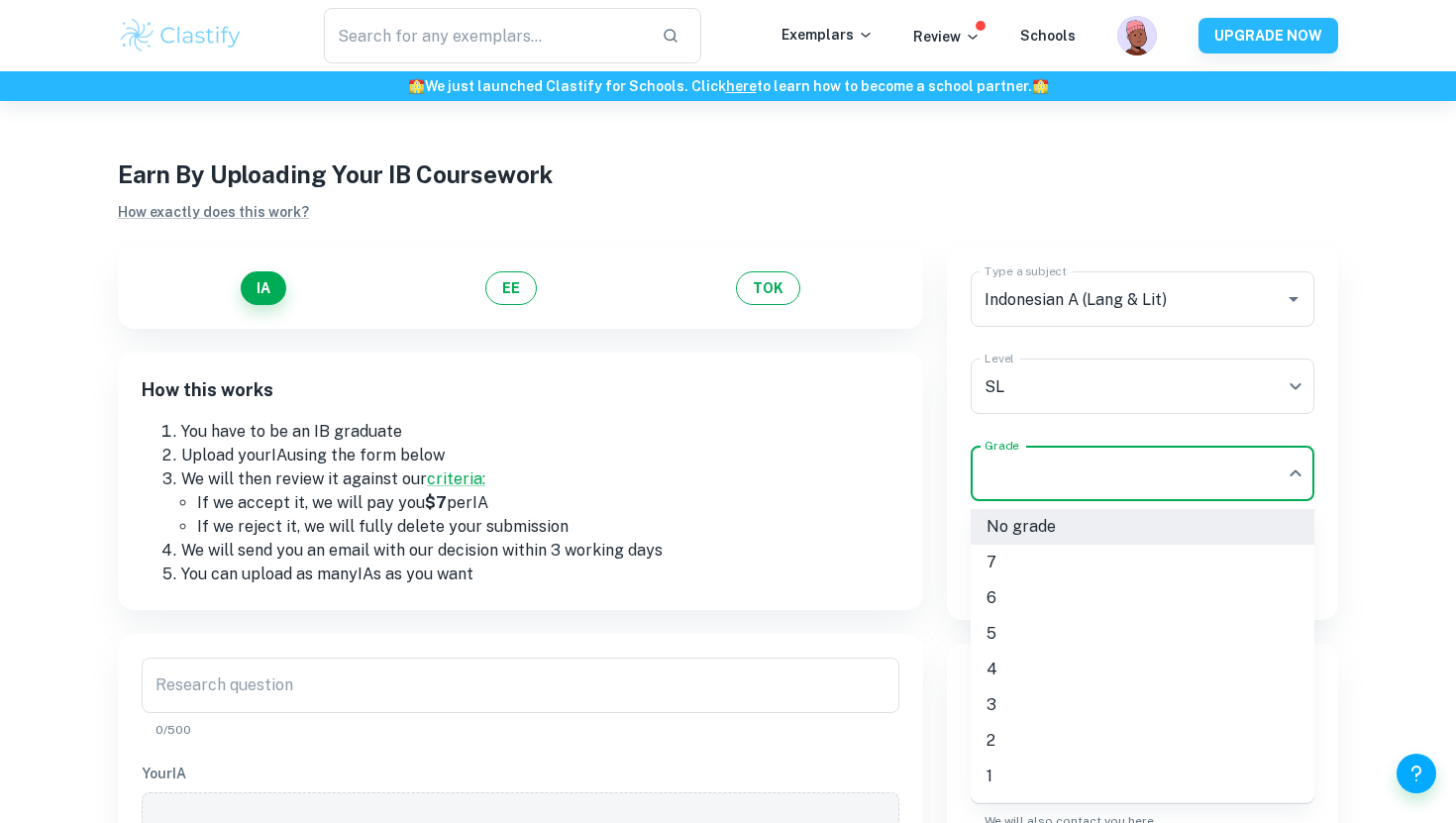 click at bounding box center [728, 411] 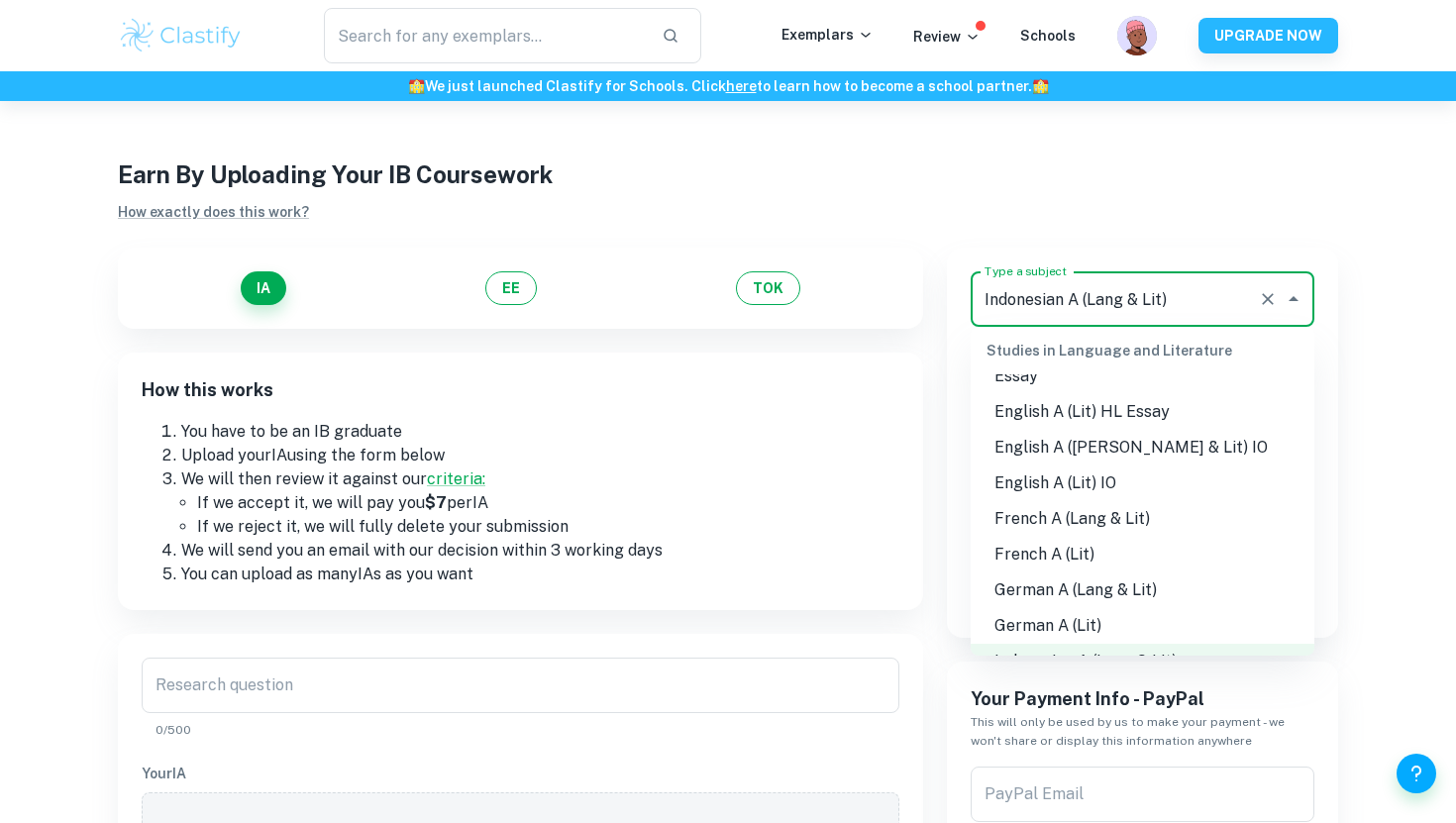 click on "English A (Lit) HL Essay" at bounding box center [1142, 412] 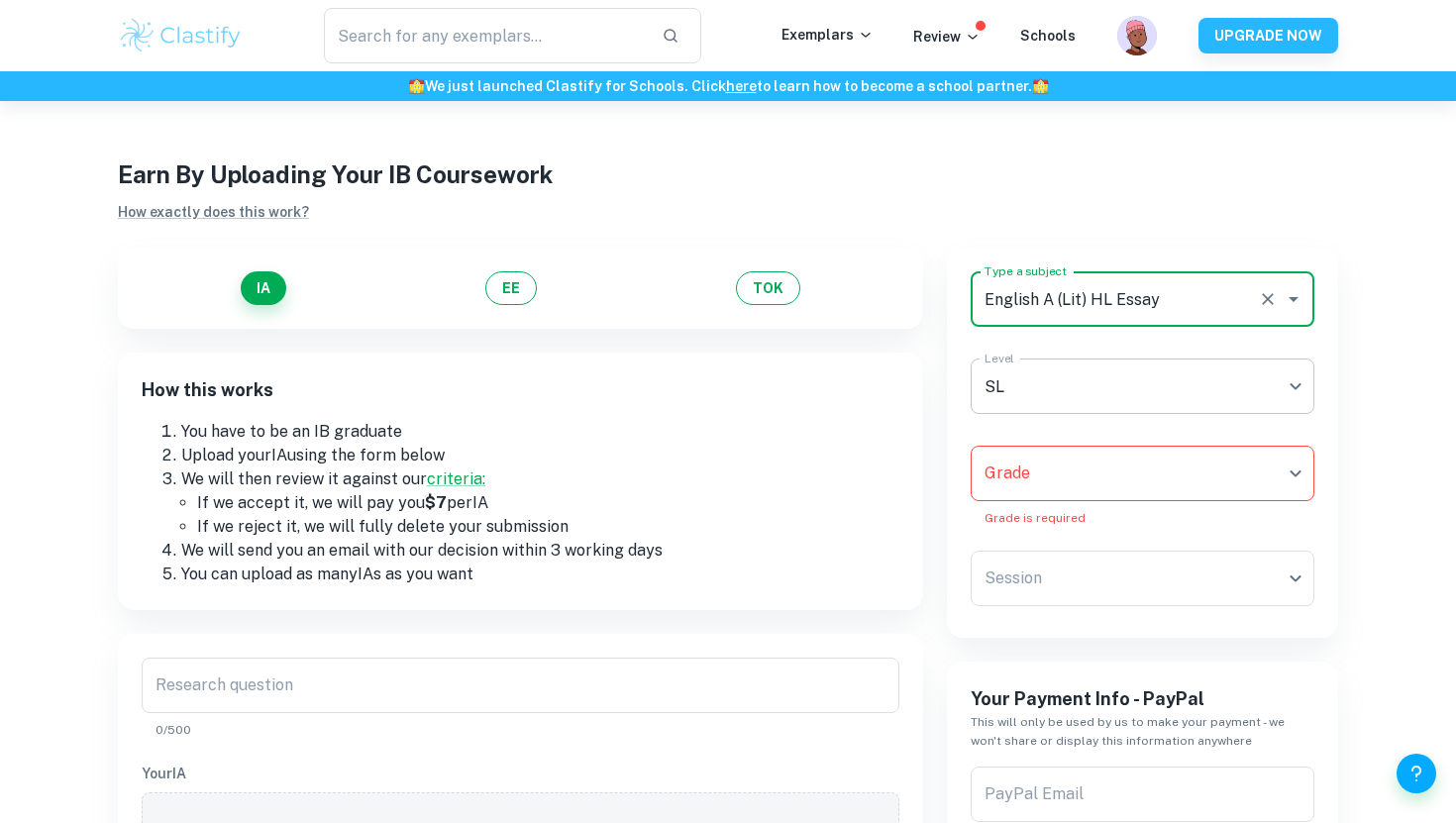 click on "We value your privacy We use cookies to enhance your browsing experience, serve personalised ads or content, and analyse our traffic. By clicking "Accept All", you consent to our use of cookies.   Cookie Policy Customise   Reject All   Accept All   Customise Consent Preferences   We use cookies to help you navigate efficiently and perform certain functions. You will find detailed information about all cookies under each consent category below. The cookies that are categorised as "Necessary" are stored on your browser as they are essential for enabling the basic functionalities of the site. ...  Show more For more information on how Google's third-party cookies operate and handle your data, see:   Google Privacy Policy Necessary Always Active Necessary cookies are required to enable the basic features of this site, such as providing secure log-in or adjusting your consent preferences. These cookies do not store any personally identifiable data. Functional Analytics Performance Advertisement Uncategorised" at bounding box center [728, 512] 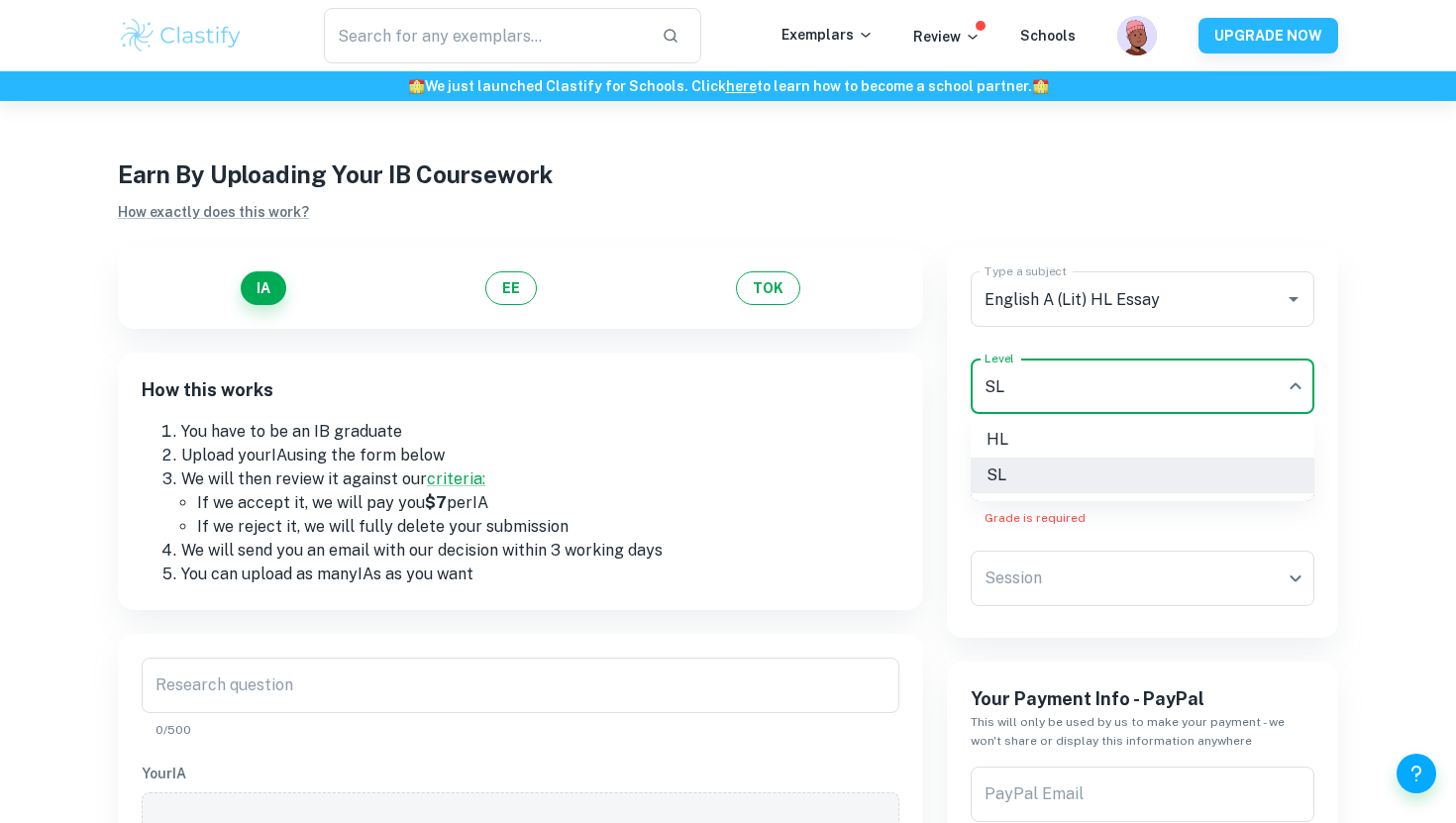 click on "HL" at bounding box center (1142, 440) 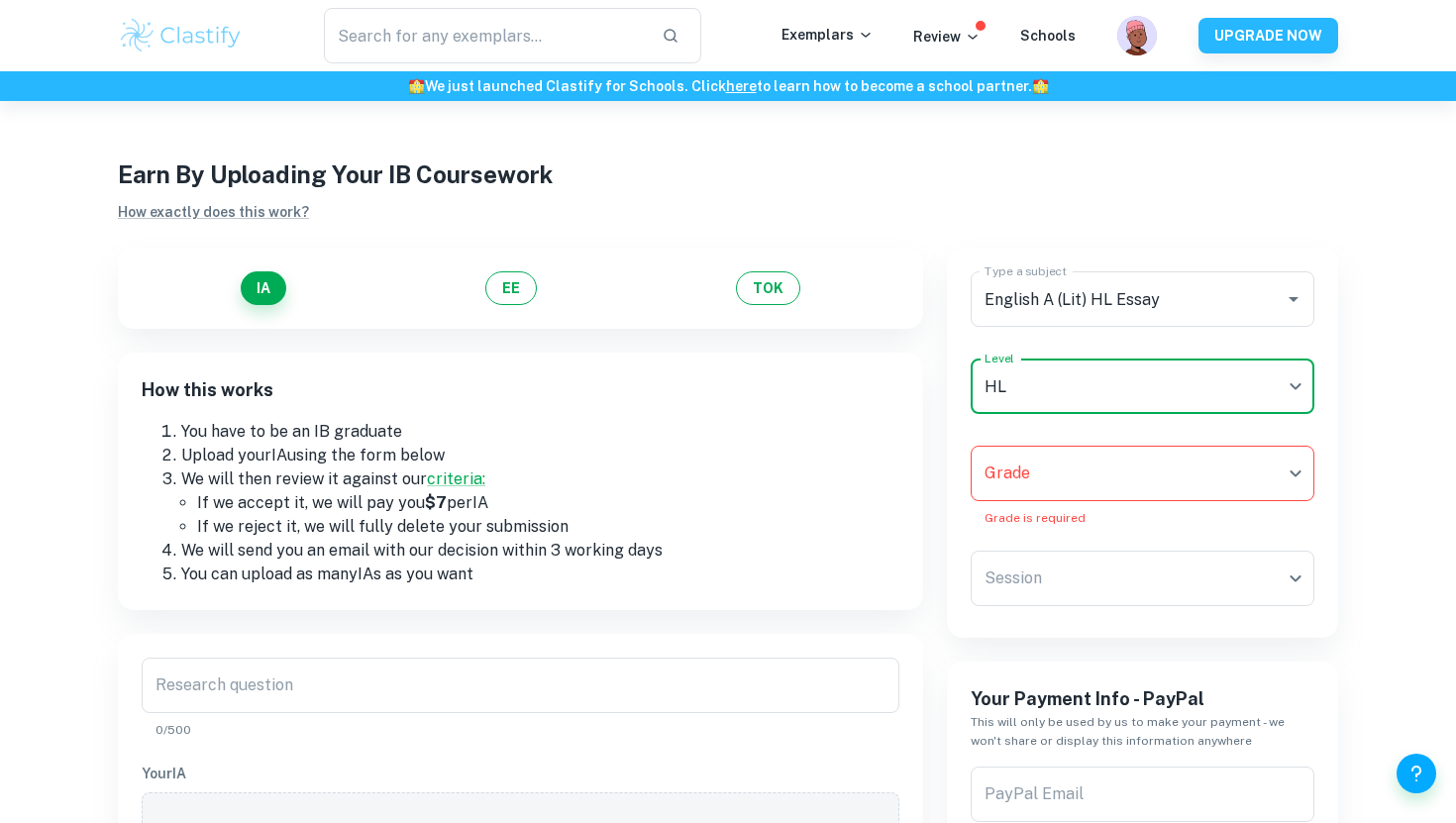 click on "We value your privacy We use cookies to enhance your browsing experience, serve personalised ads or content, and analyse our traffic. By clicking "Accept All", you consent to our use of cookies.   Cookie Policy Customise   Reject All   Accept All   Customise Consent Preferences   We use cookies to help you navigate efficiently and perform certain functions. You will find detailed information about all cookies under each consent category below. The cookies that are categorised as "Necessary" are stored on your browser as they are essential for enabling the basic functionalities of the site. ...  Show more For more information on how Google's third-party cookies operate and handle your data, see:   Google Privacy Policy Necessary Always Active Necessary cookies are required to enable the basic features of this site, such as providing secure log-in or adjusting your consent preferences. These cookies do not store any personally identifiable data. Functional Analytics Performance Advertisement Uncategorised" at bounding box center [728, 512] 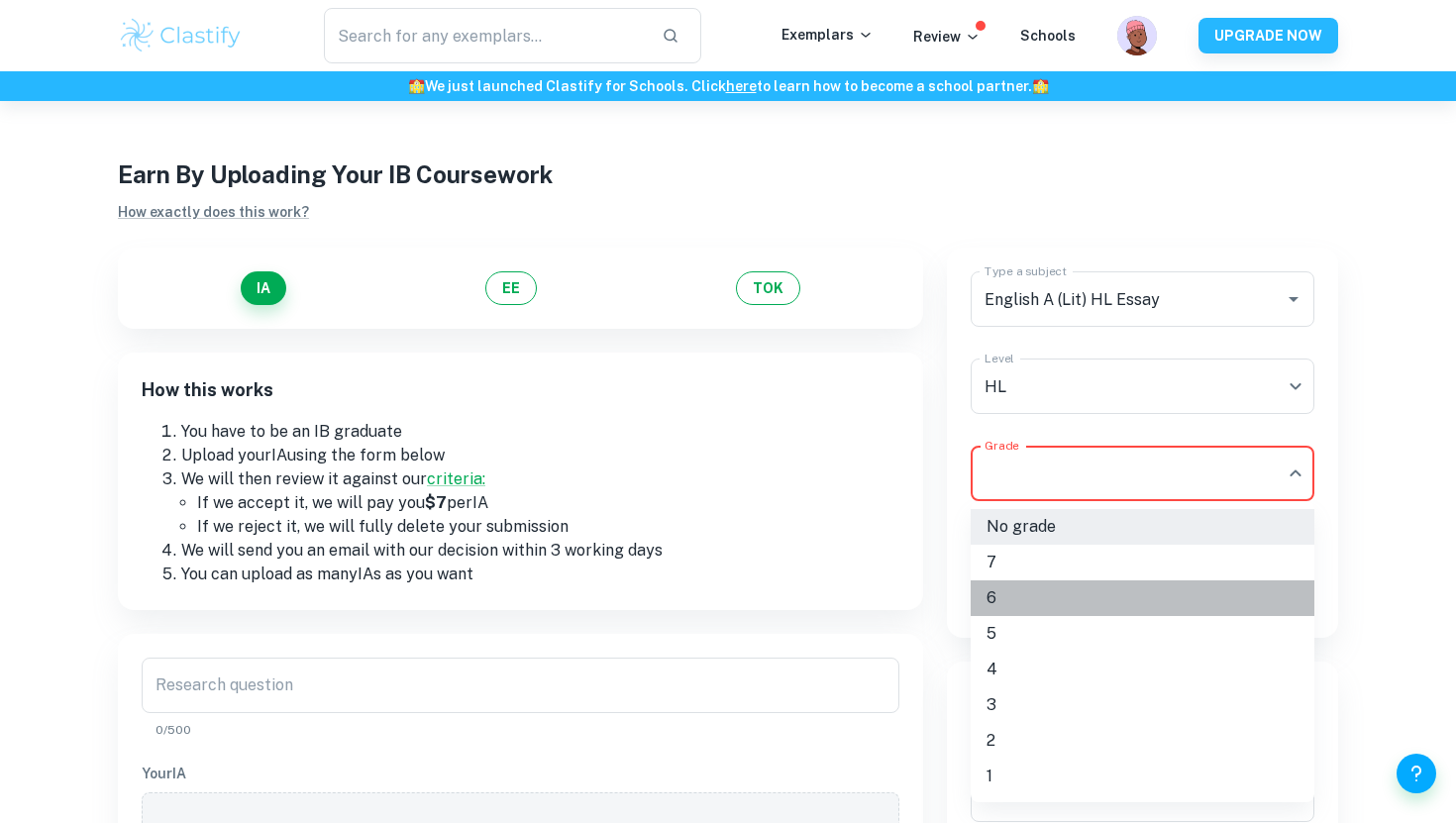 click on "6" at bounding box center (1142, 598) 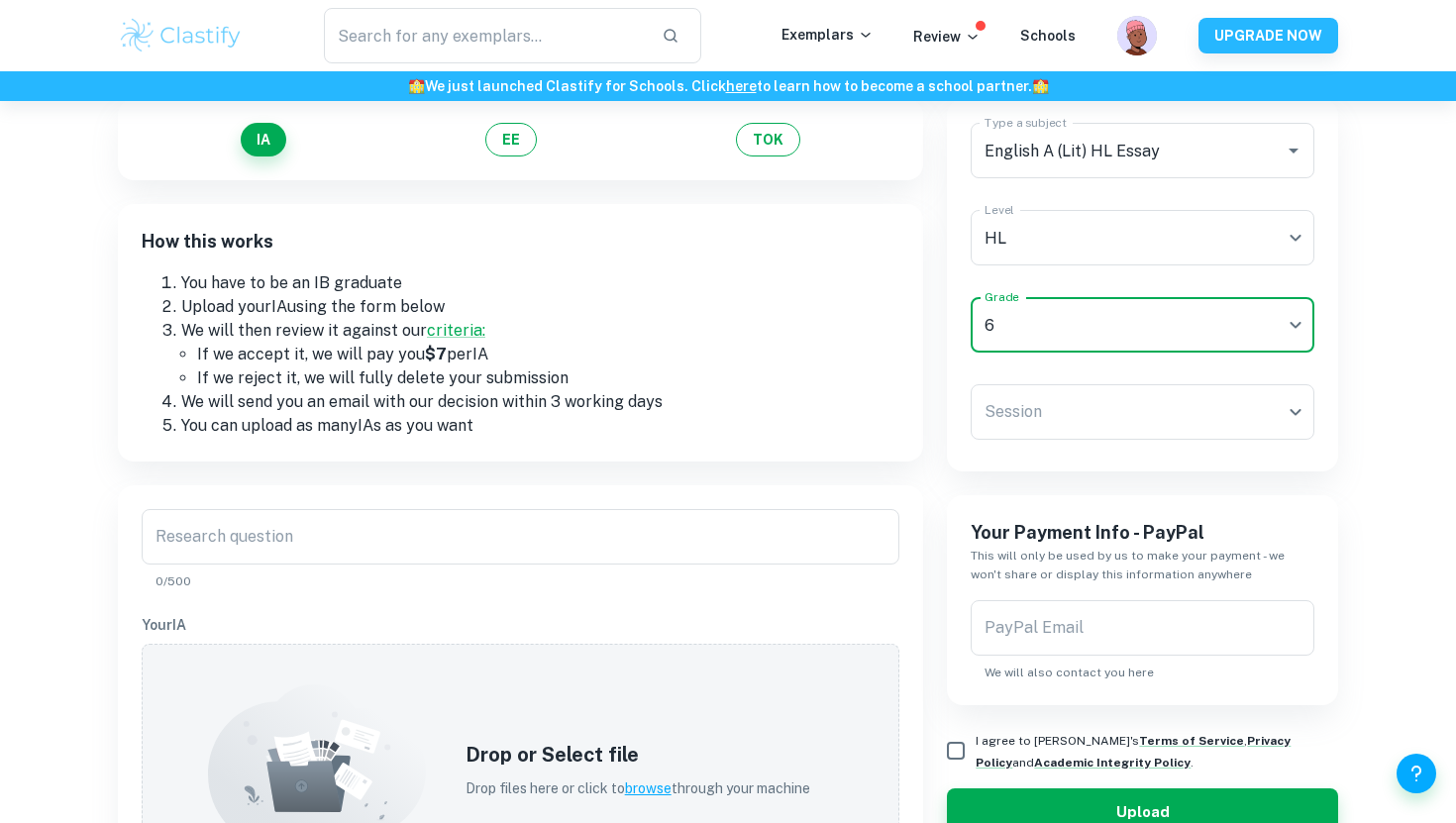 scroll, scrollTop: 202, scrollLeft: 0, axis: vertical 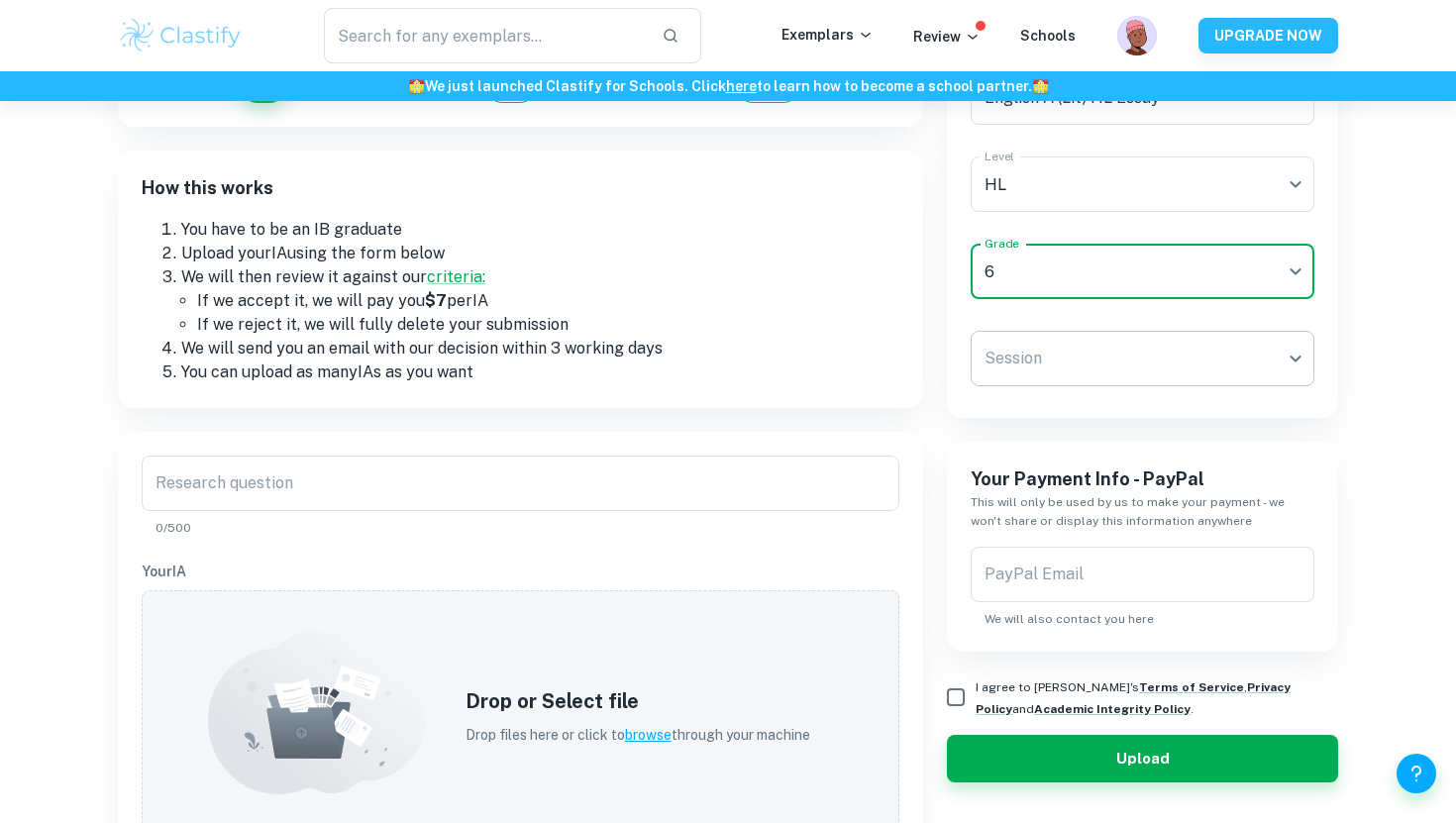 click on "We value your privacy We use cookies to enhance your browsing experience, serve personalised ads or content, and analyse our traffic. By clicking "Accept All", you consent to our use of cookies.   Cookie Policy Customise   Reject All   Accept All   Customise Consent Preferences   We use cookies to help you navigate efficiently and perform certain functions. You will find detailed information about all cookies under each consent category below. The cookies that are categorised as "Necessary" are stored on your browser as they are essential for enabling the basic functionalities of the site. ...  Show more For more information on how Google's third-party cookies operate and handle your data, see:   Google Privacy Policy Necessary Always Active Necessary cookies are required to enable the basic features of this site, such as providing secure log-in or adjusting your consent preferences. These cookies do not store any personally identifiable data. Functional Analytics Performance Advertisement Uncategorised" at bounding box center [728, 310] 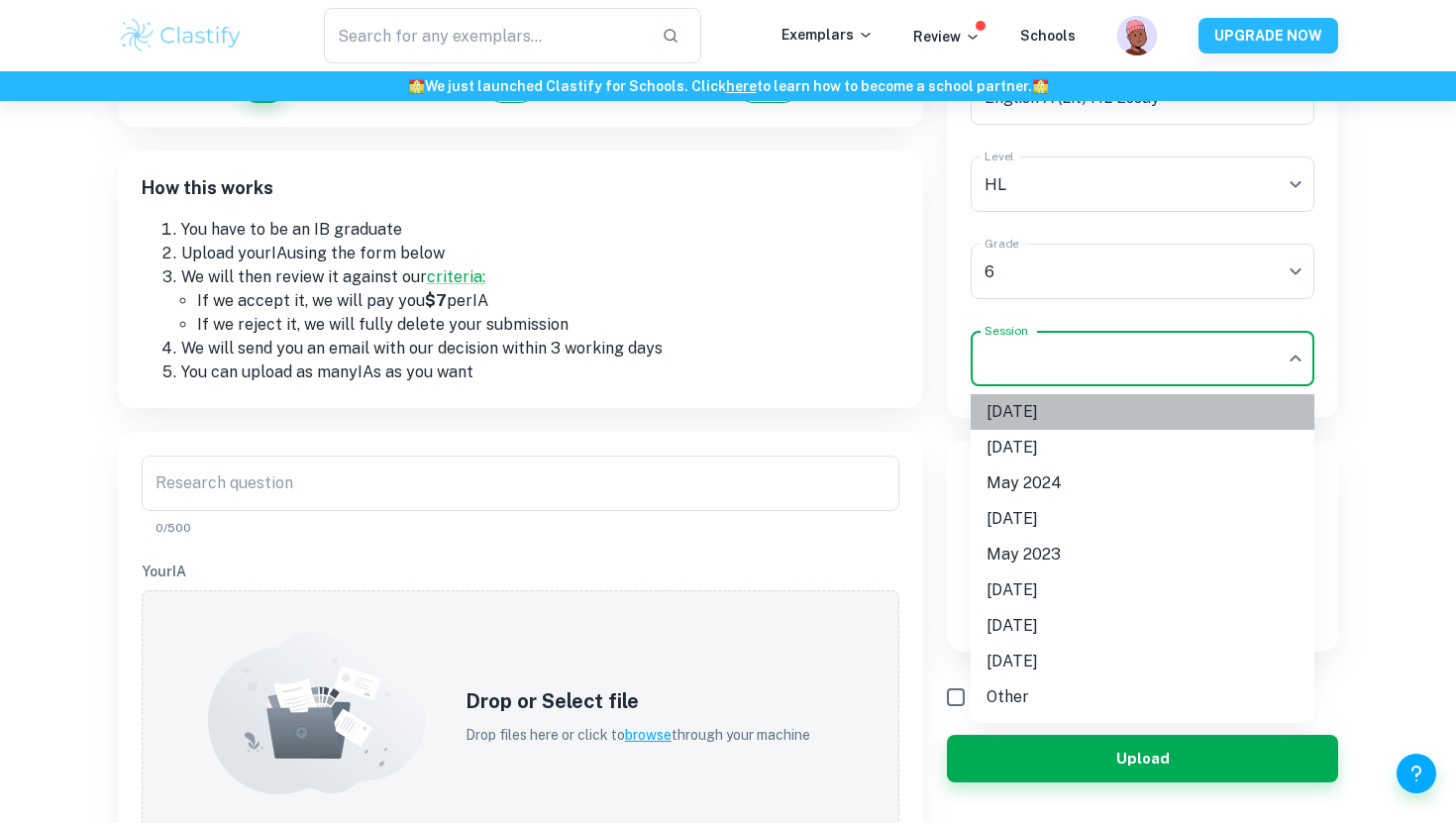 click on "[DATE]" at bounding box center [1142, 412] 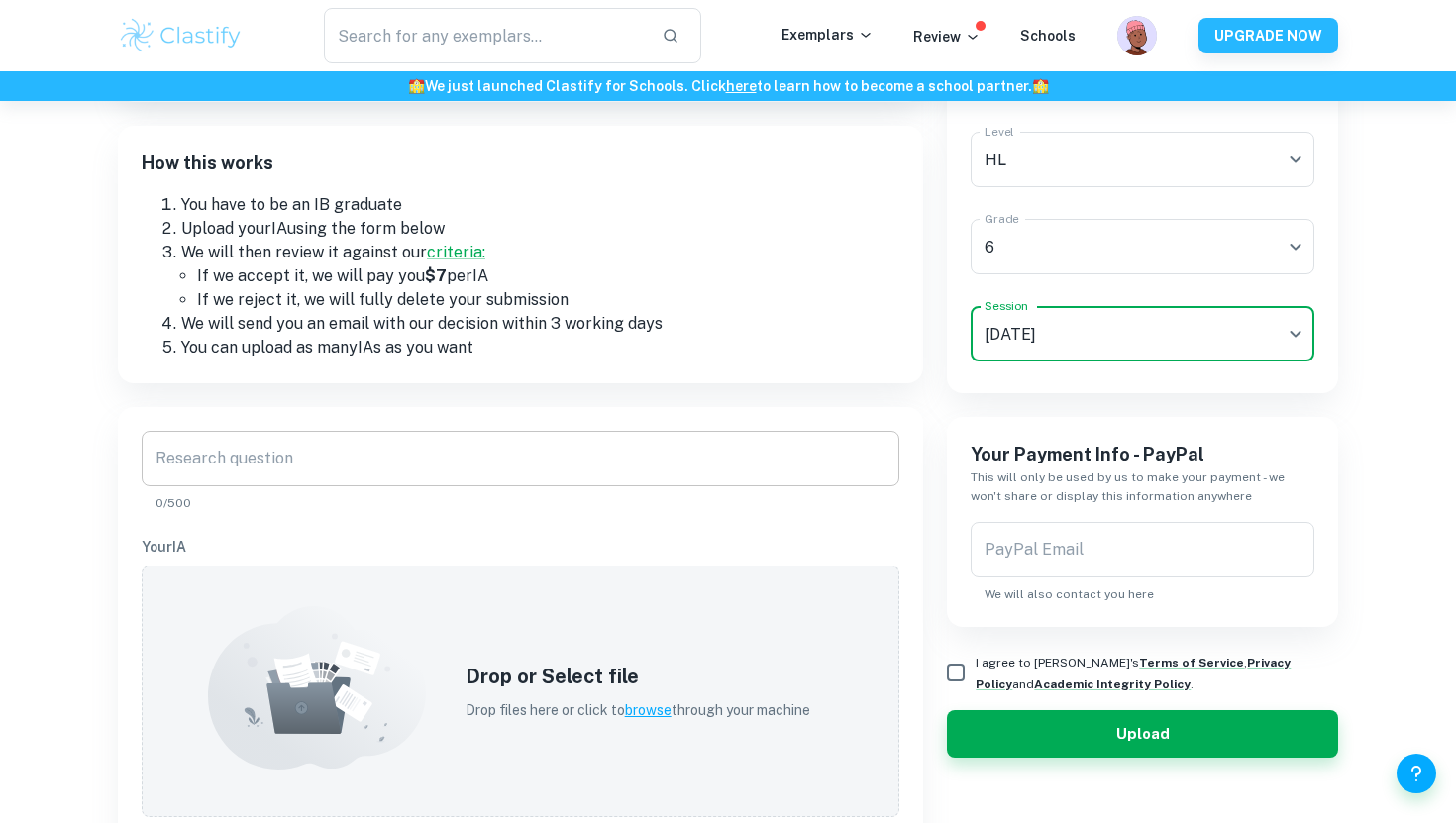 scroll, scrollTop: 231, scrollLeft: 0, axis: vertical 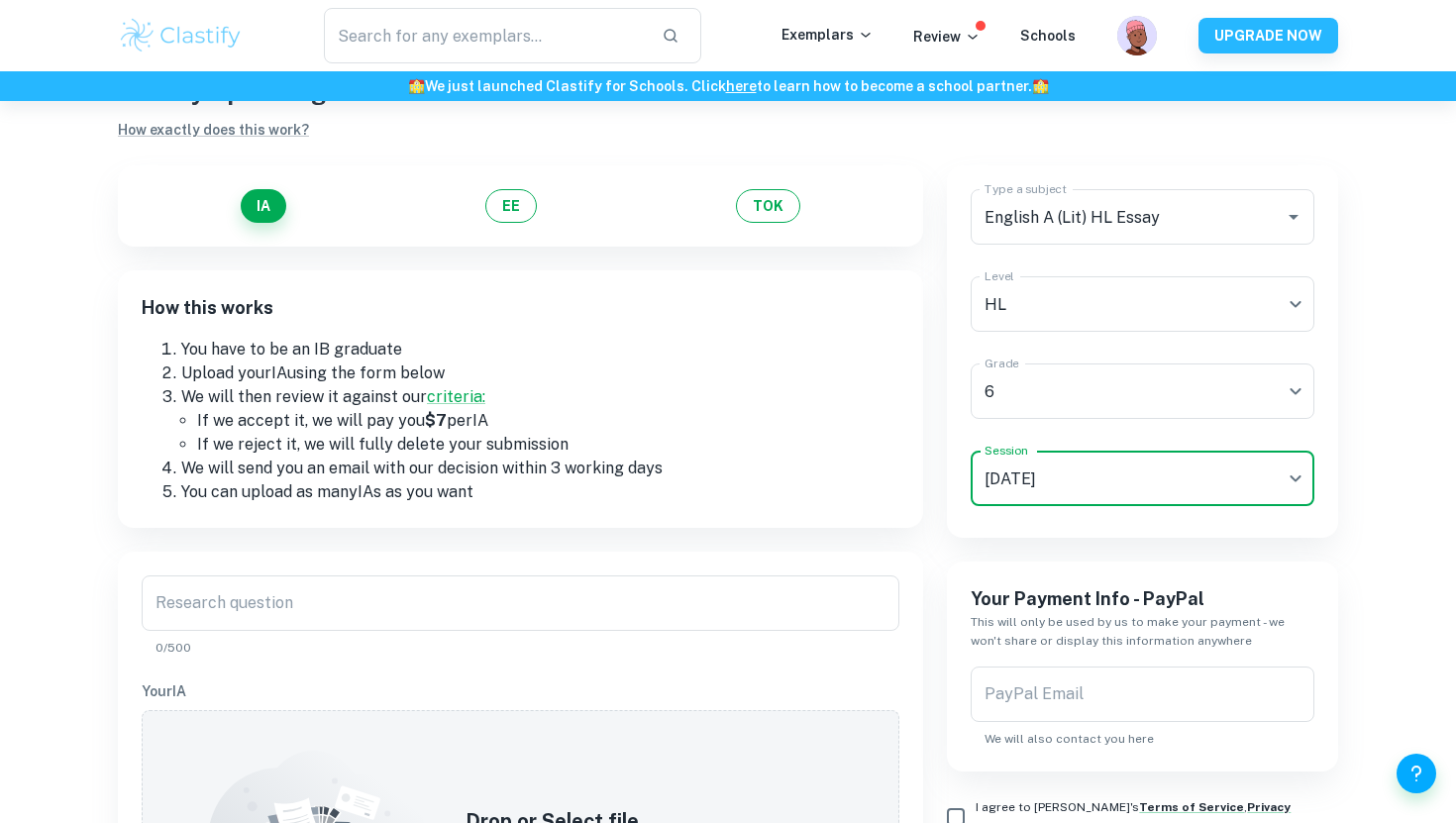 click on "We will then review it against our  criteria:" at bounding box center [540, 397] 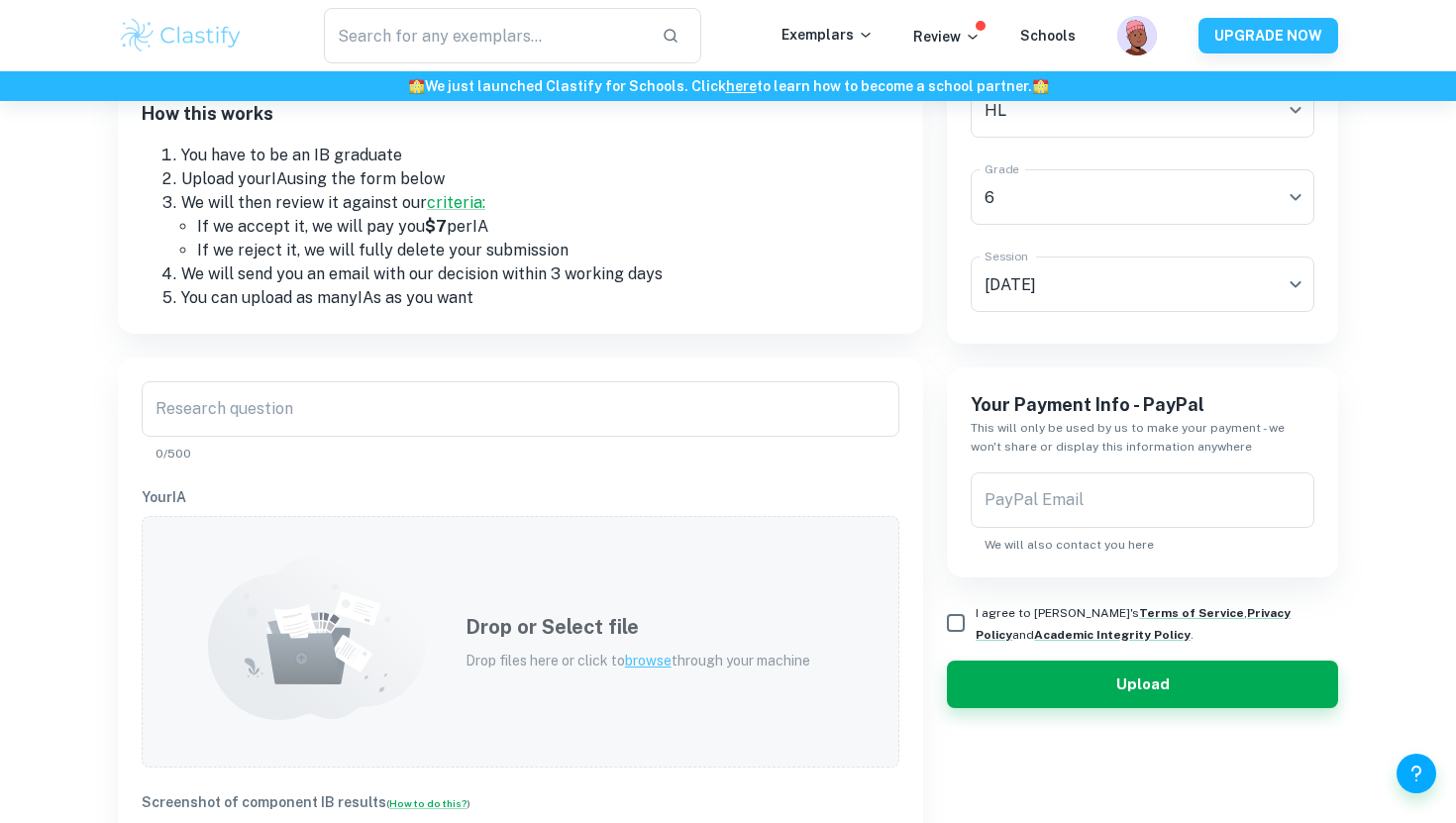 scroll, scrollTop: 344, scrollLeft: 0, axis: vertical 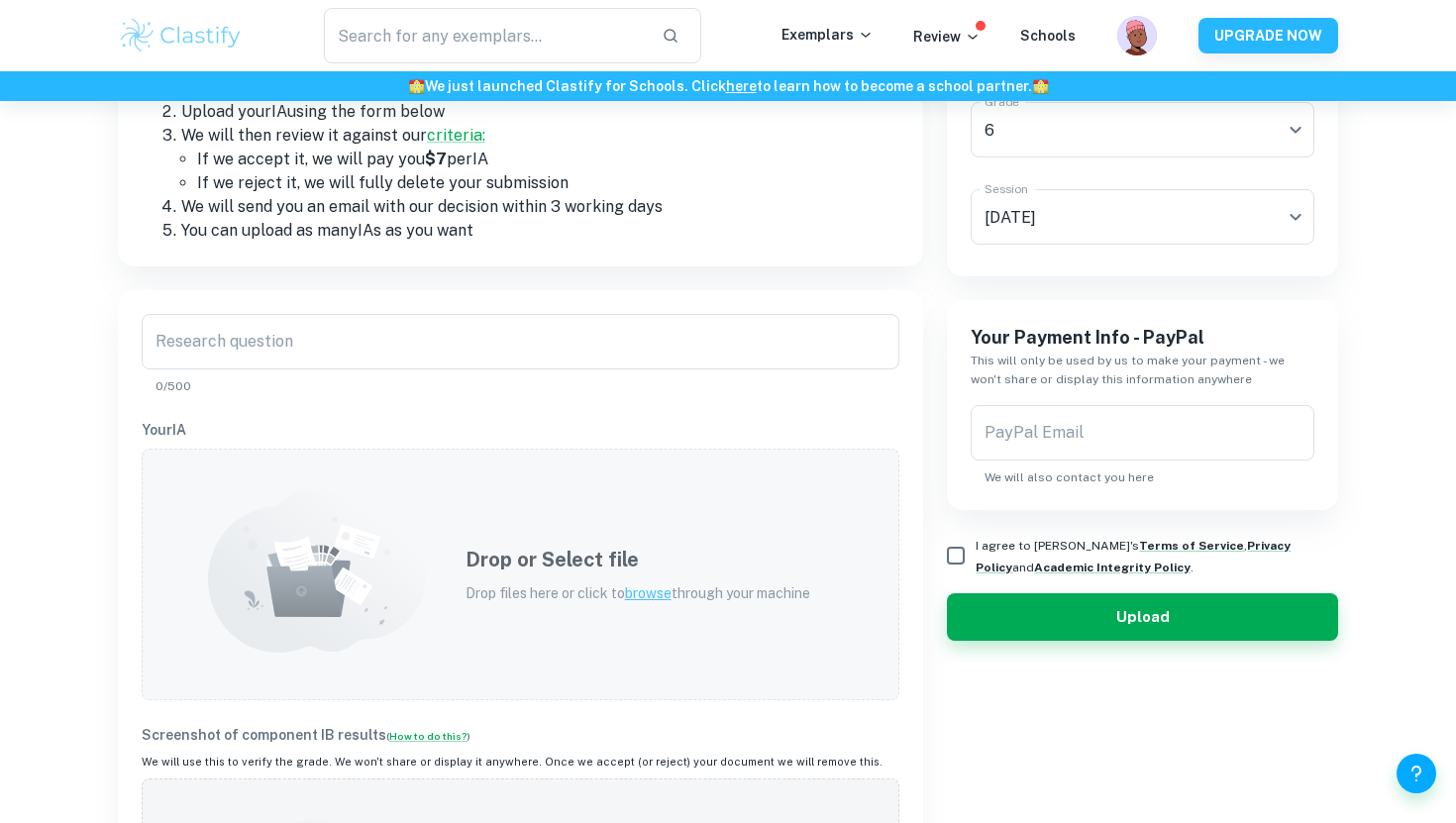 click on "Drop files here or click to  browse  through your machine" at bounding box center (638, 593) 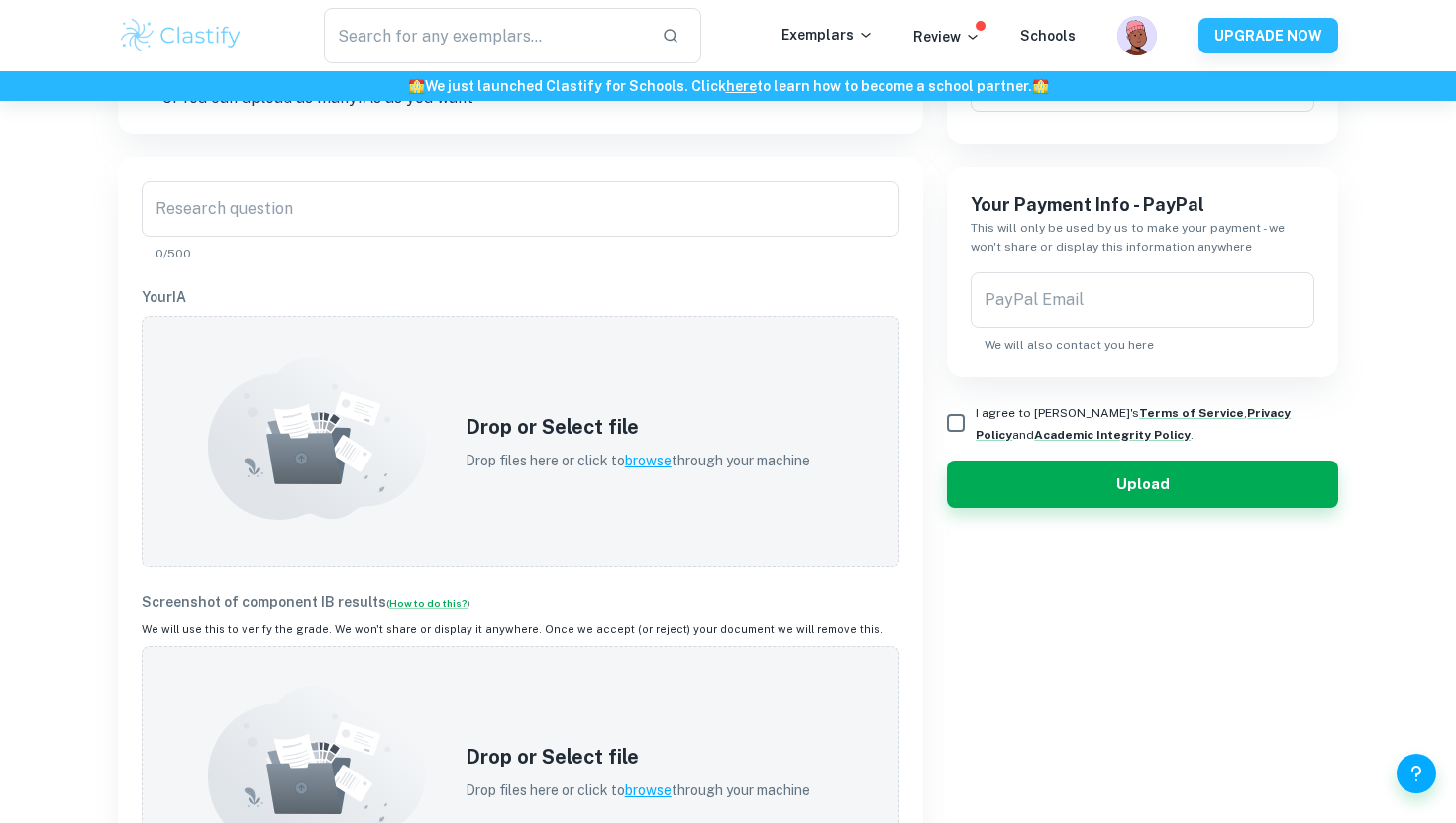 scroll, scrollTop: 483, scrollLeft: 0, axis: vertical 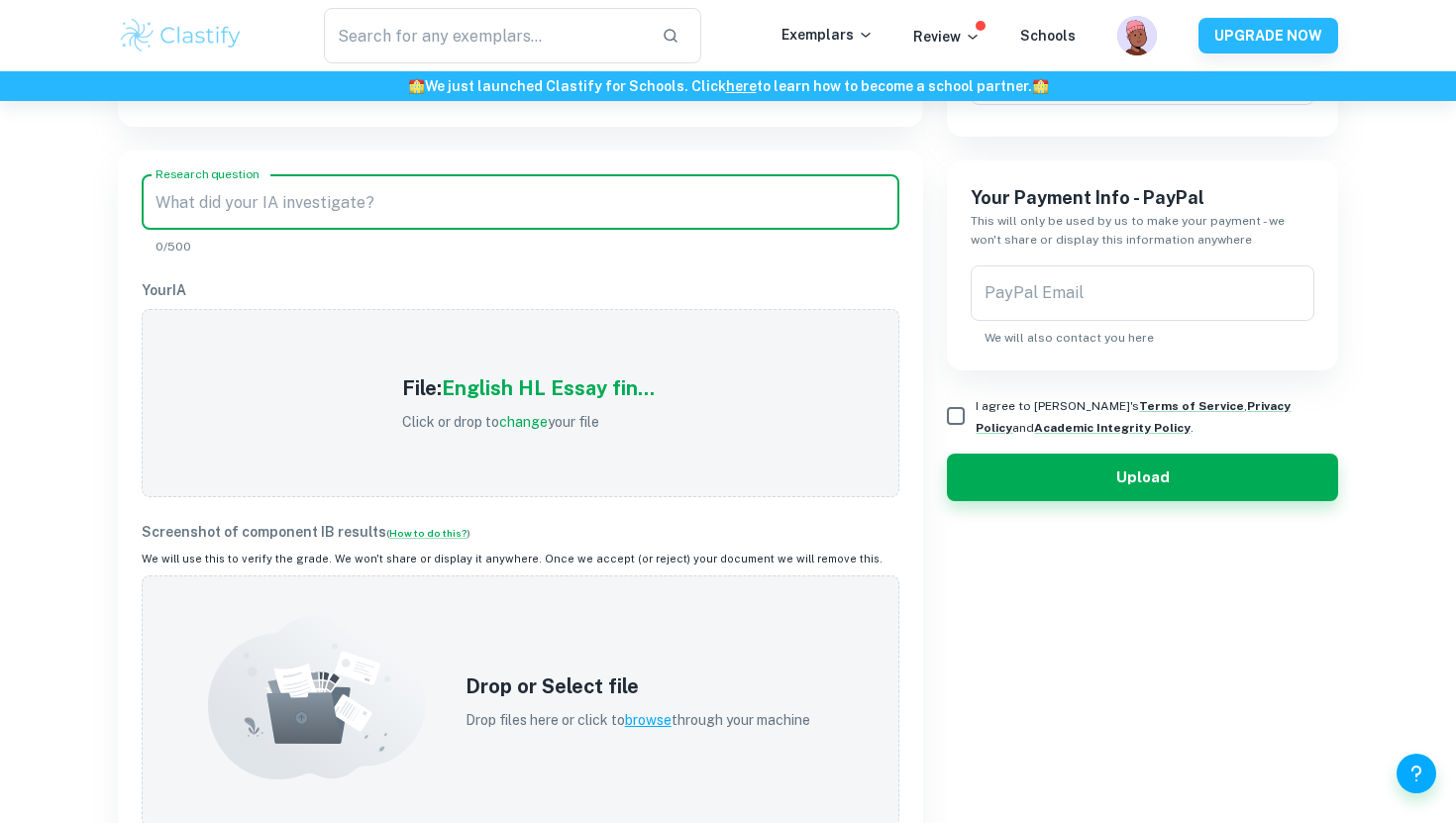 click on "Research question" at bounding box center [520, 202] 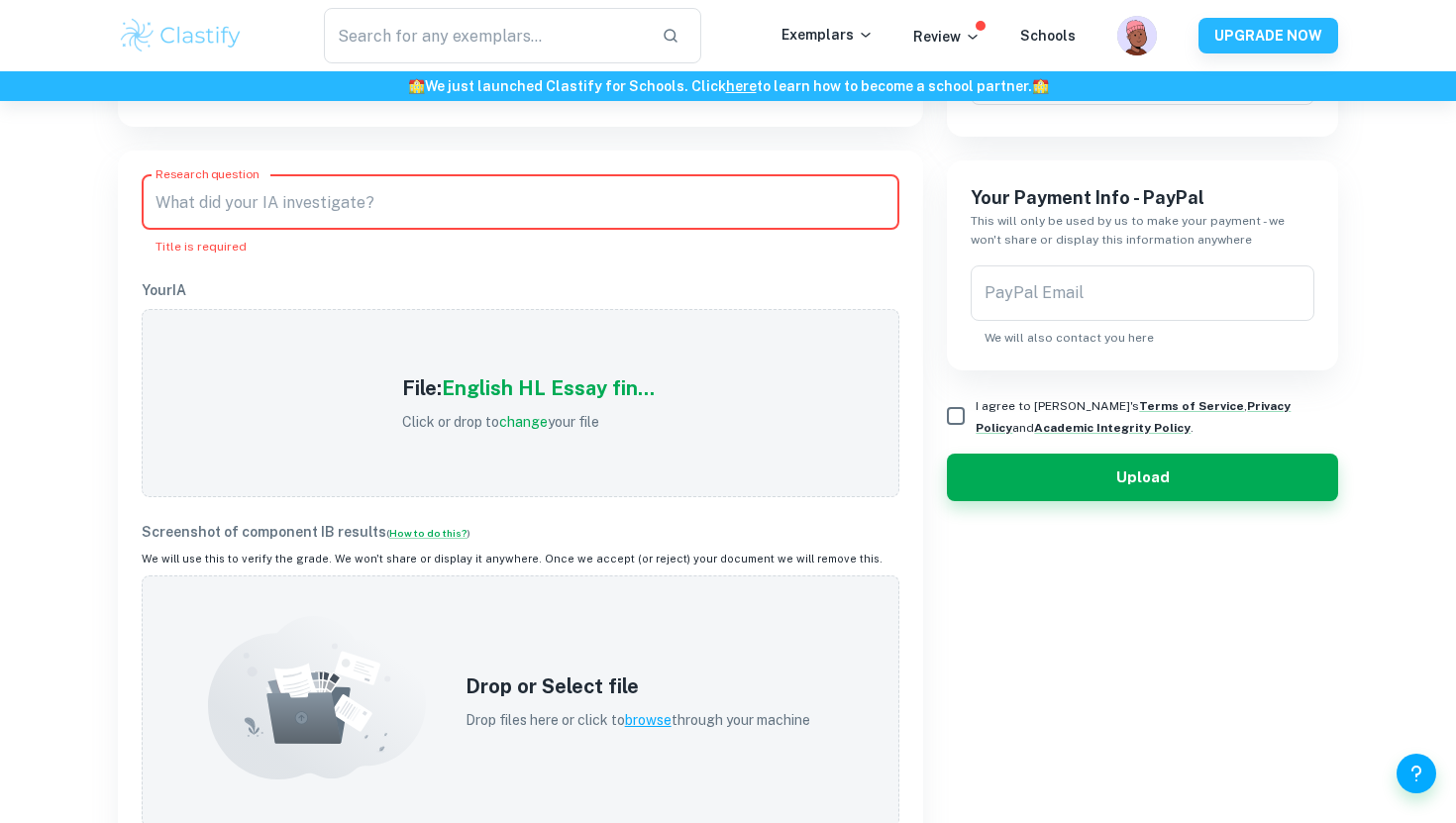 click on "Research question" at bounding box center [520, 202] 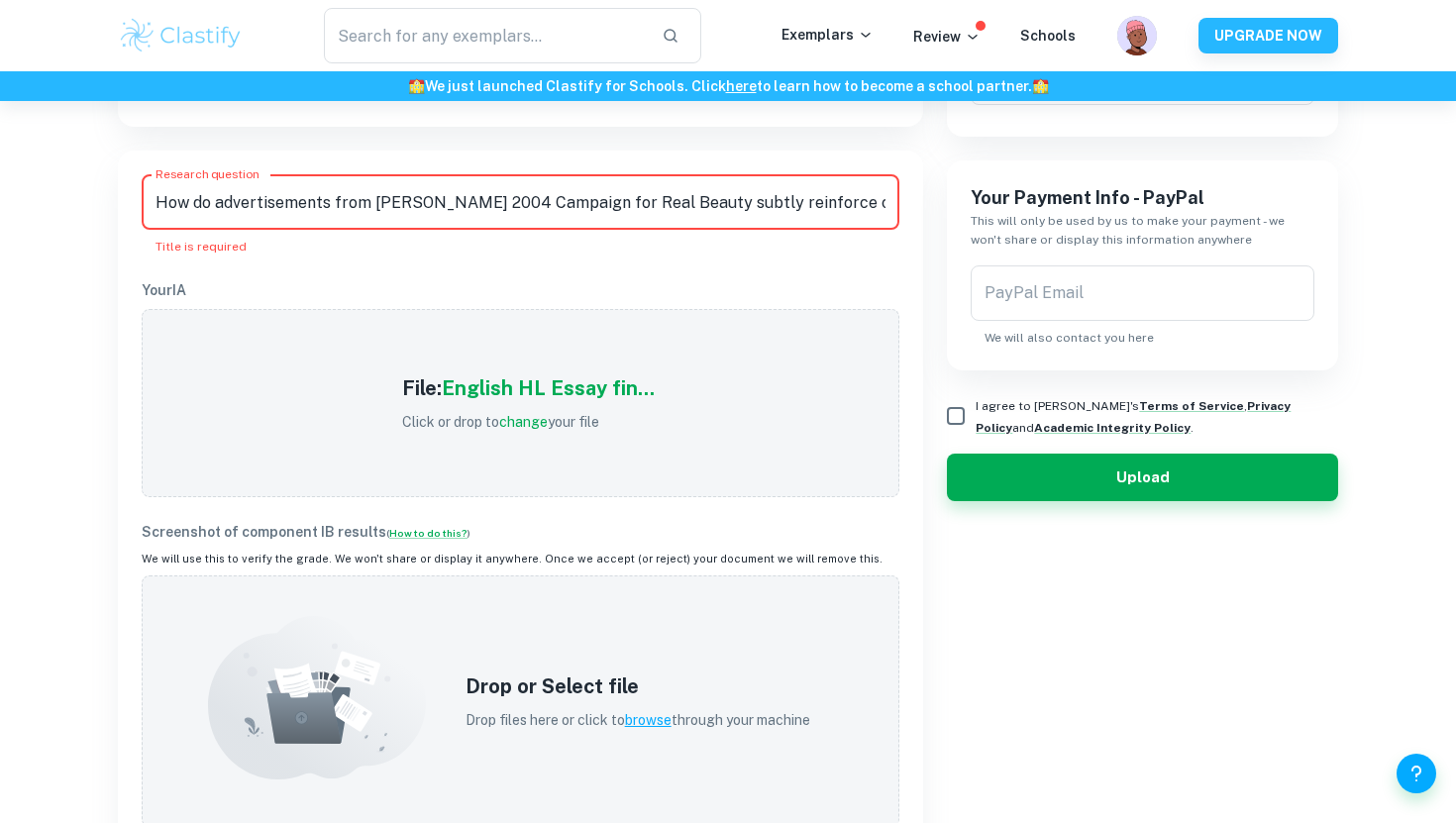 scroll, scrollTop: 0, scrollLeft: 550, axis: horizontal 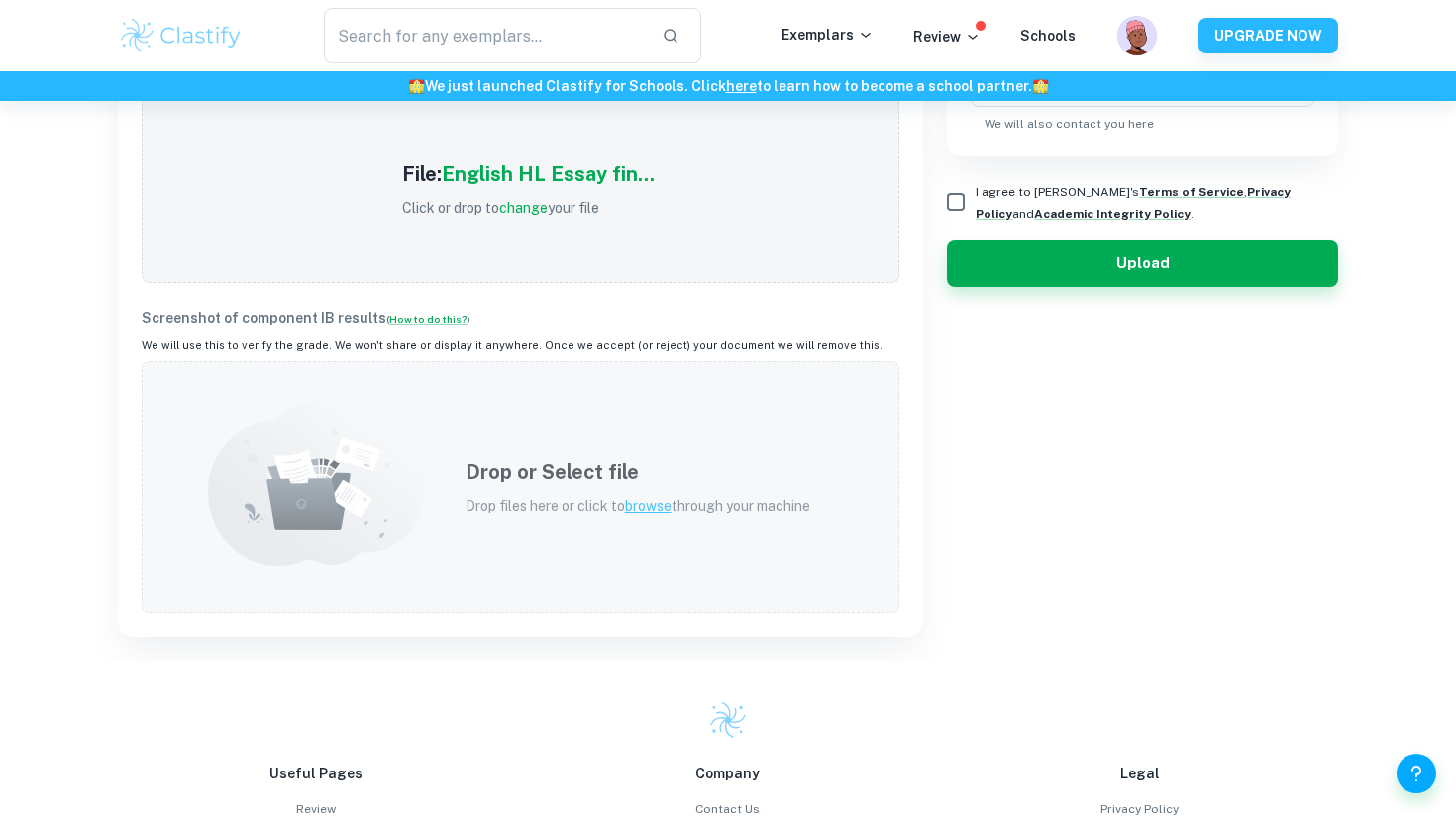 type on "How do advertisements from [PERSON_NAME] 2004 Campaign for Real Beauty subtly reinforce conventional beauty norms rather than support their advocacy of promoting ‘real beauty’?" 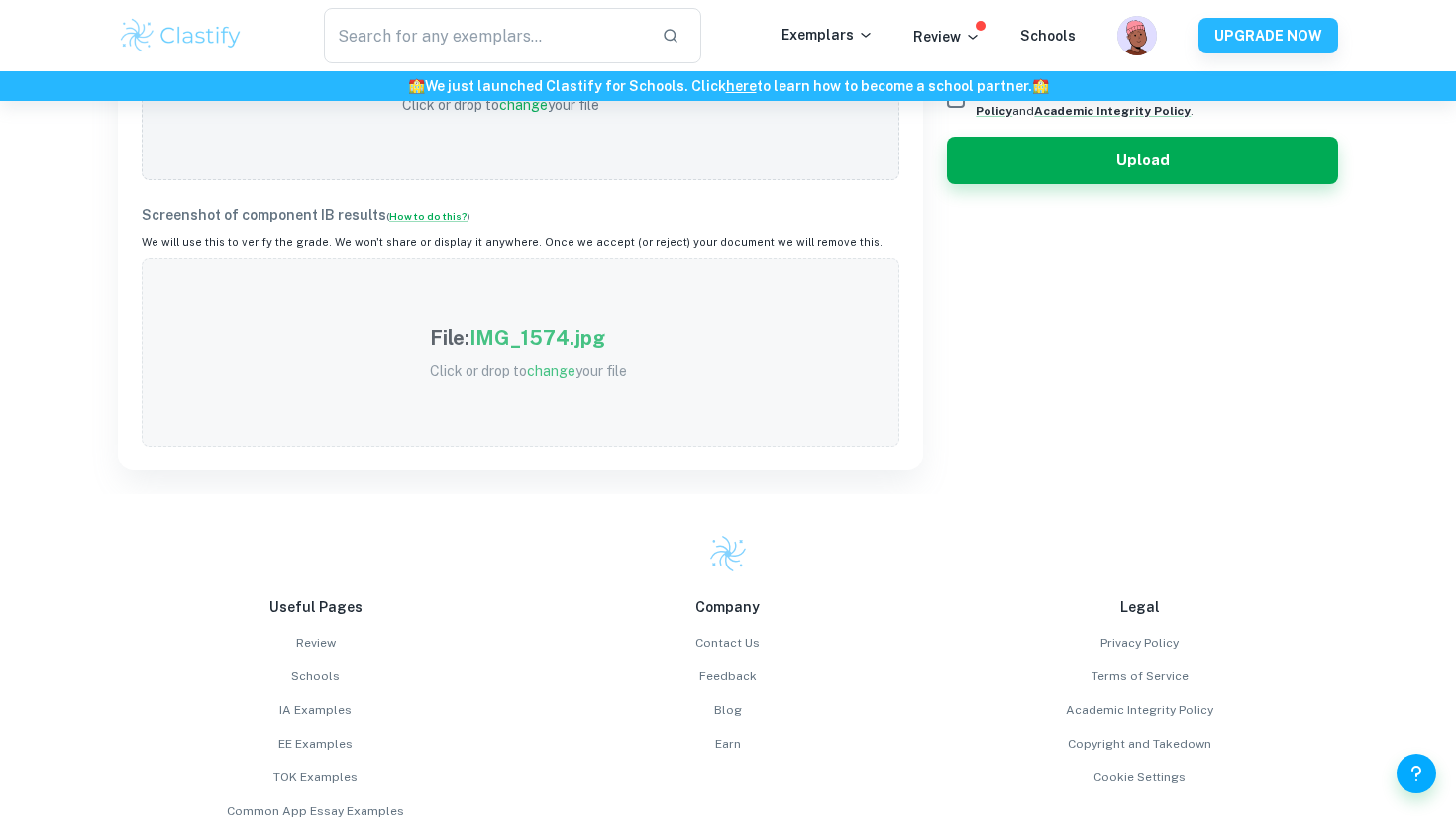 scroll, scrollTop: 791, scrollLeft: 0, axis: vertical 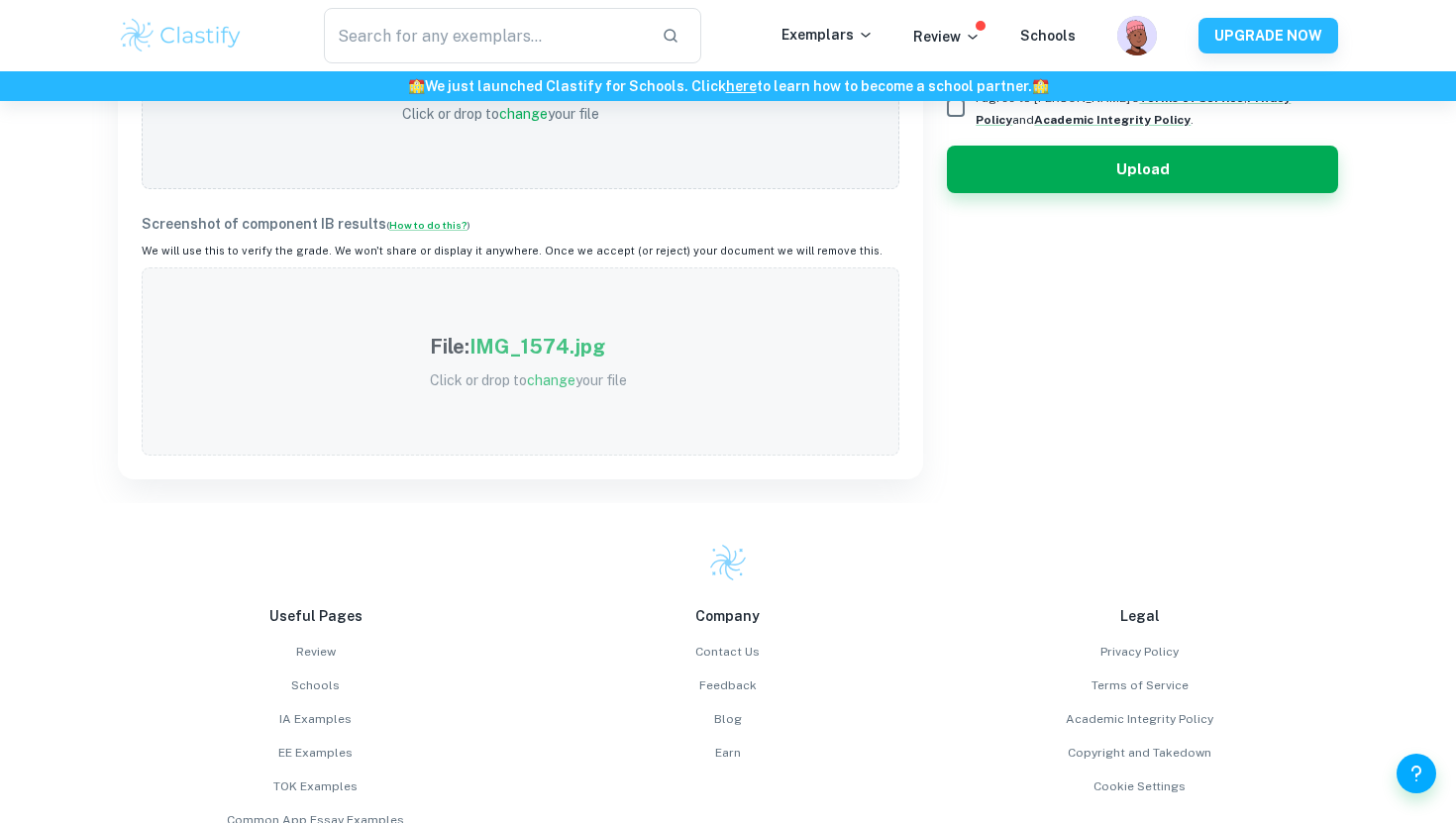 click on "File:  IMG_1574.jpg" at bounding box center [528, 351] 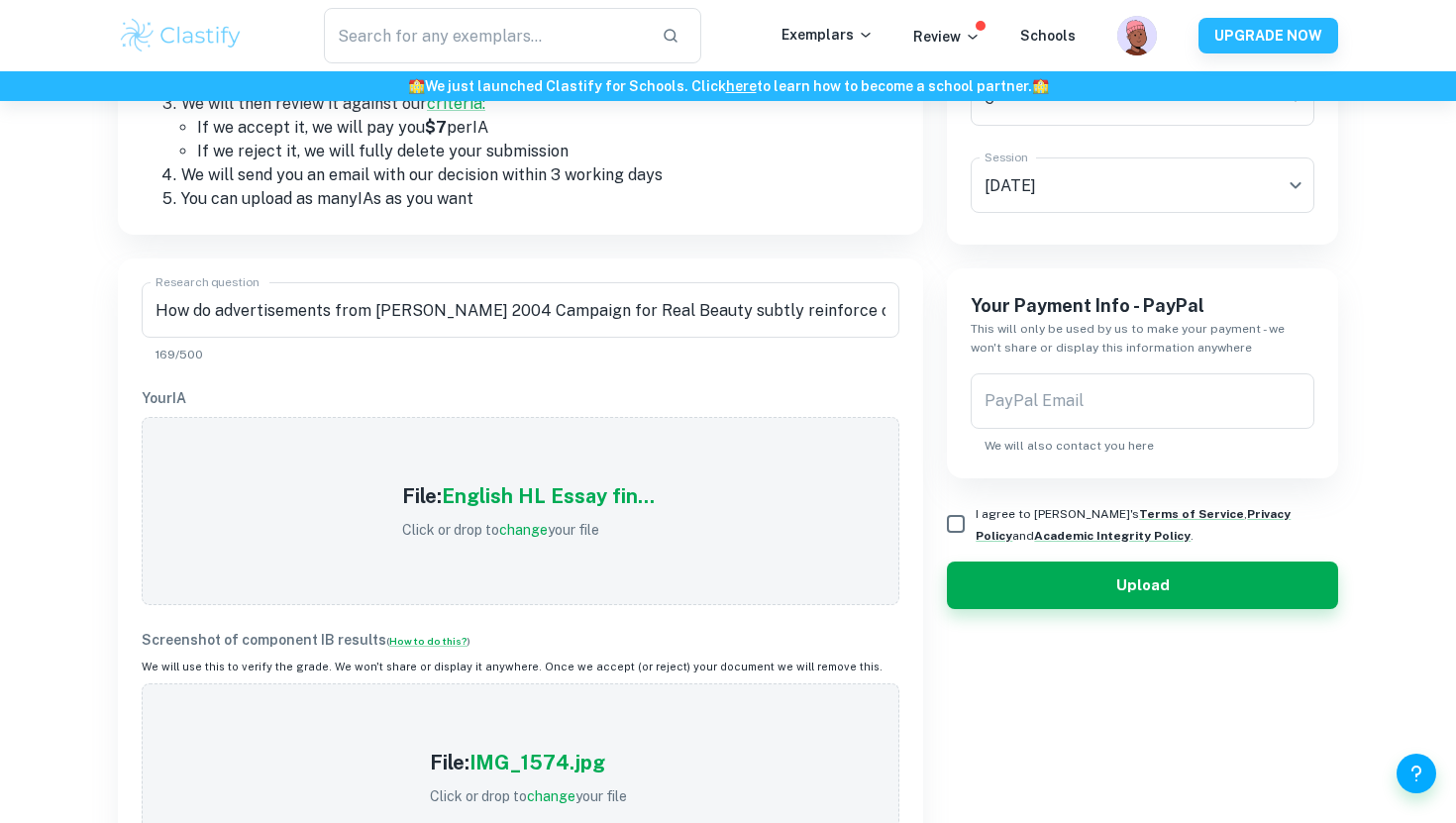 scroll, scrollTop: 351, scrollLeft: 0, axis: vertical 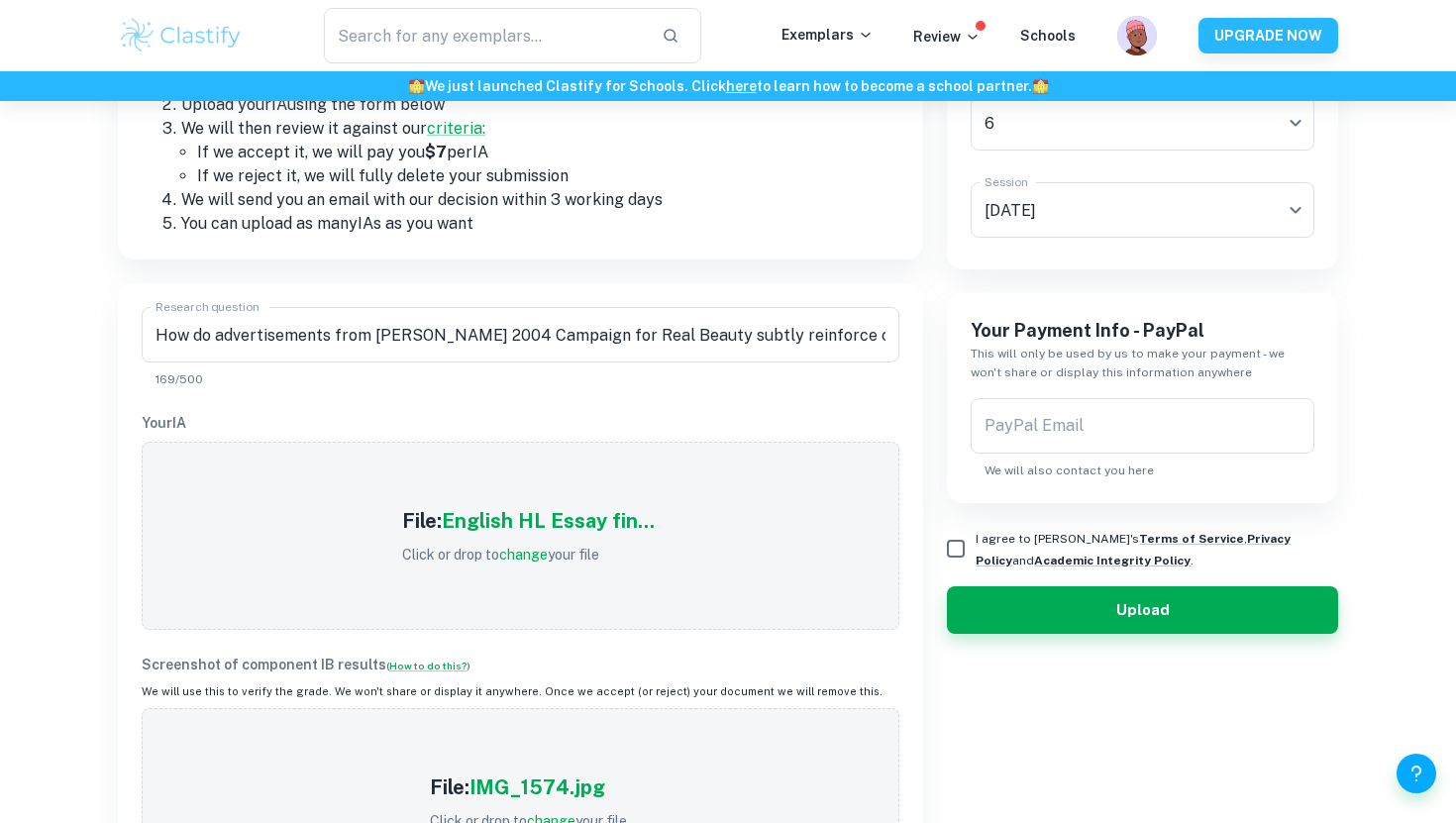 click on "I agree to [PERSON_NAME]'s  Terms of Service ,  Privacy Policy  and  Academic Integrity Policy ." at bounding box center (1133, 550) 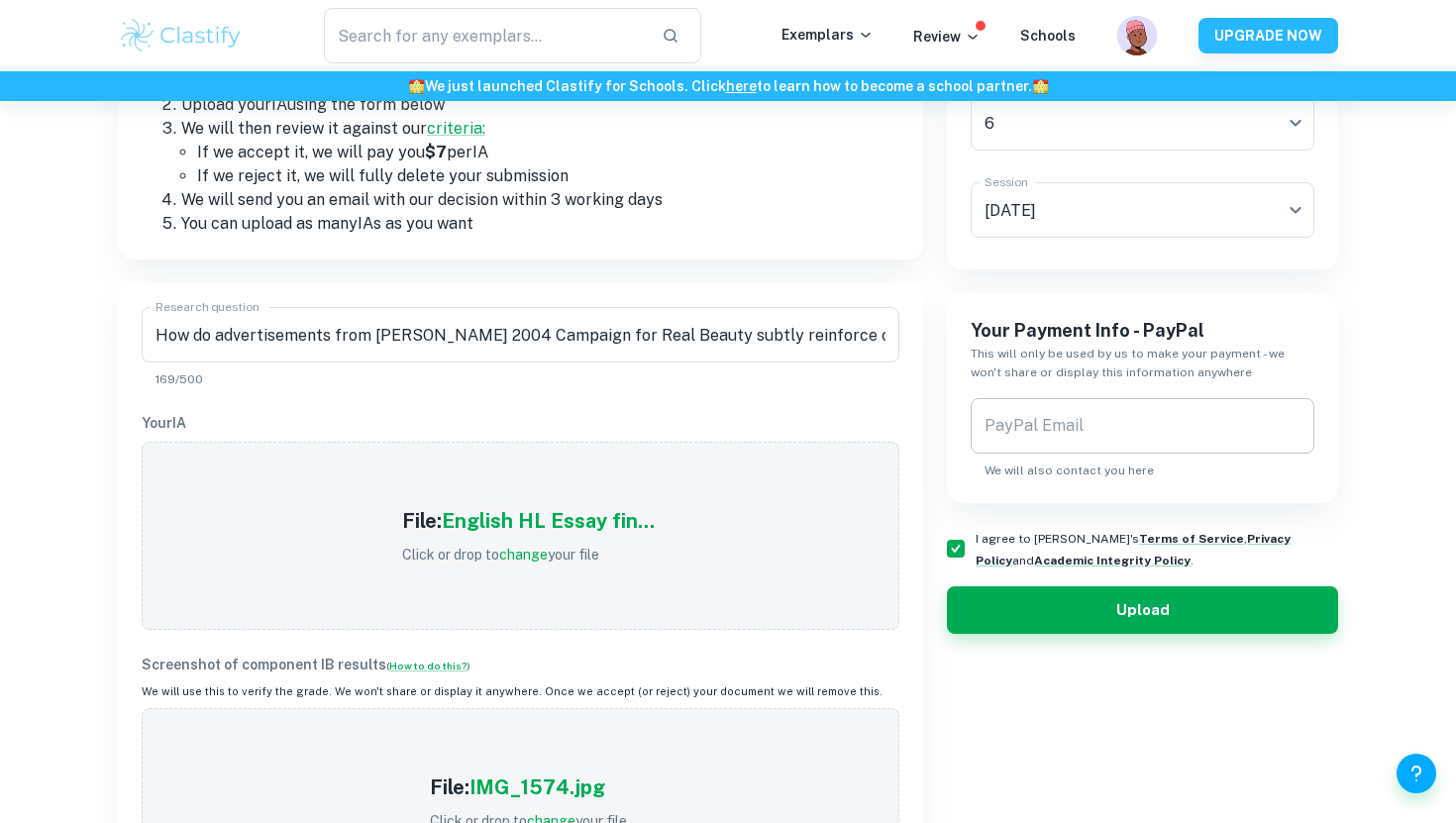 click on "PayPal Email" at bounding box center (1142, 426) 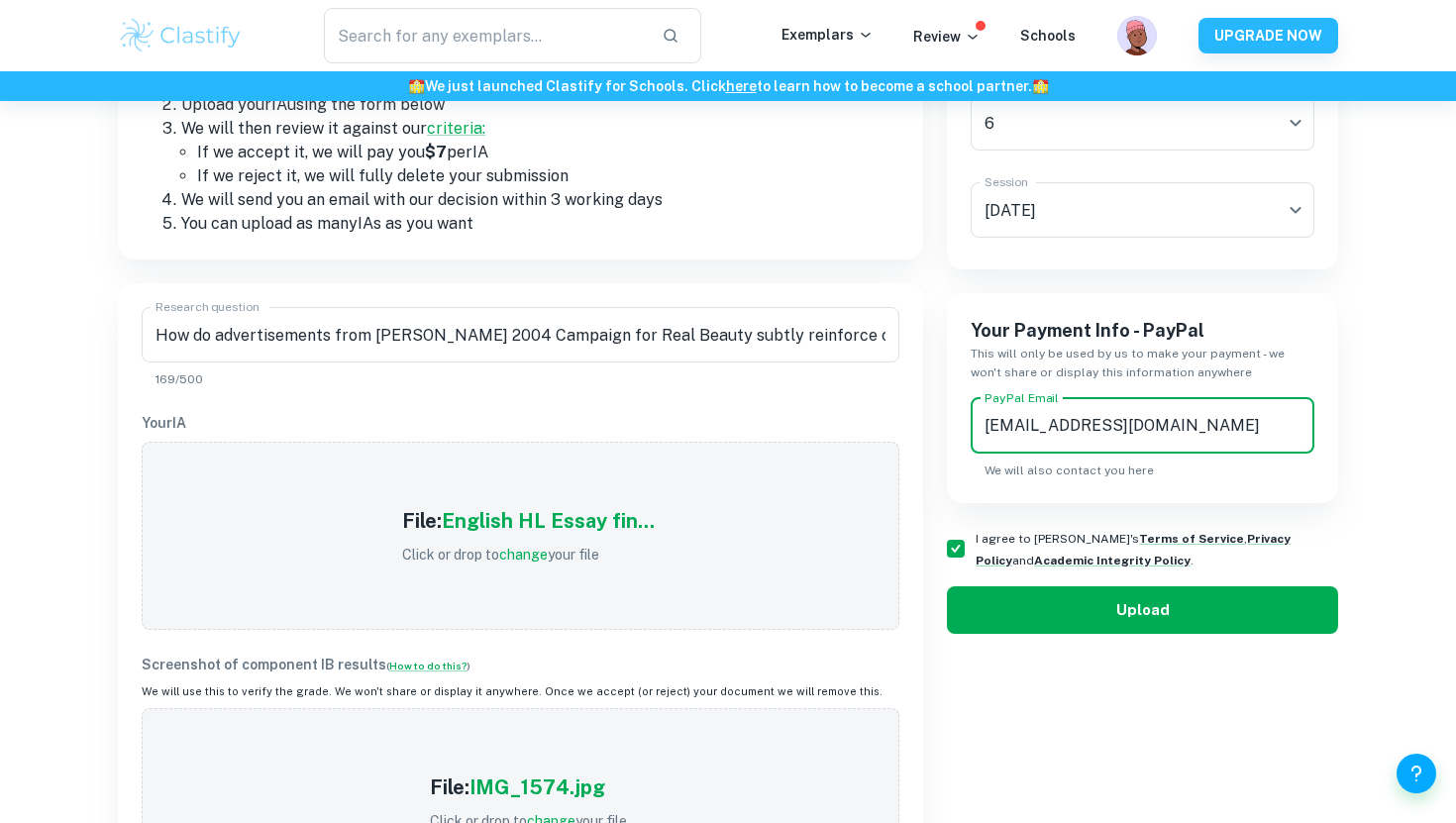 type on "[EMAIL_ADDRESS][DOMAIN_NAME]" 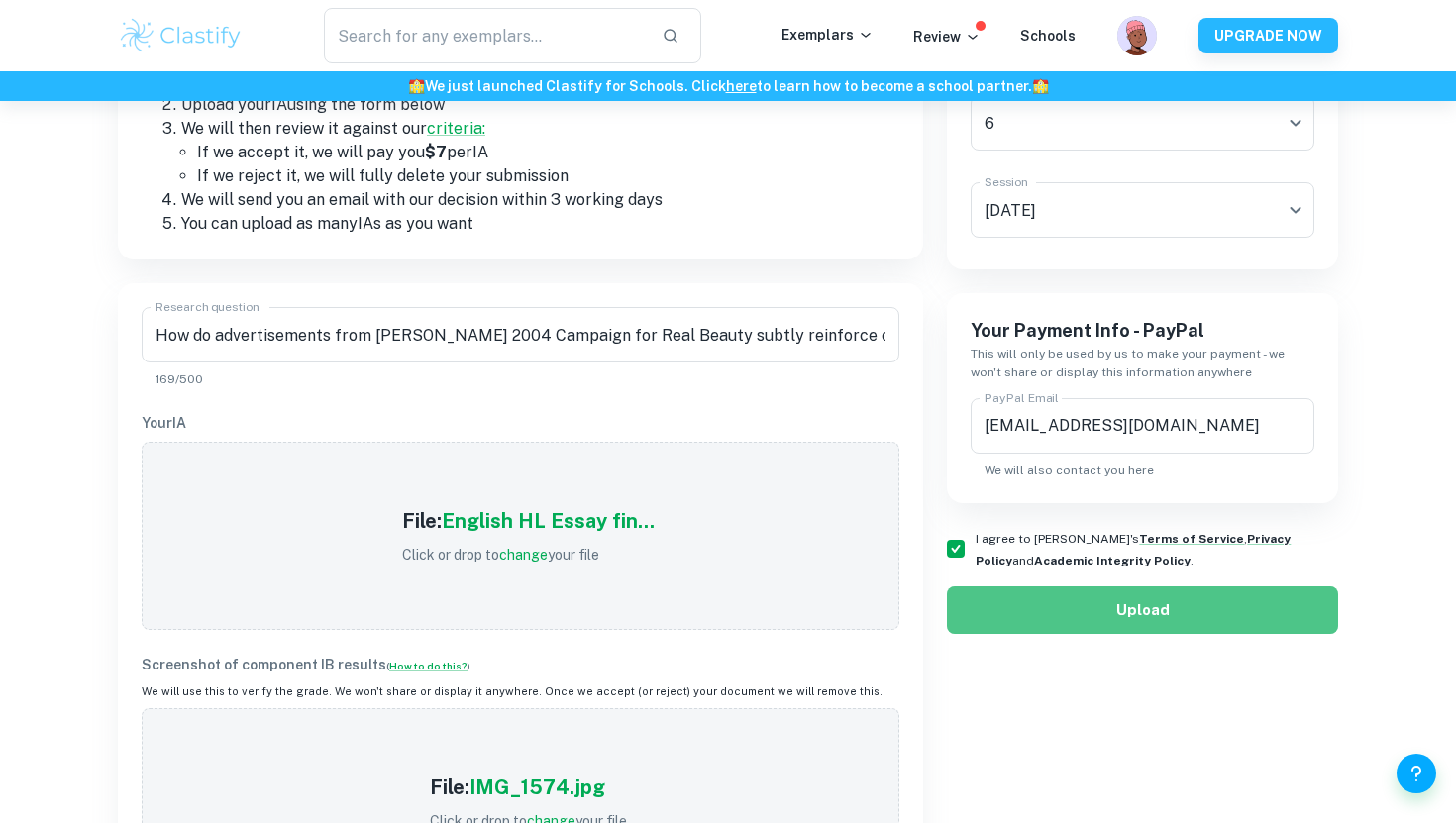 click on "Upload" at bounding box center [1142, 610] 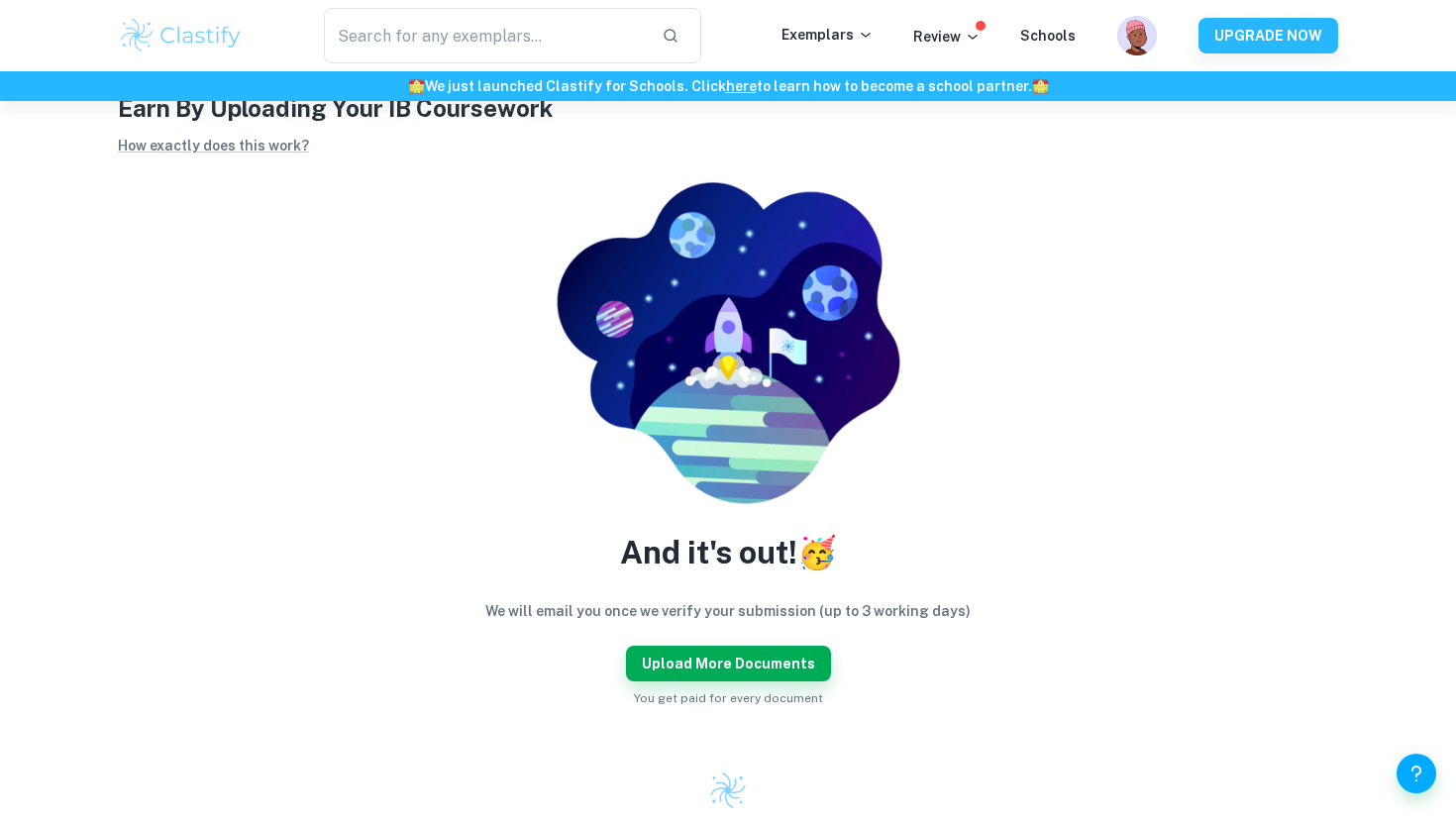 scroll, scrollTop: 0, scrollLeft: 0, axis: both 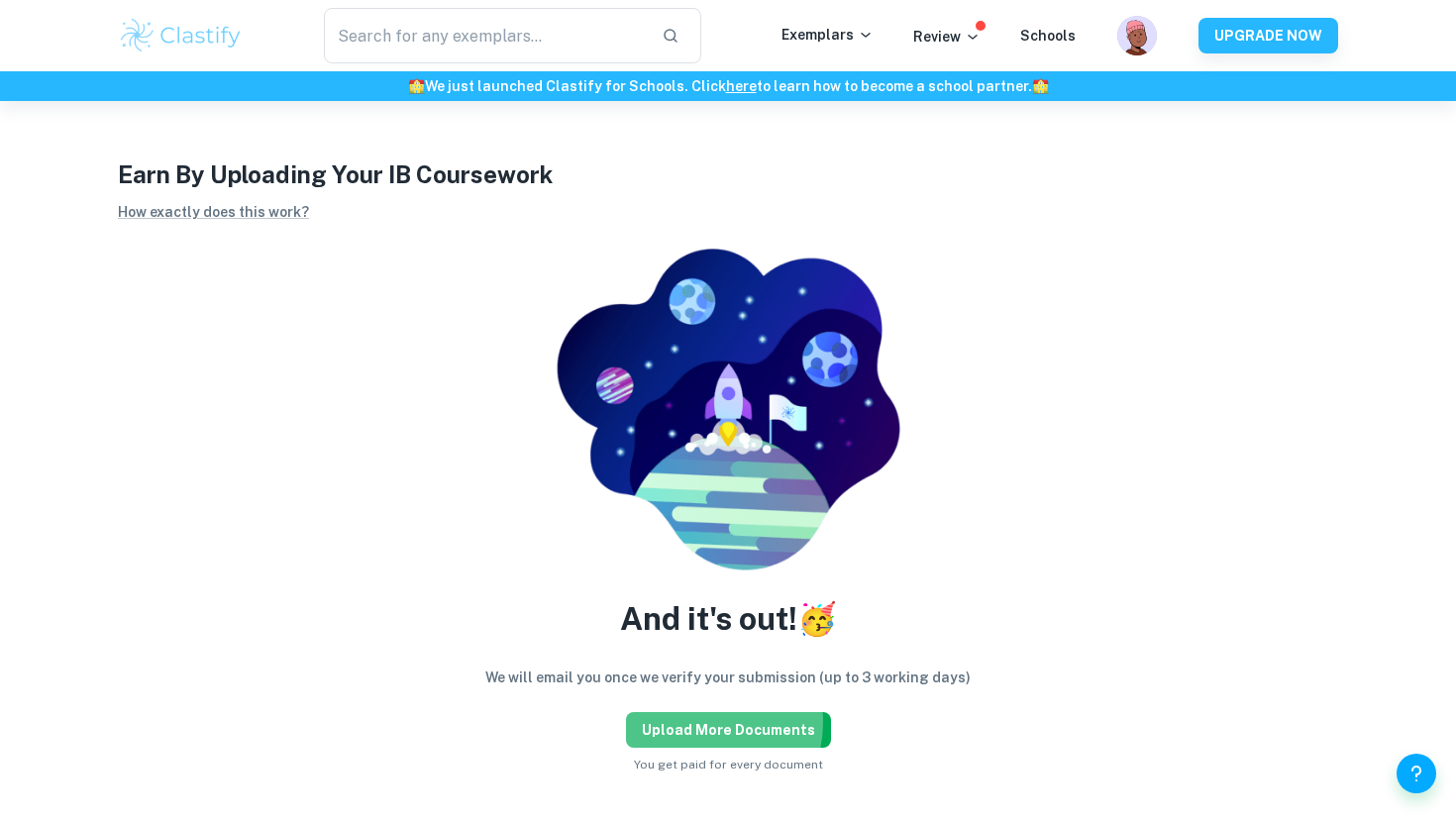click on "Upload more documents" at bounding box center [728, 730] 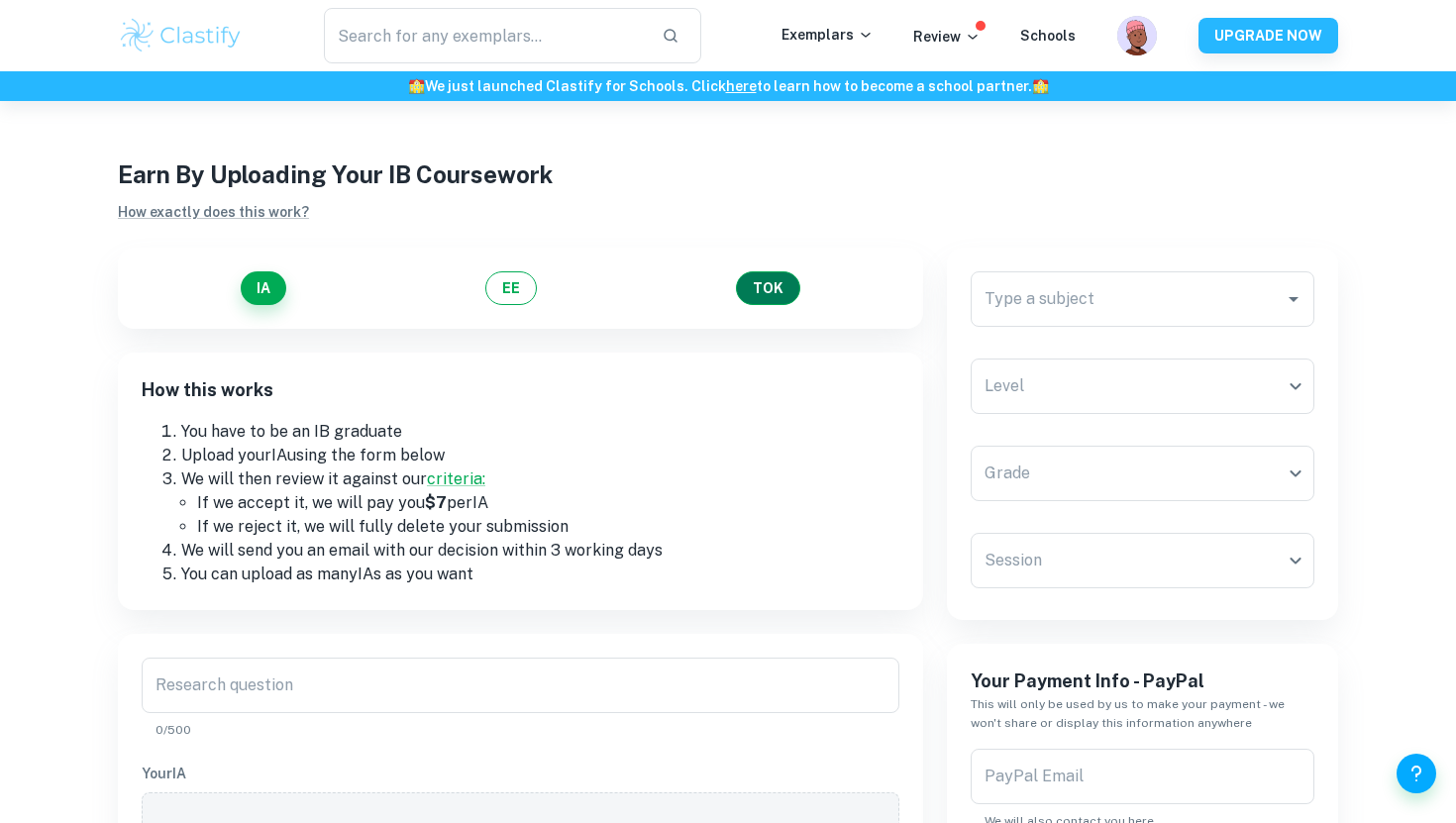 click on "TOK" at bounding box center (768, 288) 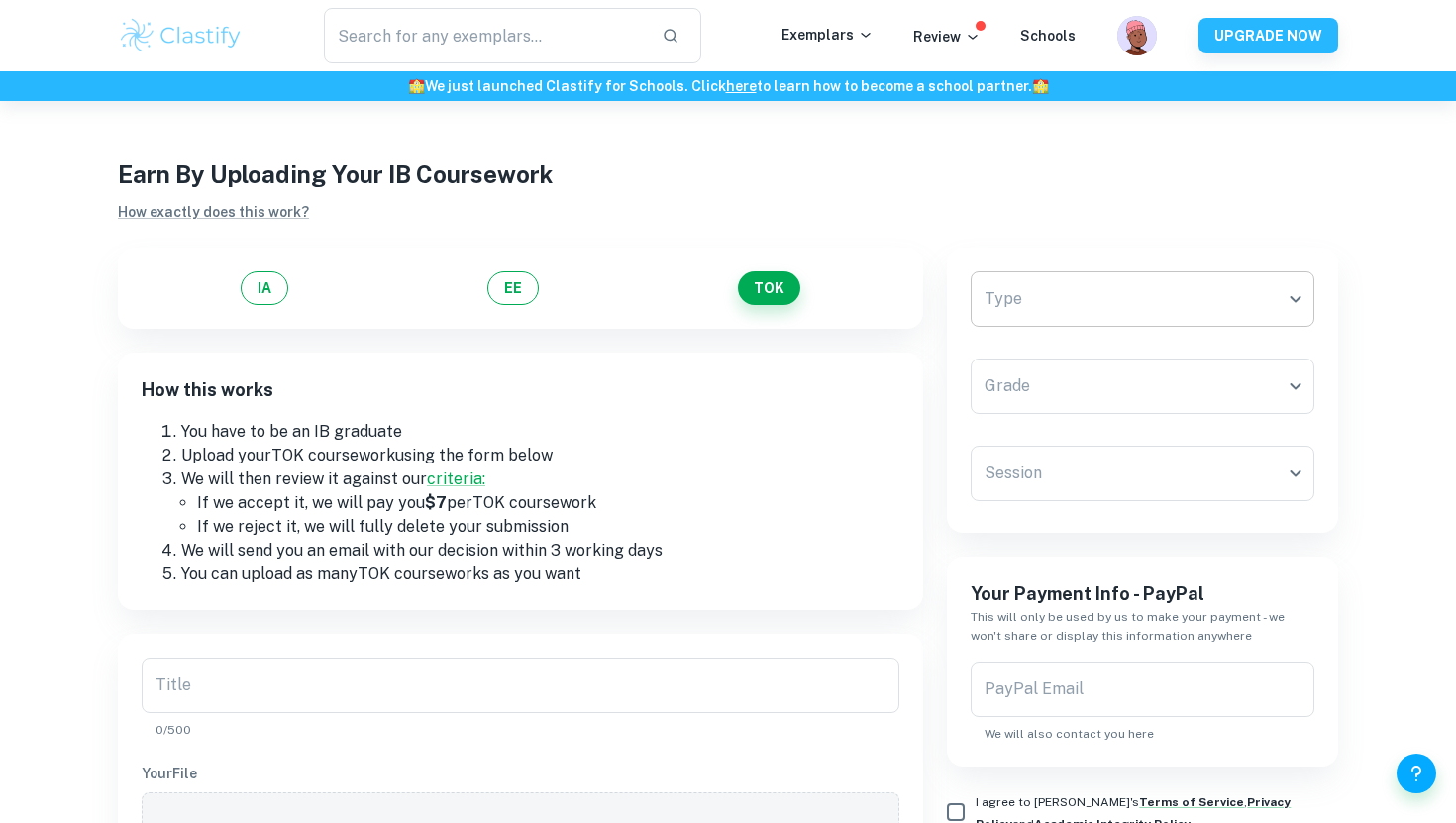 click on "We value your privacy We use cookies to enhance your browsing experience, serve personalised ads or content, and analyse our traffic. By clicking "Accept All", you consent to our use of cookies.   Cookie Policy Customise   Reject All   Accept All   Customise Consent Preferences   We use cookies to help you navigate efficiently and perform certain functions. You will find detailed information about all cookies under each consent category below. The cookies that are categorised as "Necessary" are stored on your browser as they are essential for enabling the basic functionalities of the site. ...  Show more For more information on how Google's third-party cookies operate and handle your data, see:   Google Privacy Policy Necessary Always Active Necessary cookies are required to enable the basic features of this site, such as providing secure log-in or adjusting your consent preferences. These cookies do not store any personally identifiable data. Functional Analytics Performance Advertisement Uncategorised" at bounding box center (728, 512) 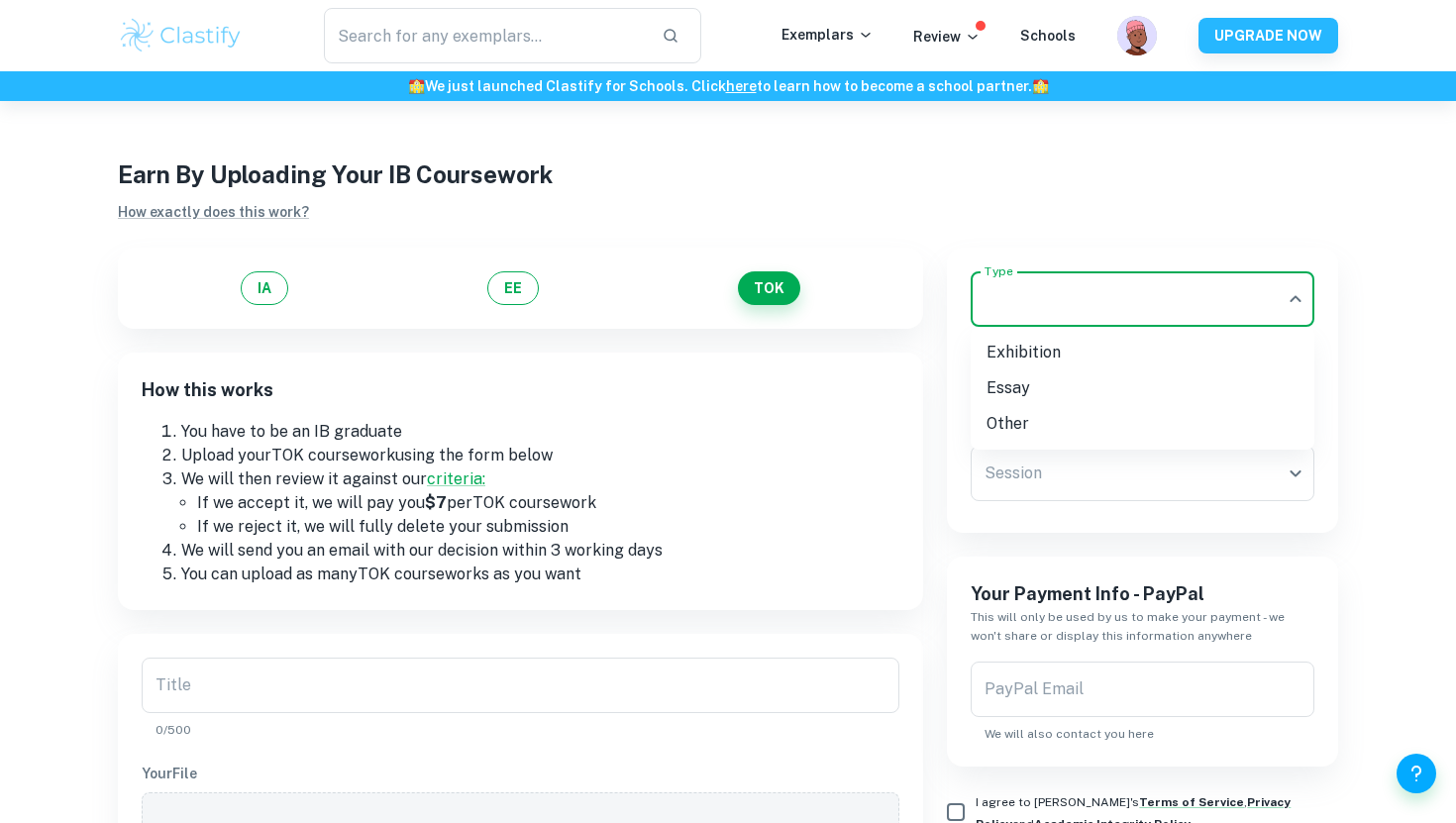 click on "Exhibition" at bounding box center (1142, 353) 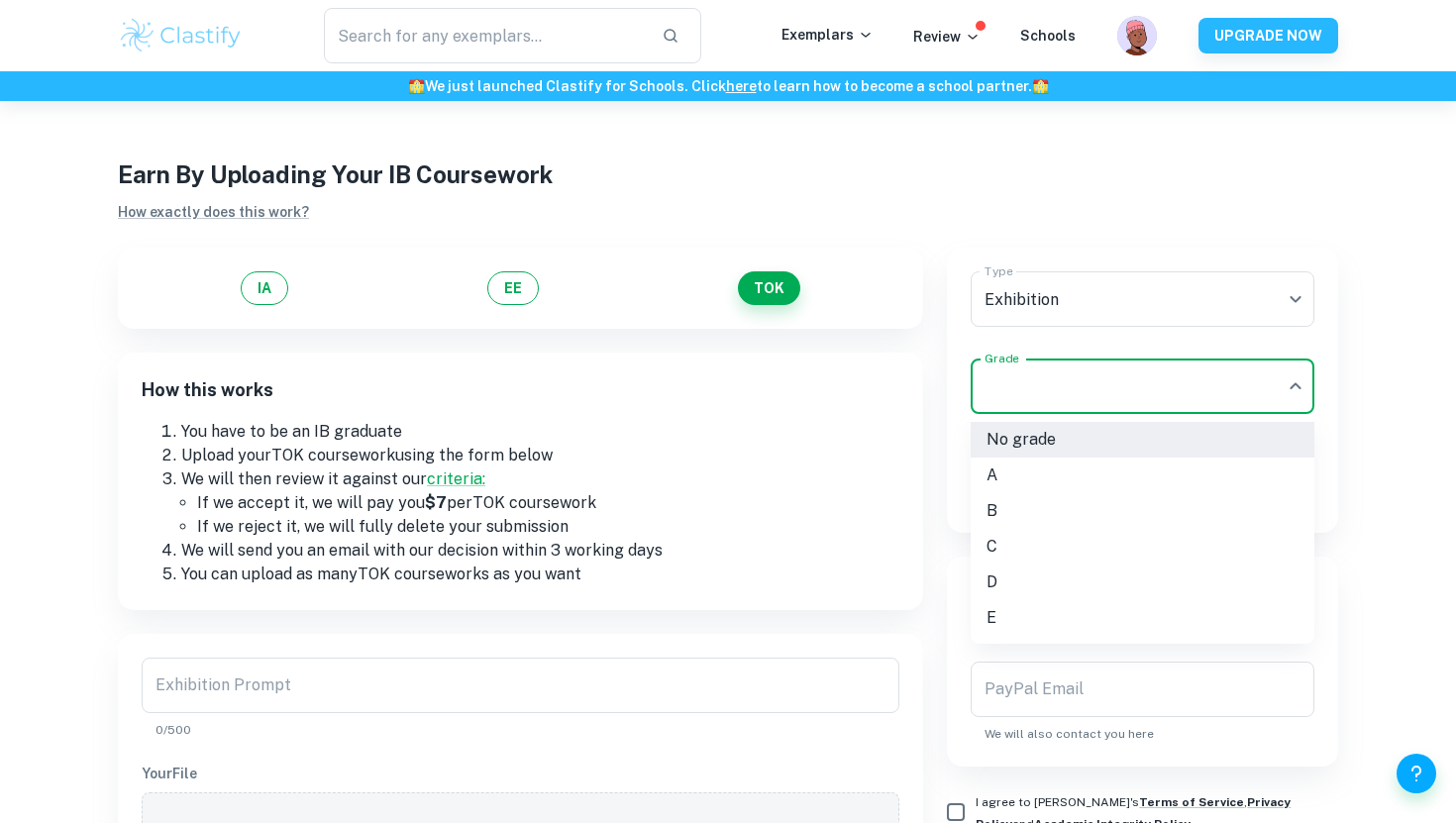 click on "We value your privacy We use cookies to enhance your browsing experience, serve personalised ads or content, and analyse our traffic. By clicking "Accept All", you consent to our use of cookies.   Cookie Policy Customise   Reject All   Accept All   Customise Consent Preferences   We use cookies to help you navigate efficiently and perform certain functions. You will find detailed information about all cookies under each consent category below. The cookies that are categorised as "Necessary" are stored on your browser as they are essential for enabling the basic functionalities of the site. ...  Show more For more information on how Google's third-party cookies operate and handle your data, see:   Google Privacy Policy Necessary Always Active Necessary cookies are required to enable the basic features of this site, such as providing secure log-in or adjusting your consent preferences. These cookies do not store any personally identifiable data. Functional Analytics Performance Advertisement Uncategorised" at bounding box center (728, 512) 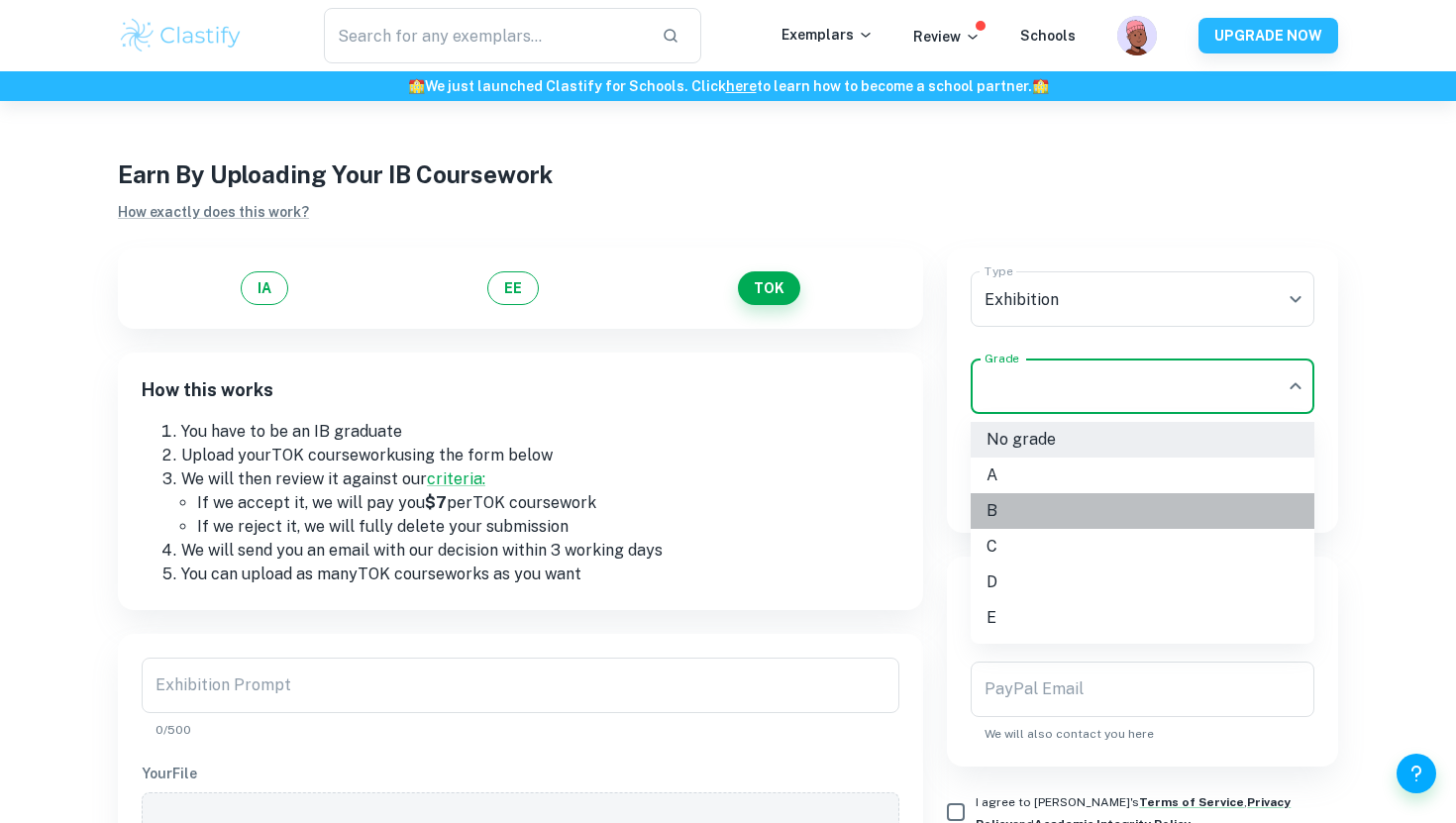 click on "B" at bounding box center (1142, 511) 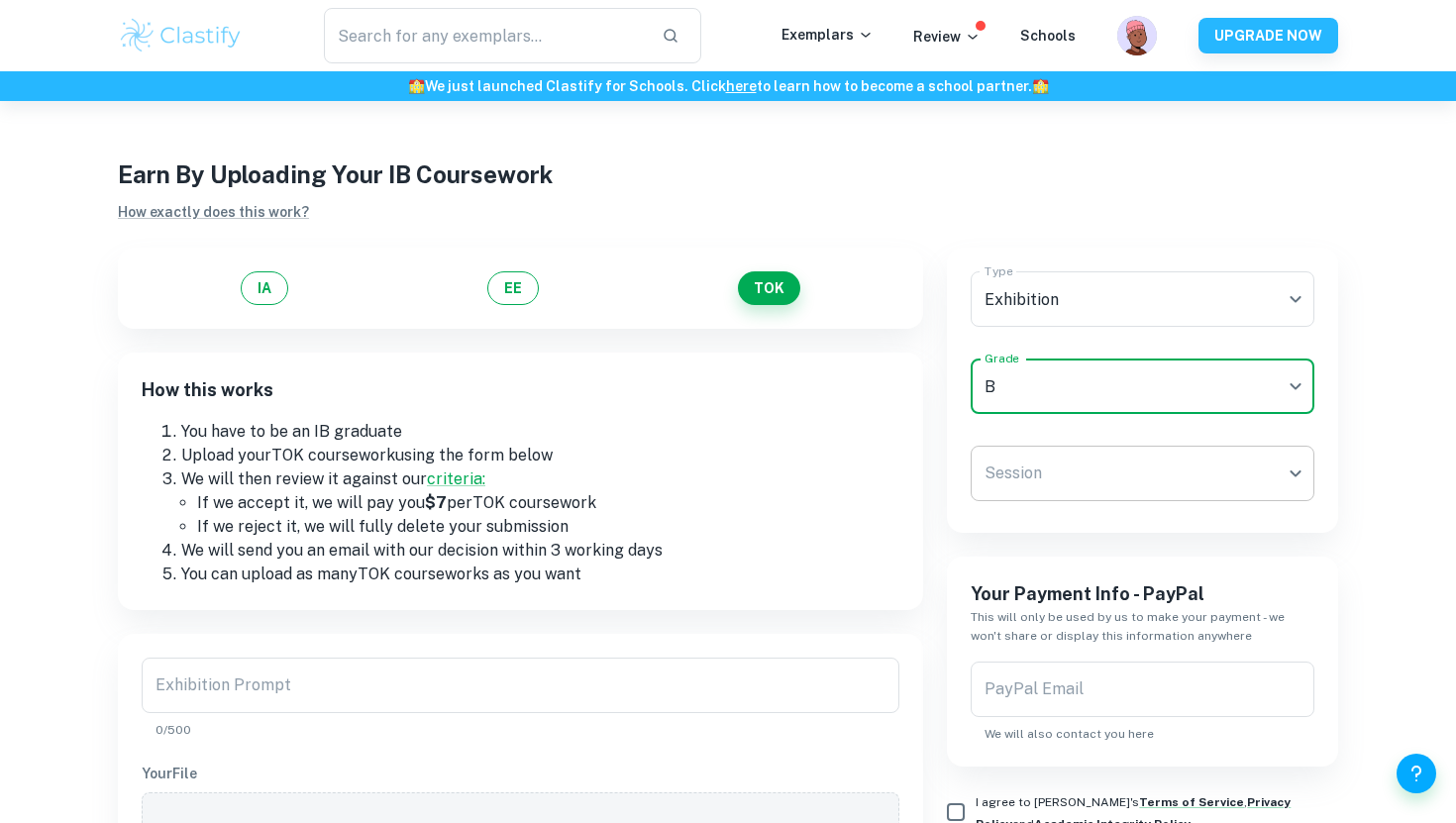 click on "We value your privacy We use cookies to enhance your browsing experience, serve personalised ads or content, and analyse our traffic. By clicking "Accept All", you consent to our use of cookies.   Cookie Policy Customise   Reject All   Accept All   Customise Consent Preferences   We use cookies to help you navigate efficiently and perform certain functions. You will find detailed information about all cookies under each consent category below. The cookies that are categorised as "Necessary" are stored on your browser as they are essential for enabling the basic functionalities of the site. ...  Show more For more information on how Google's third-party cookies operate and handle your data, see:   Google Privacy Policy Necessary Always Active Necessary cookies are required to enable the basic features of this site, such as providing secure log-in or adjusting your consent preferences. These cookies do not store any personally identifiable data. Functional Analytics Performance Advertisement Uncategorised" at bounding box center [728, 512] 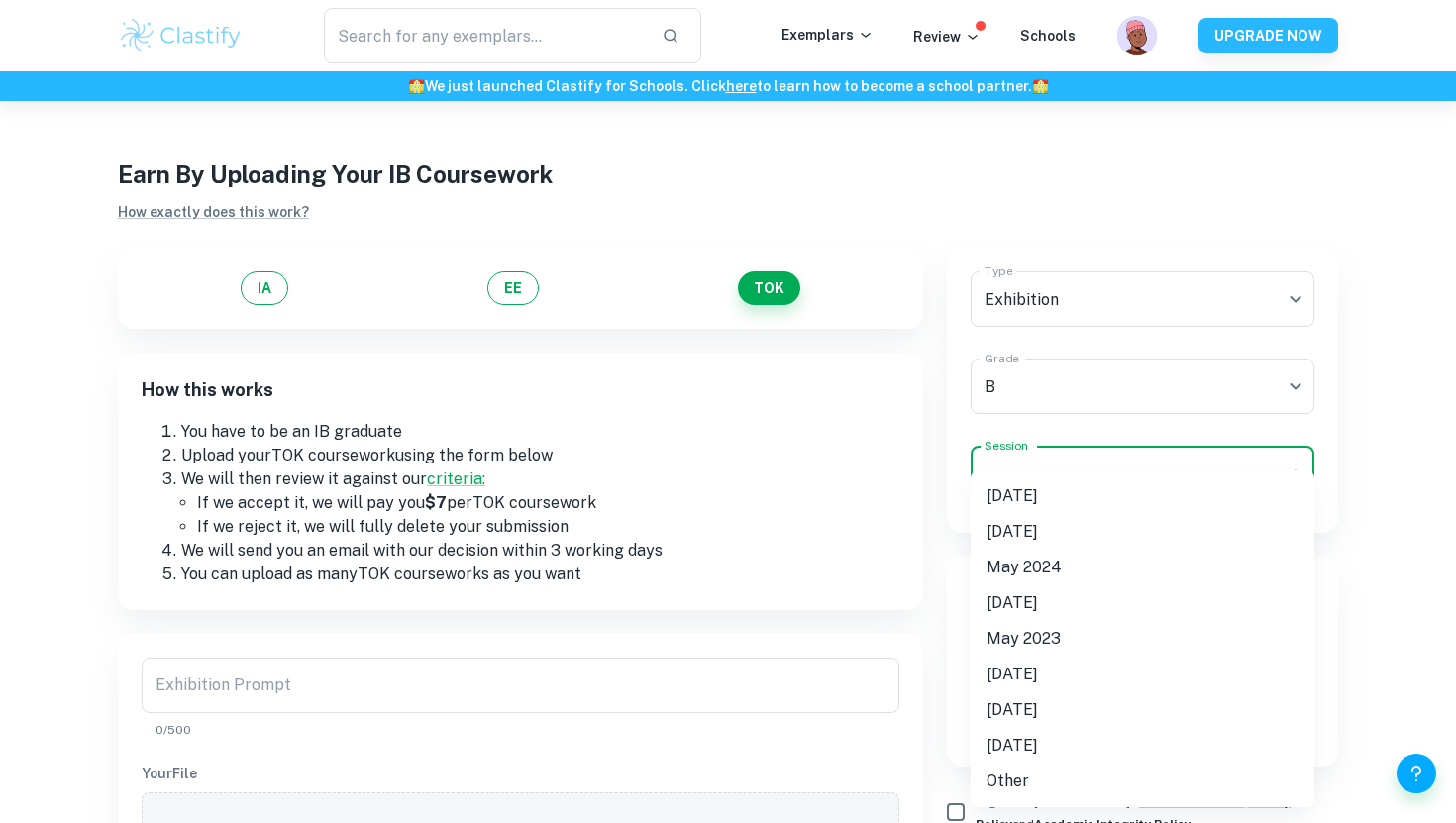 click on "[DATE]" at bounding box center [1142, 496] 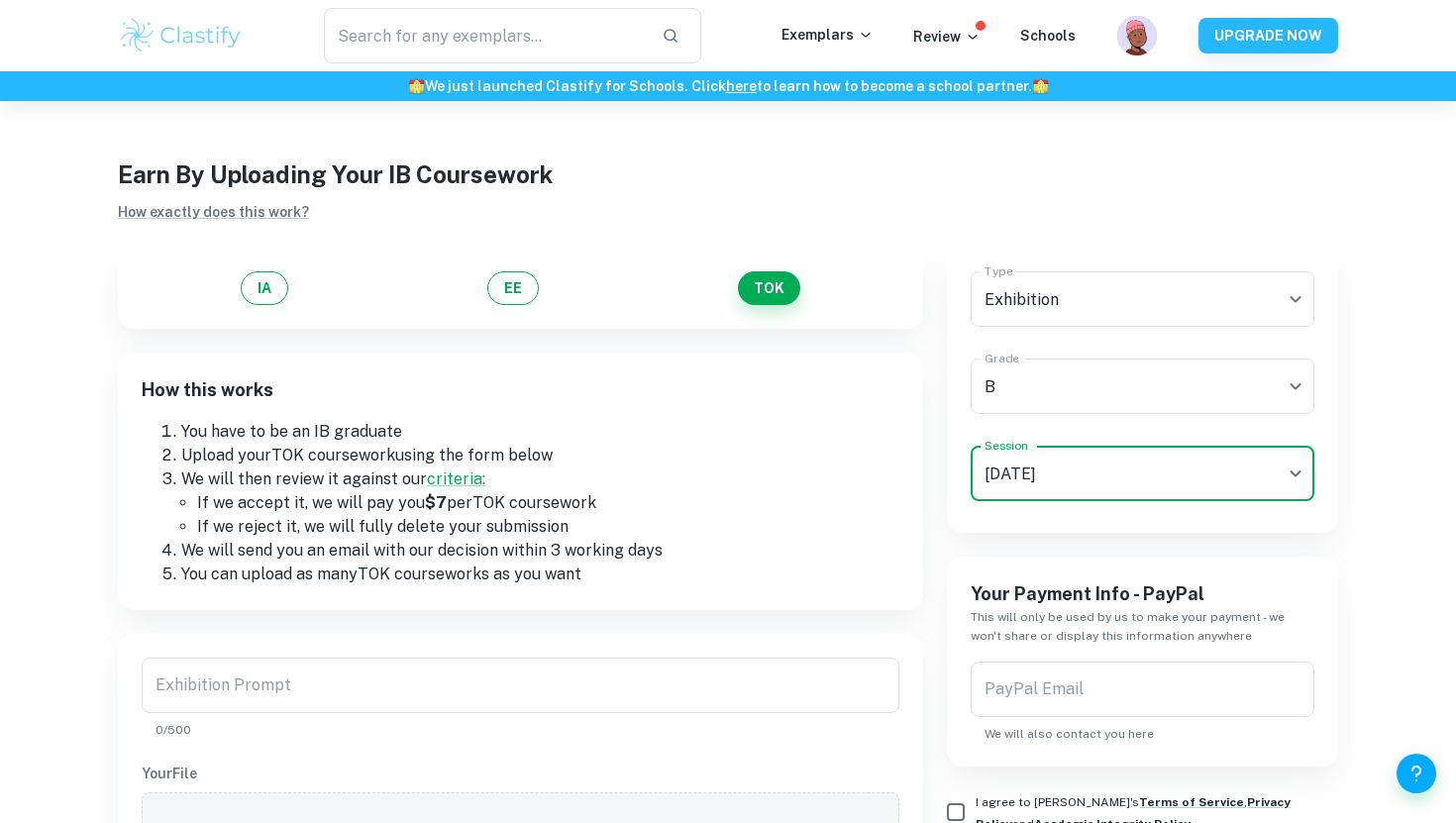 scroll, scrollTop: 166, scrollLeft: 0, axis: vertical 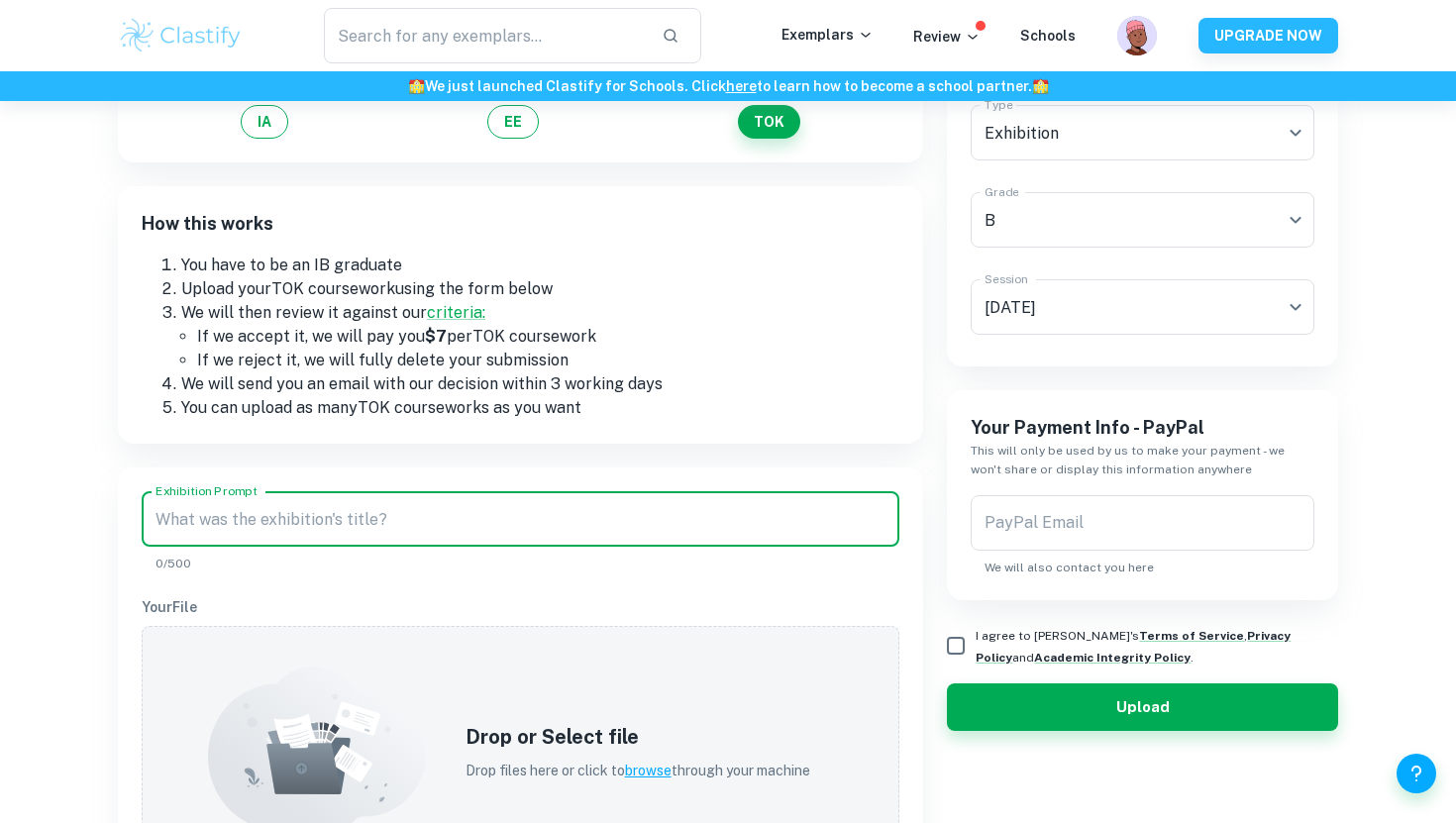 click on "Exhibition Prompt" at bounding box center (520, 519) 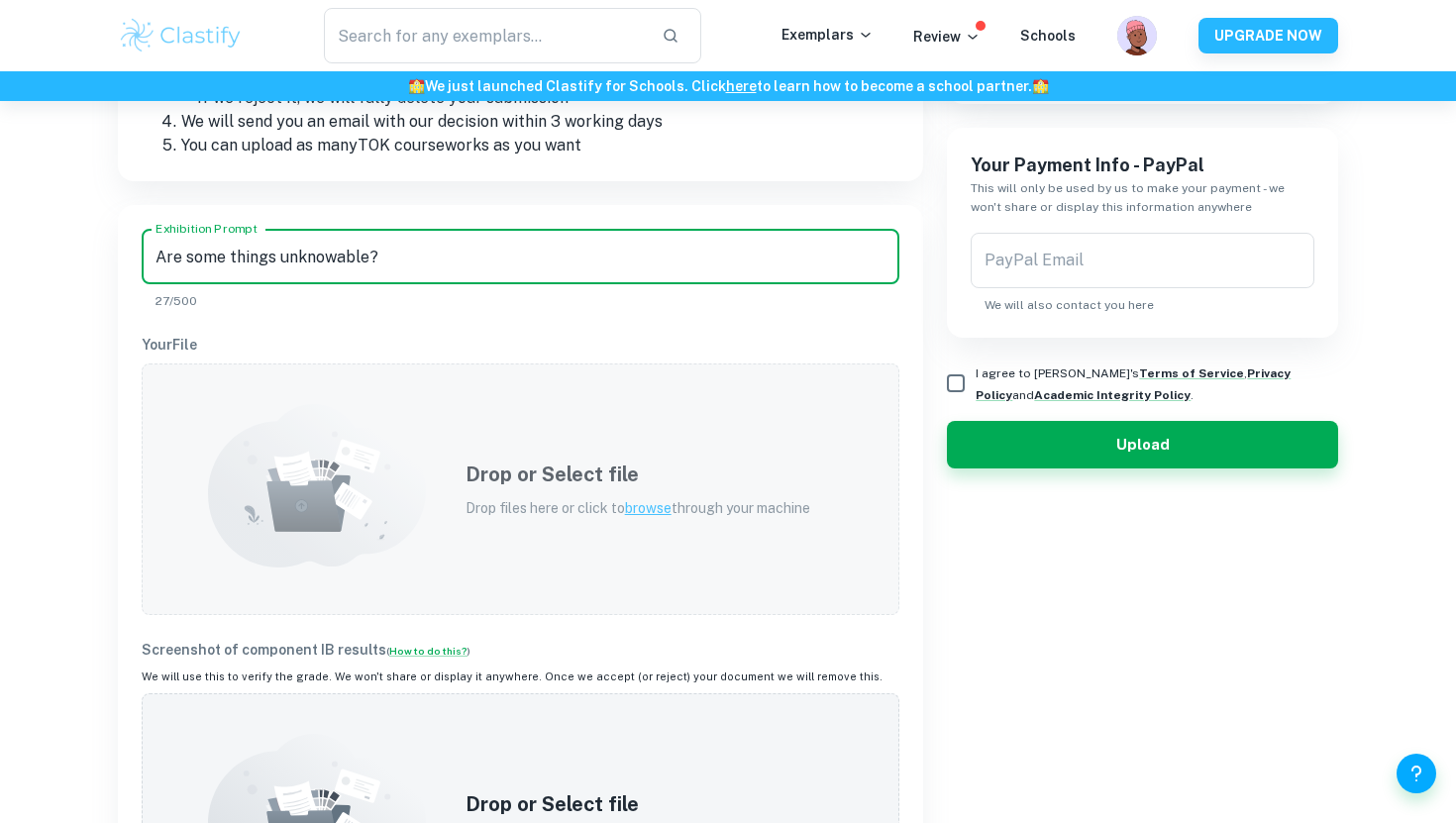 scroll, scrollTop: 469, scrollLeft: 0, axis: vertical 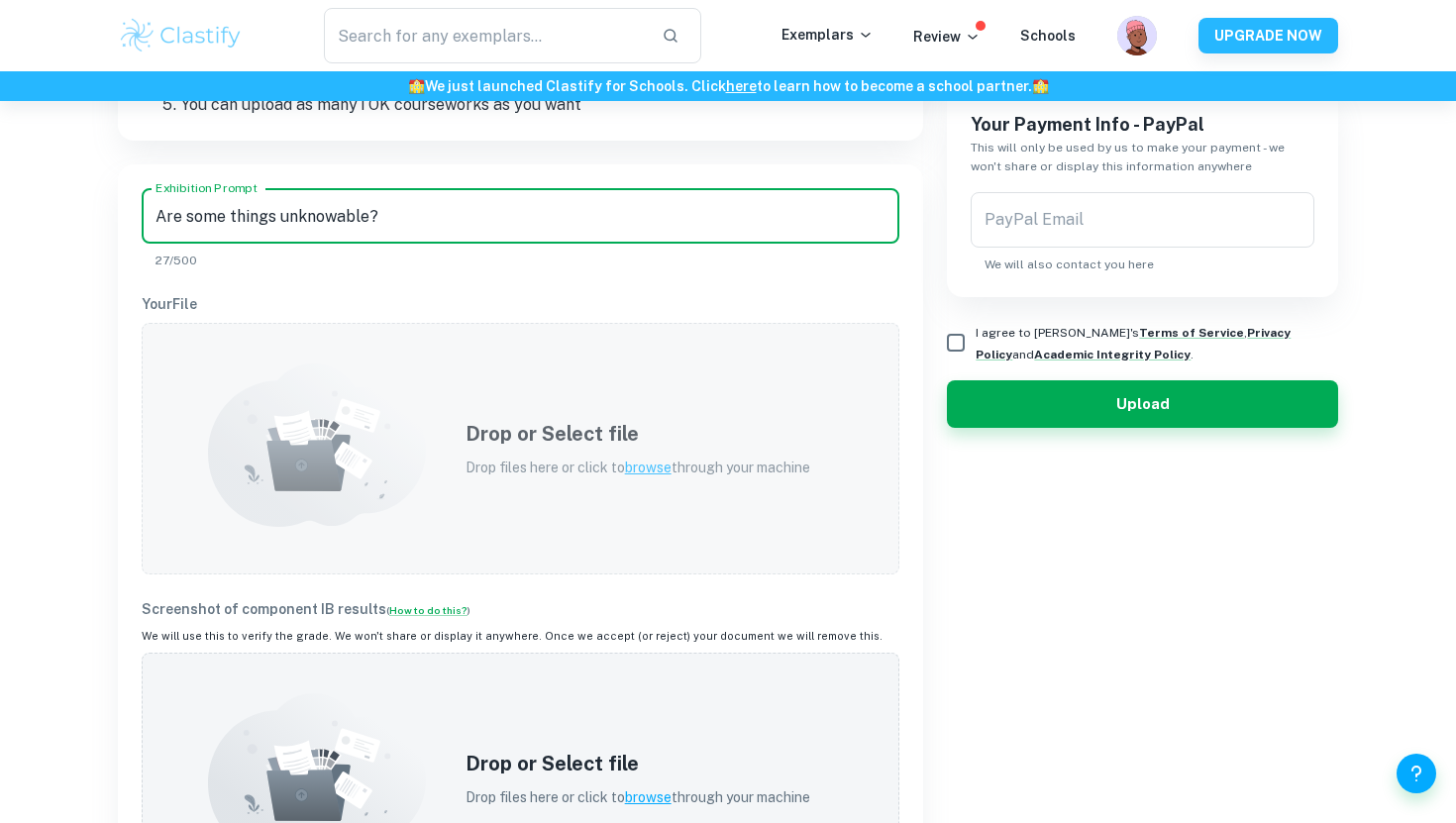 type on "Are some things unknowable?" 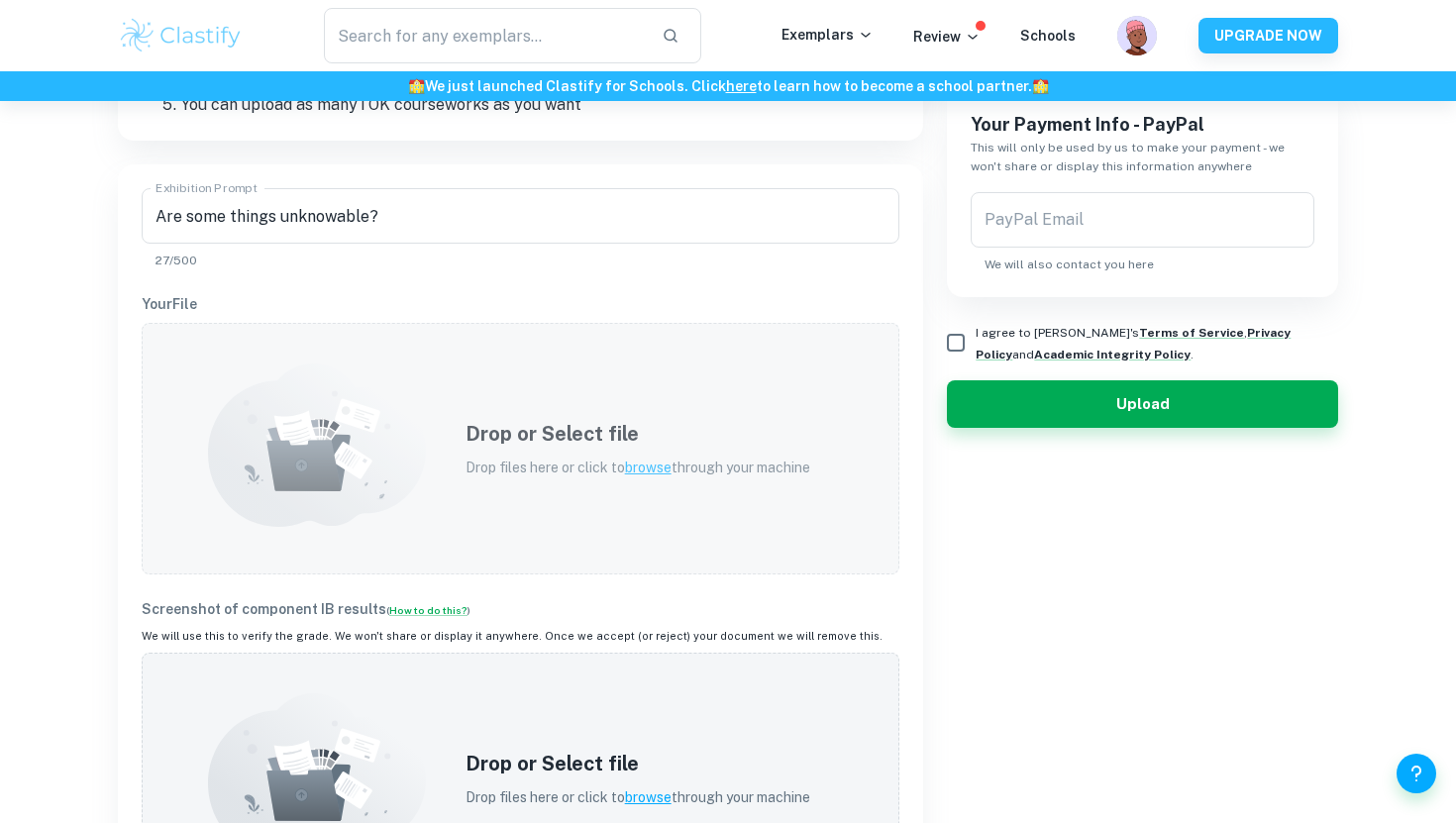 click on "browse" at bounding box center [648, 467] 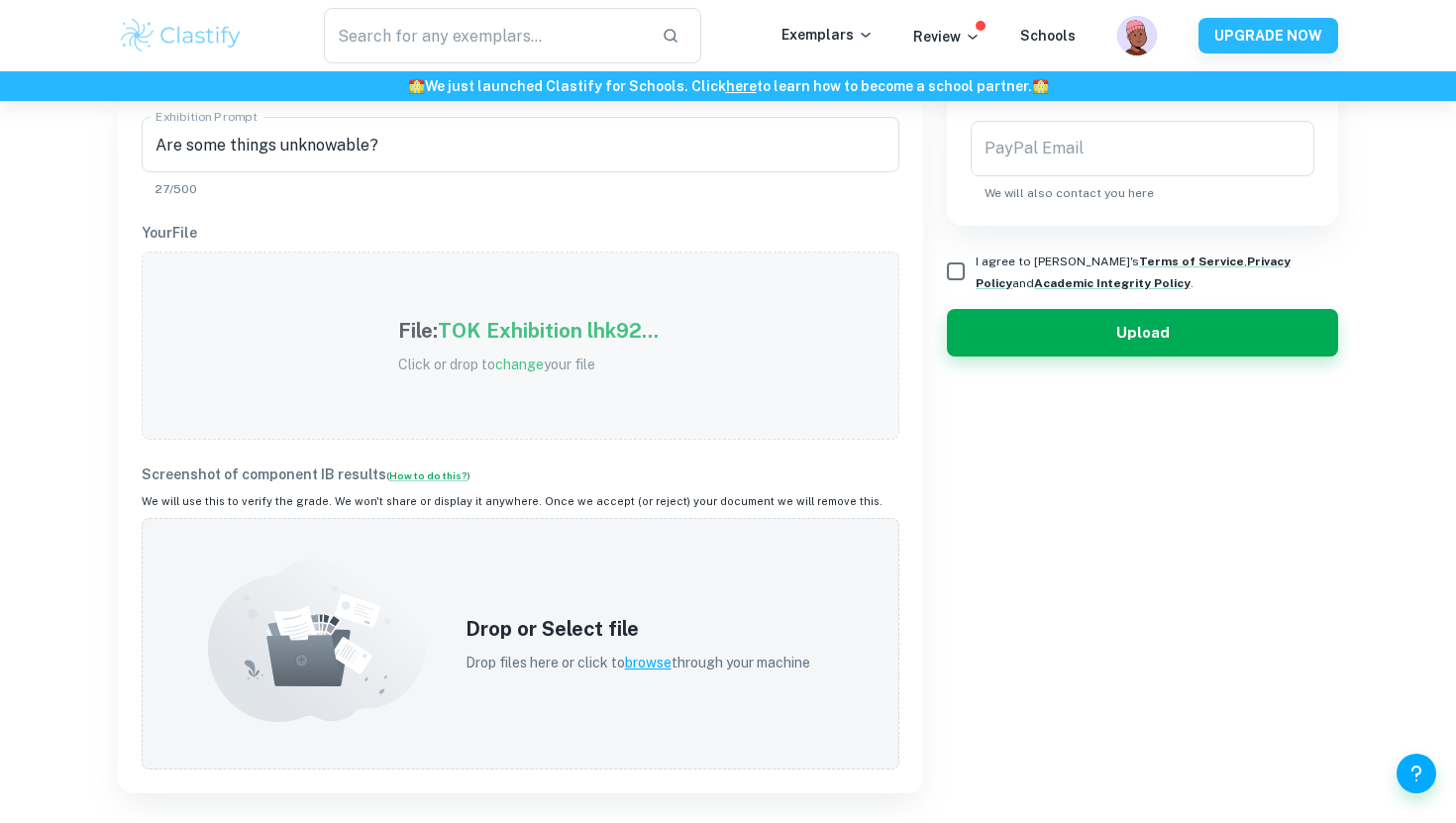 scroll, scrollTop: 652, scrollLeft: 0, axis: vertical 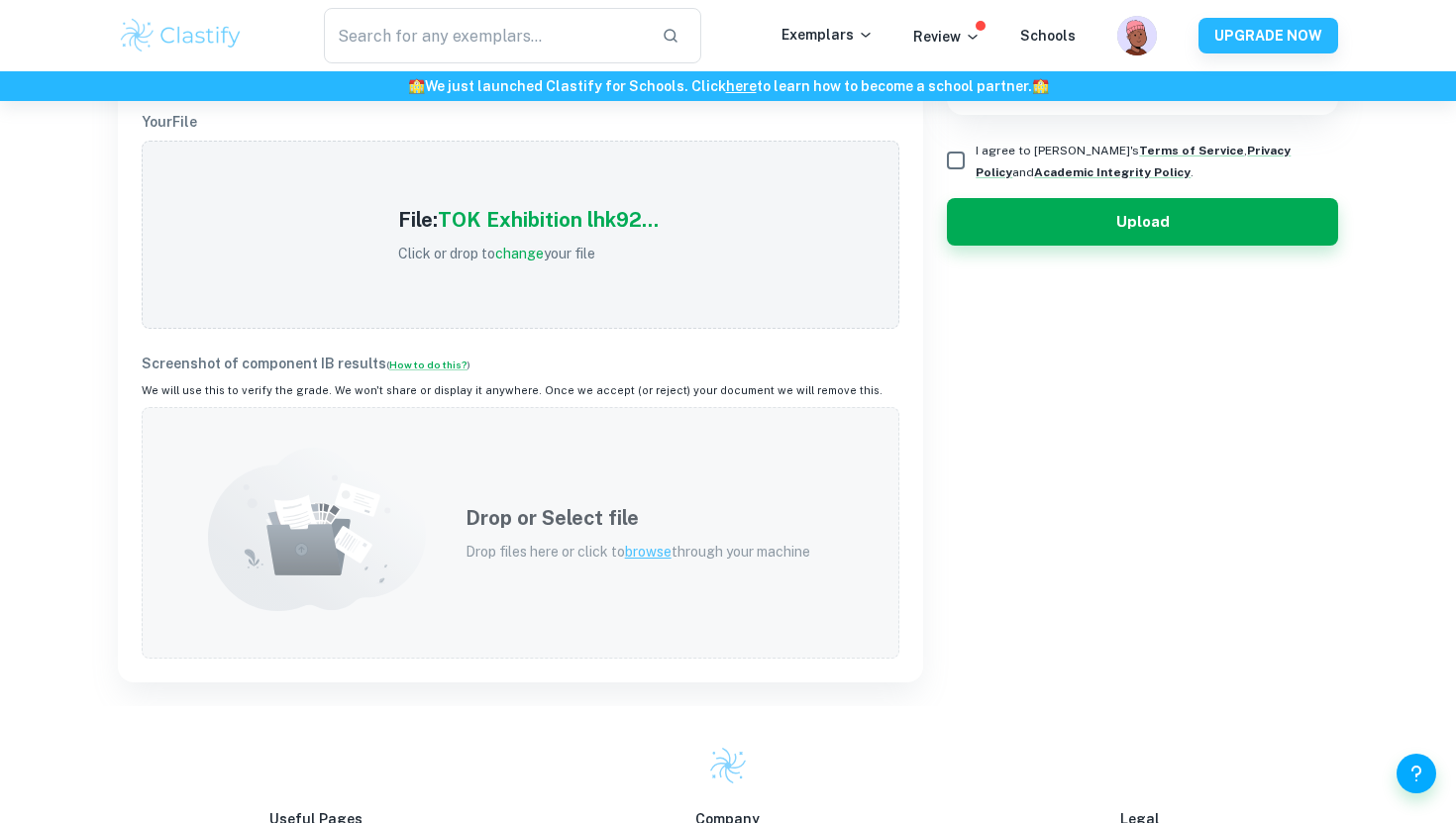 click on "browse" at bounding box center (648, 552) 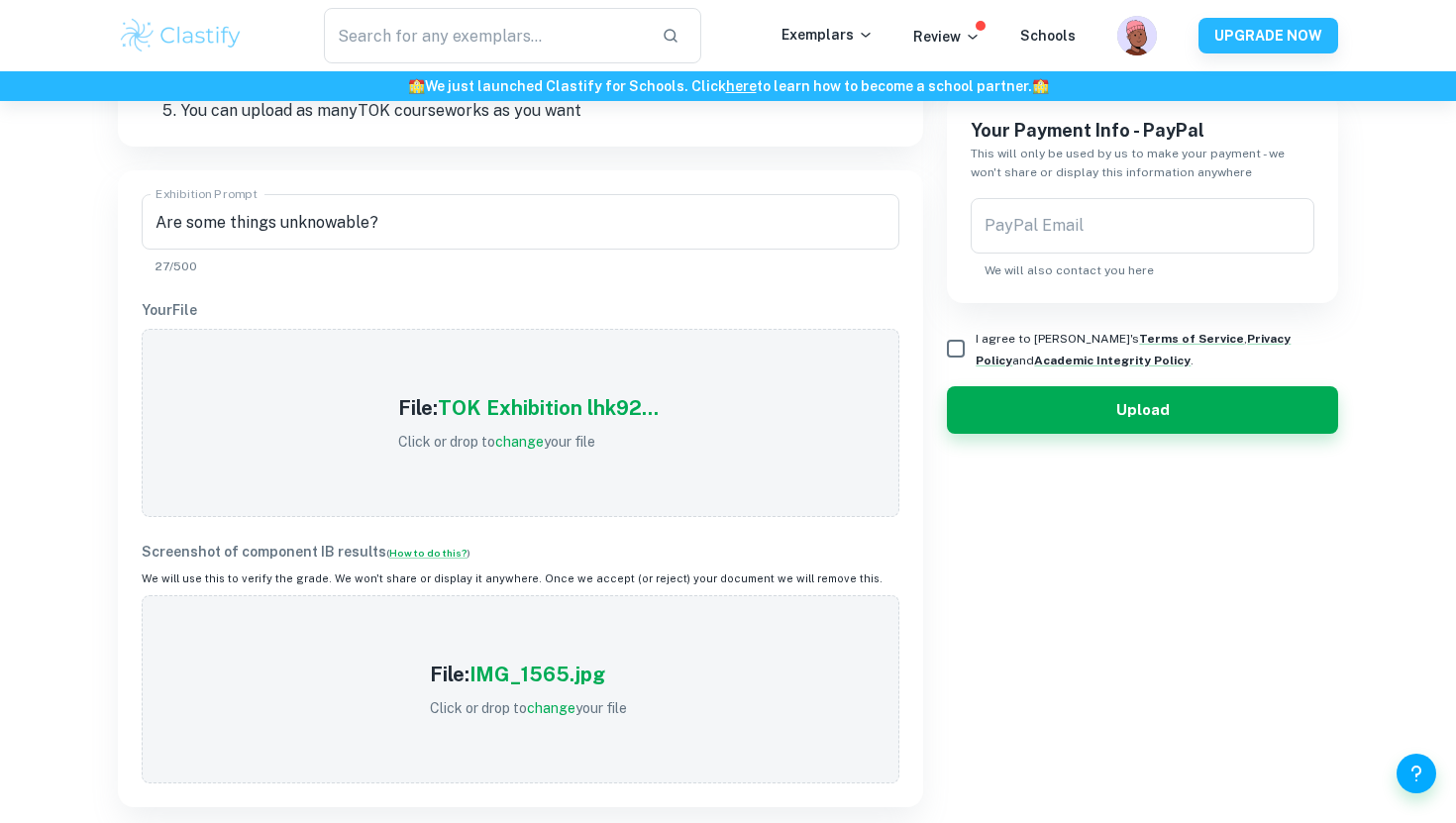 scroll, scrollTop: 243, scrollLeft: 0, axis: vertical 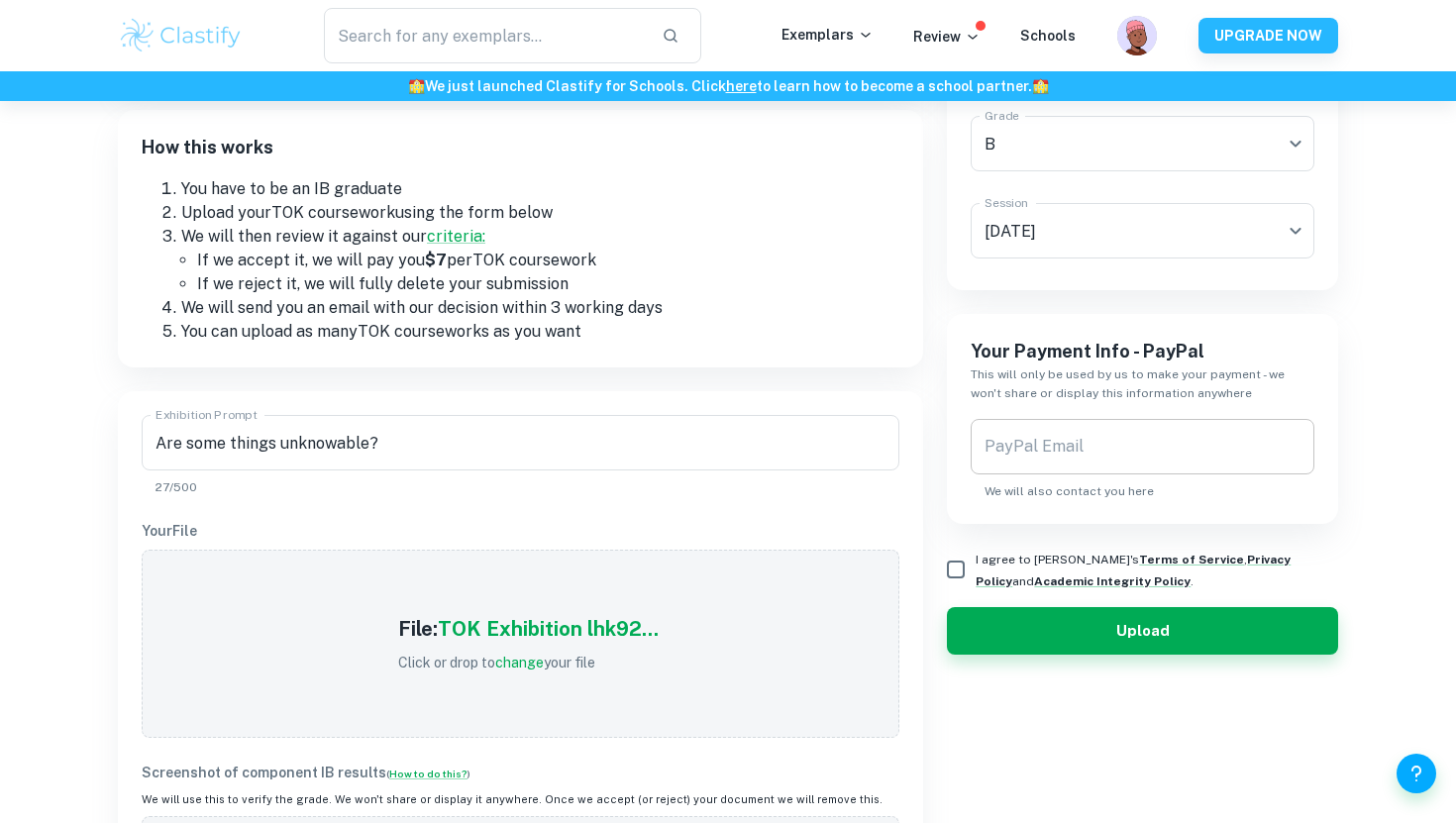 click on "PayPal Email" at bounding box center [1142, 447] 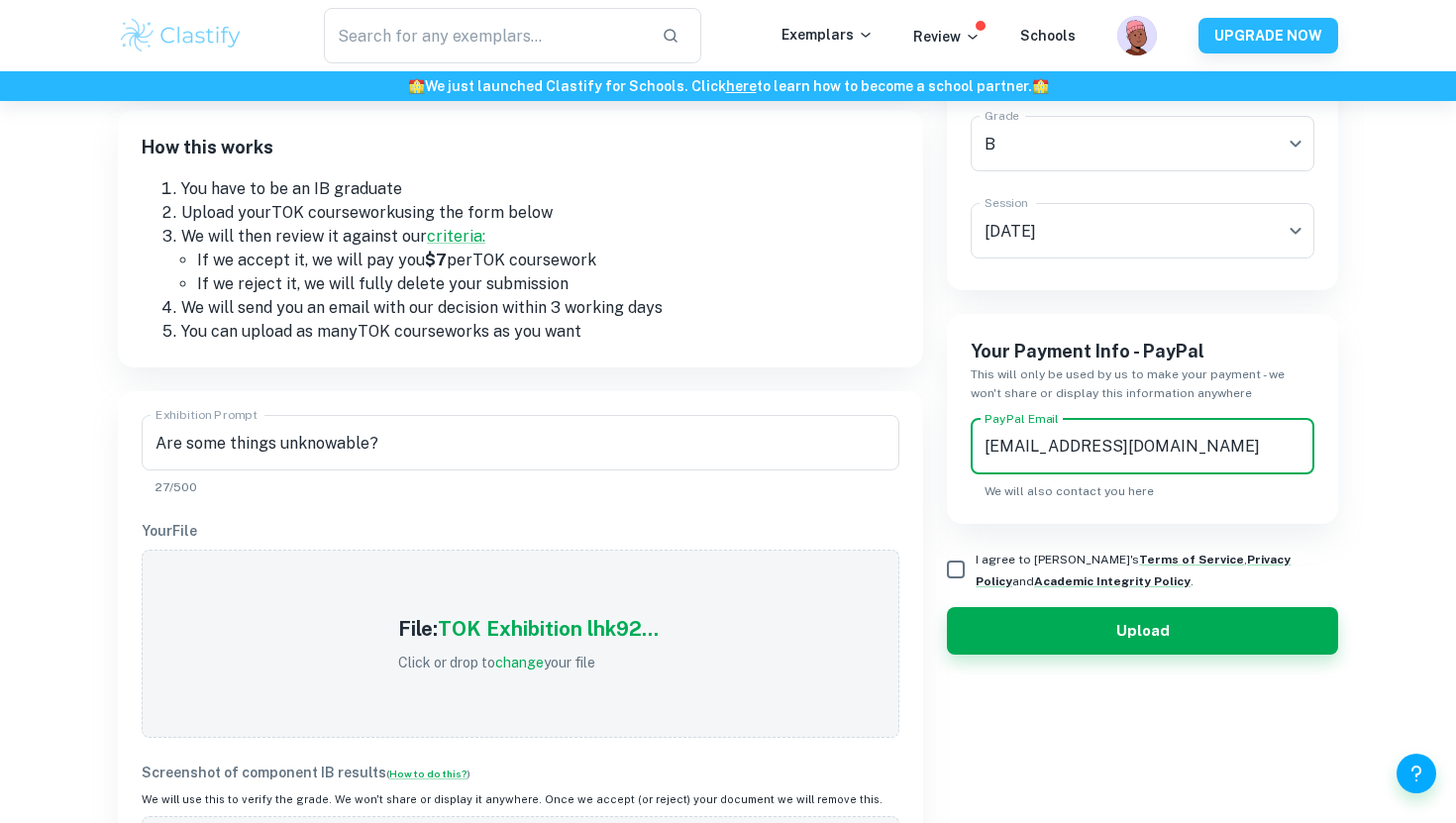 type on "[EMAIL_ADDRESS][DOMAIN_NAME]" 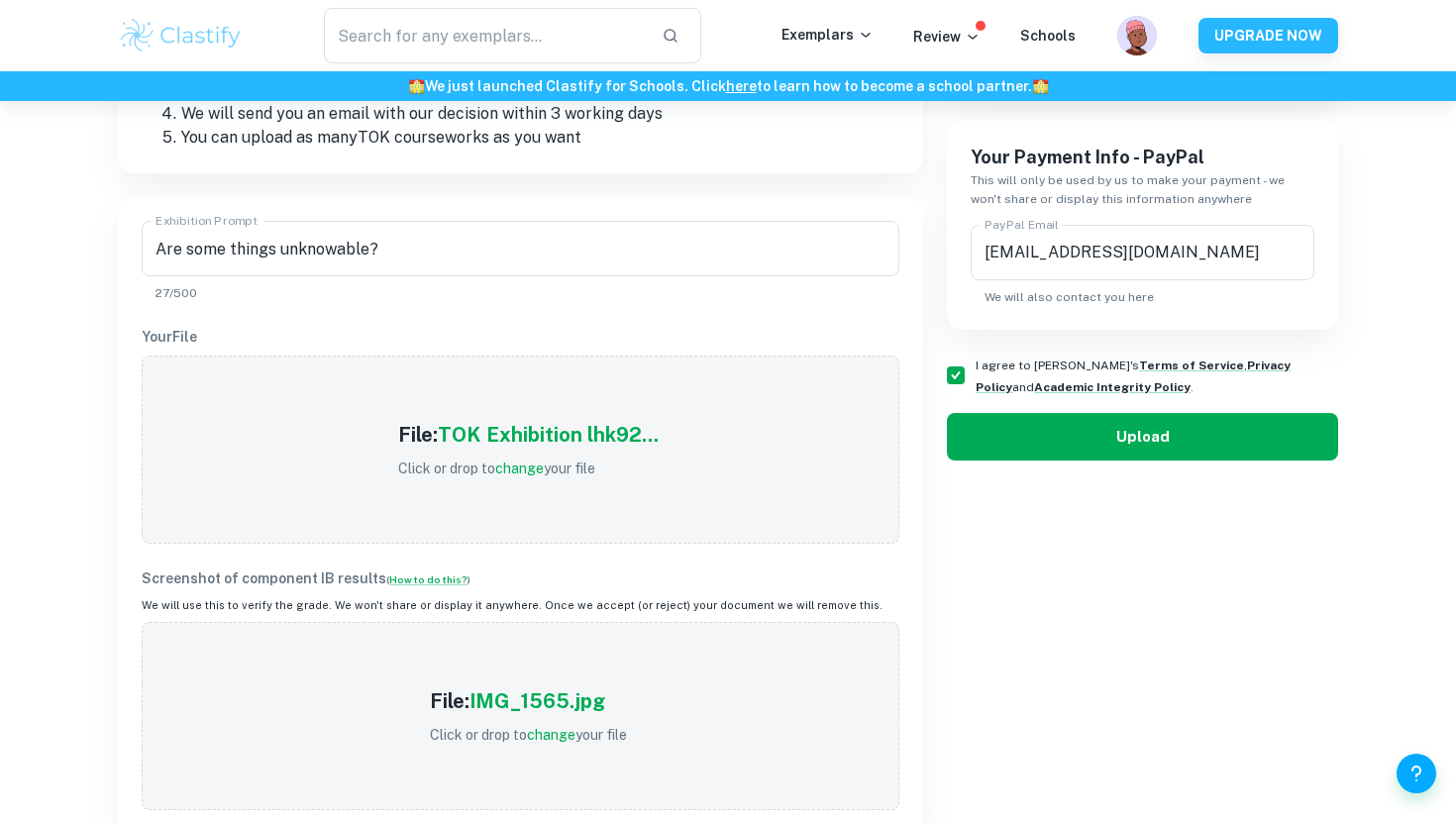 scroll, scrollTop: 456, scrollLeft: 0, axis: vertical 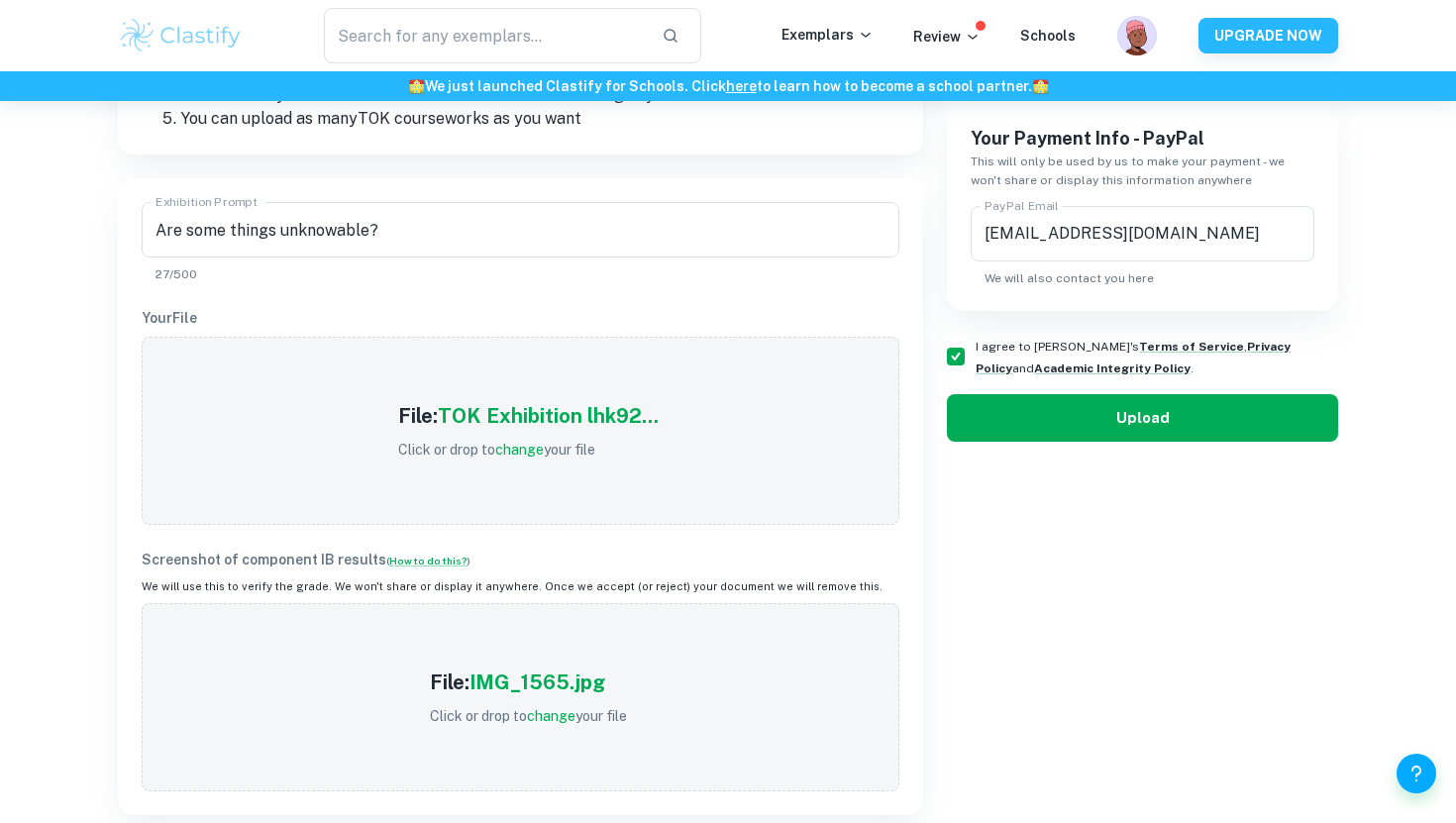 click on "Upload" at bounding box center (1142, 418) 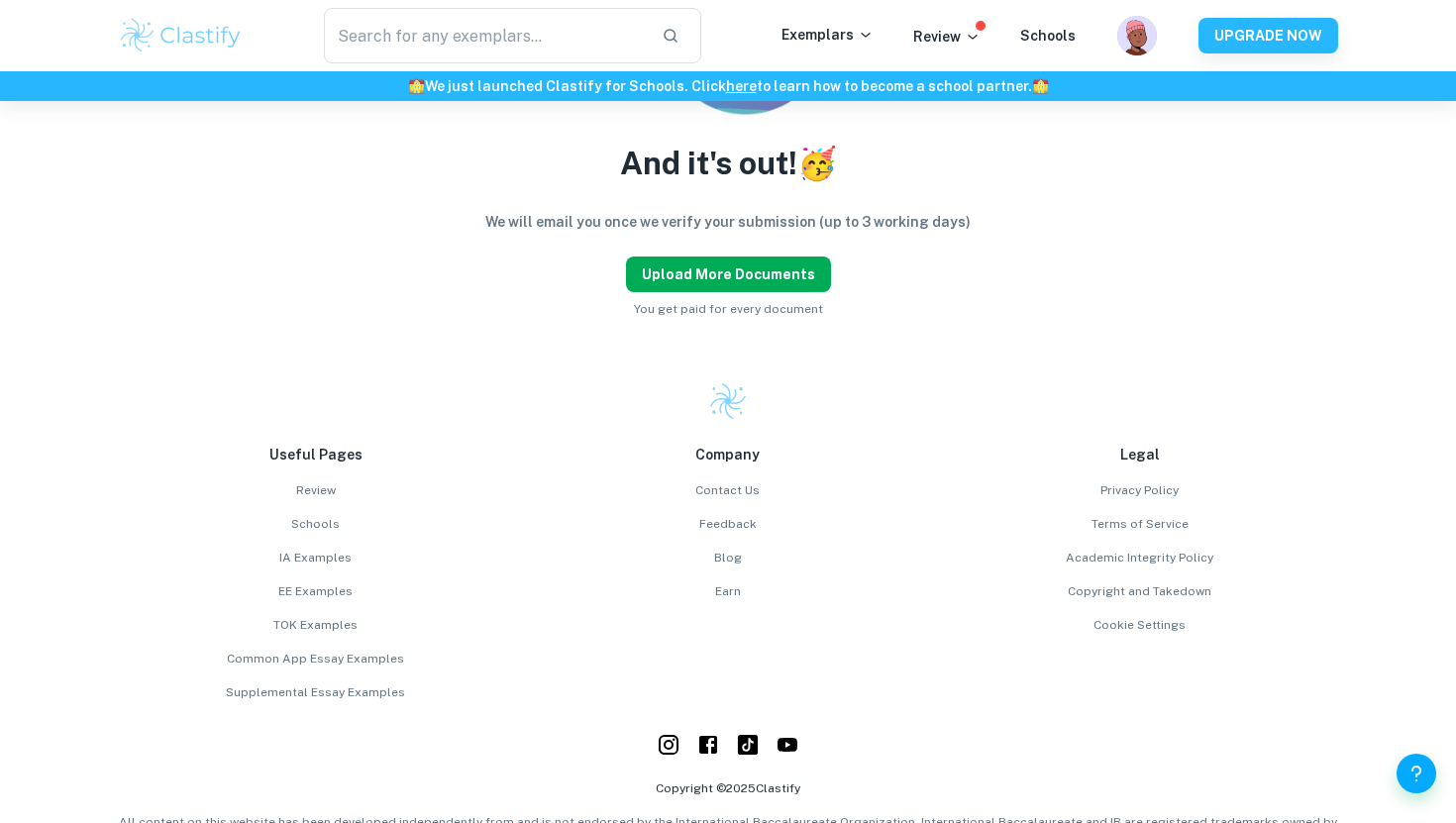 click on "Upload more documents" at bounding box center [728, 274] 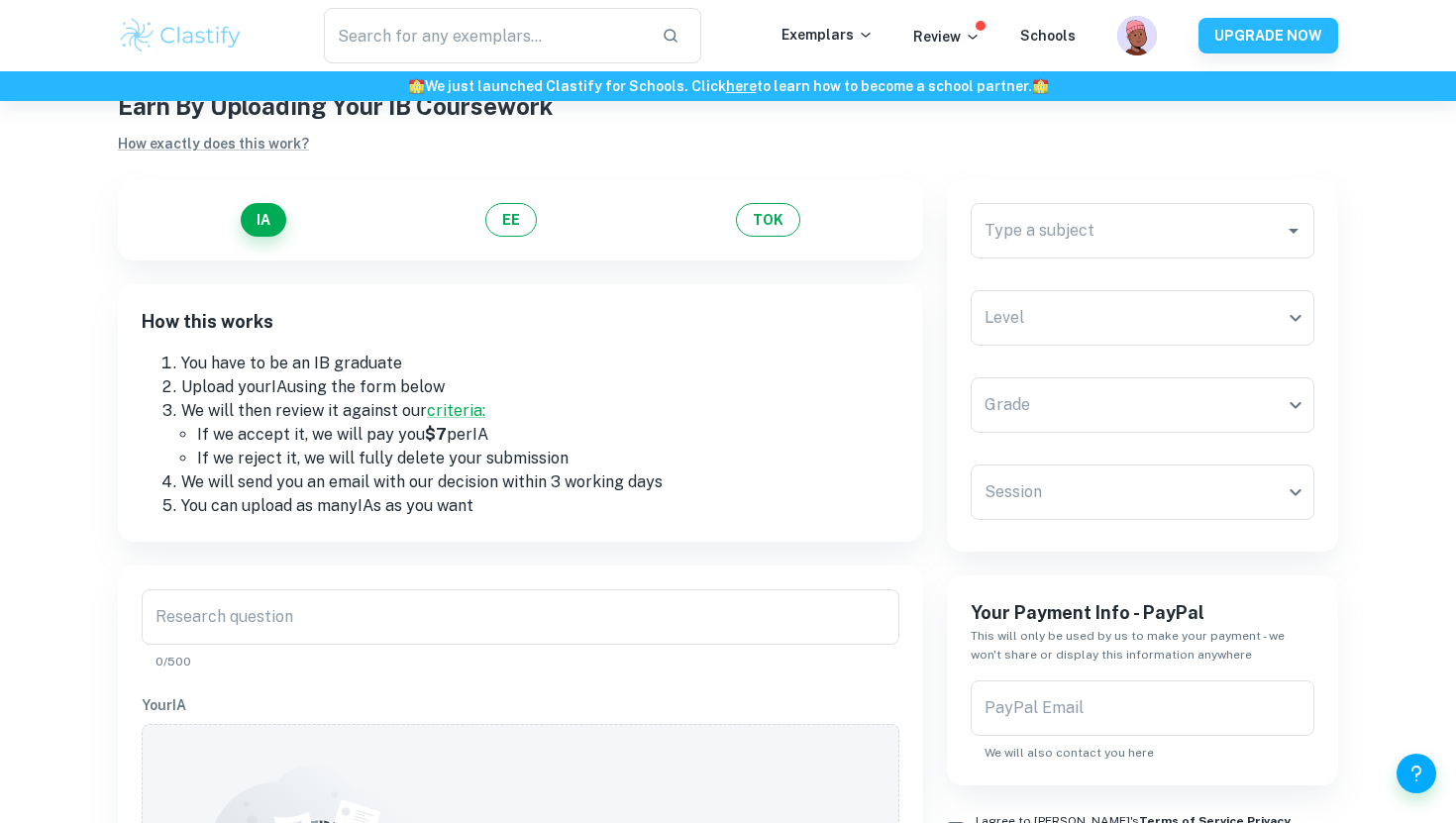 scroll, scrollTop: 43, scrollLeft: 0, axis: vertical 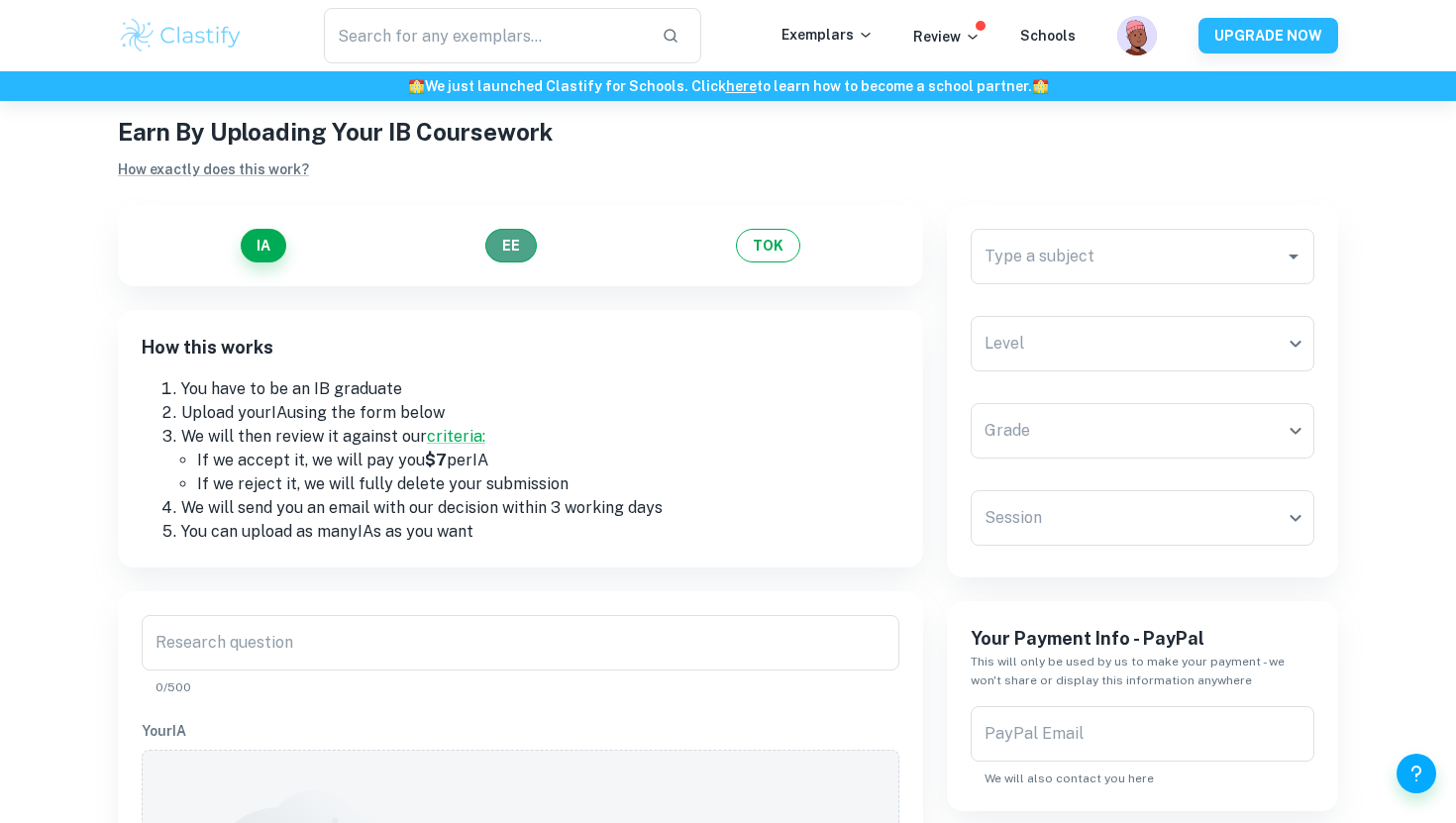 click on "EE" at bounding box center (511, 246) 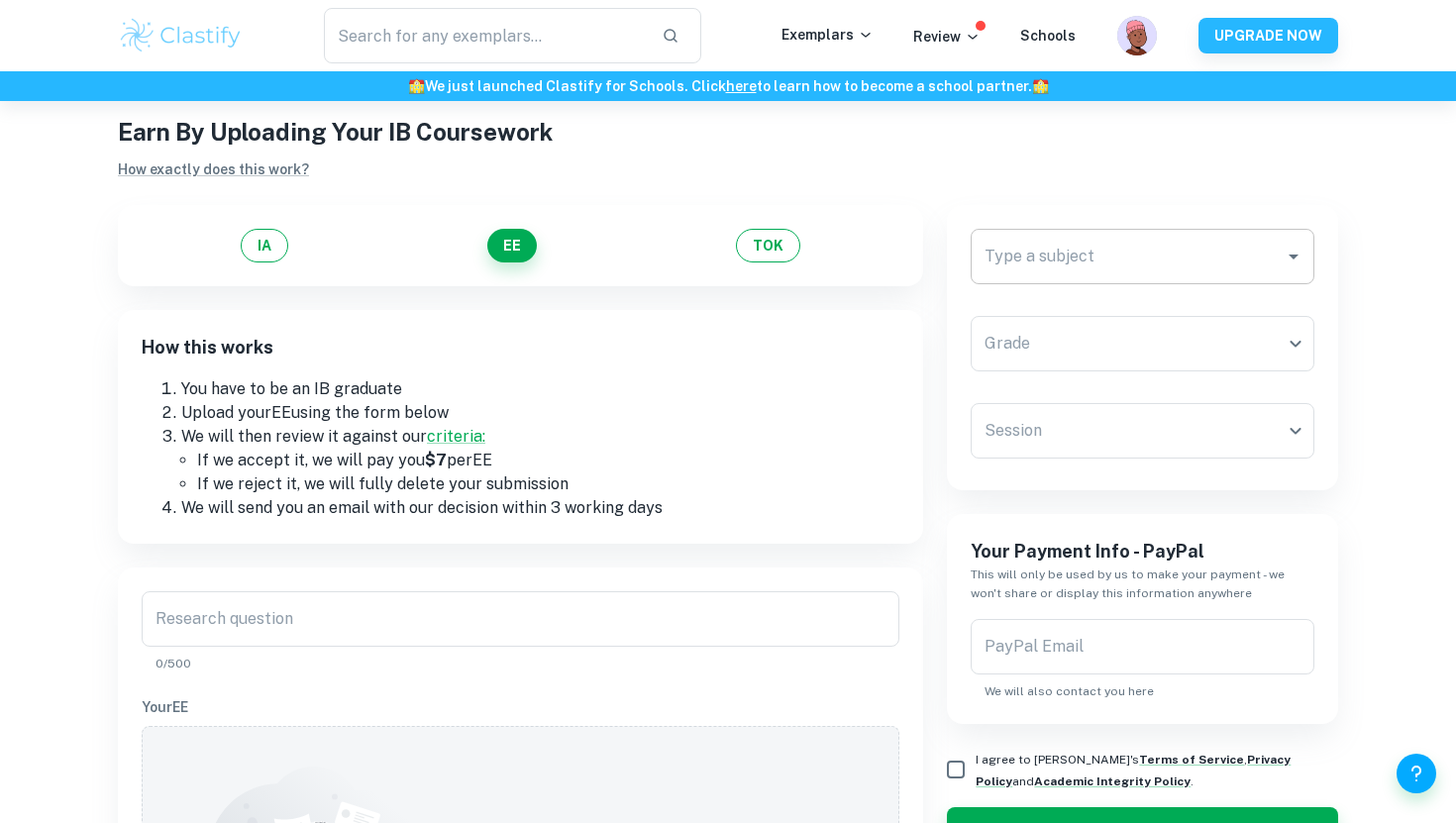 click on "Type a subject" at bounding box center (1142, 257) 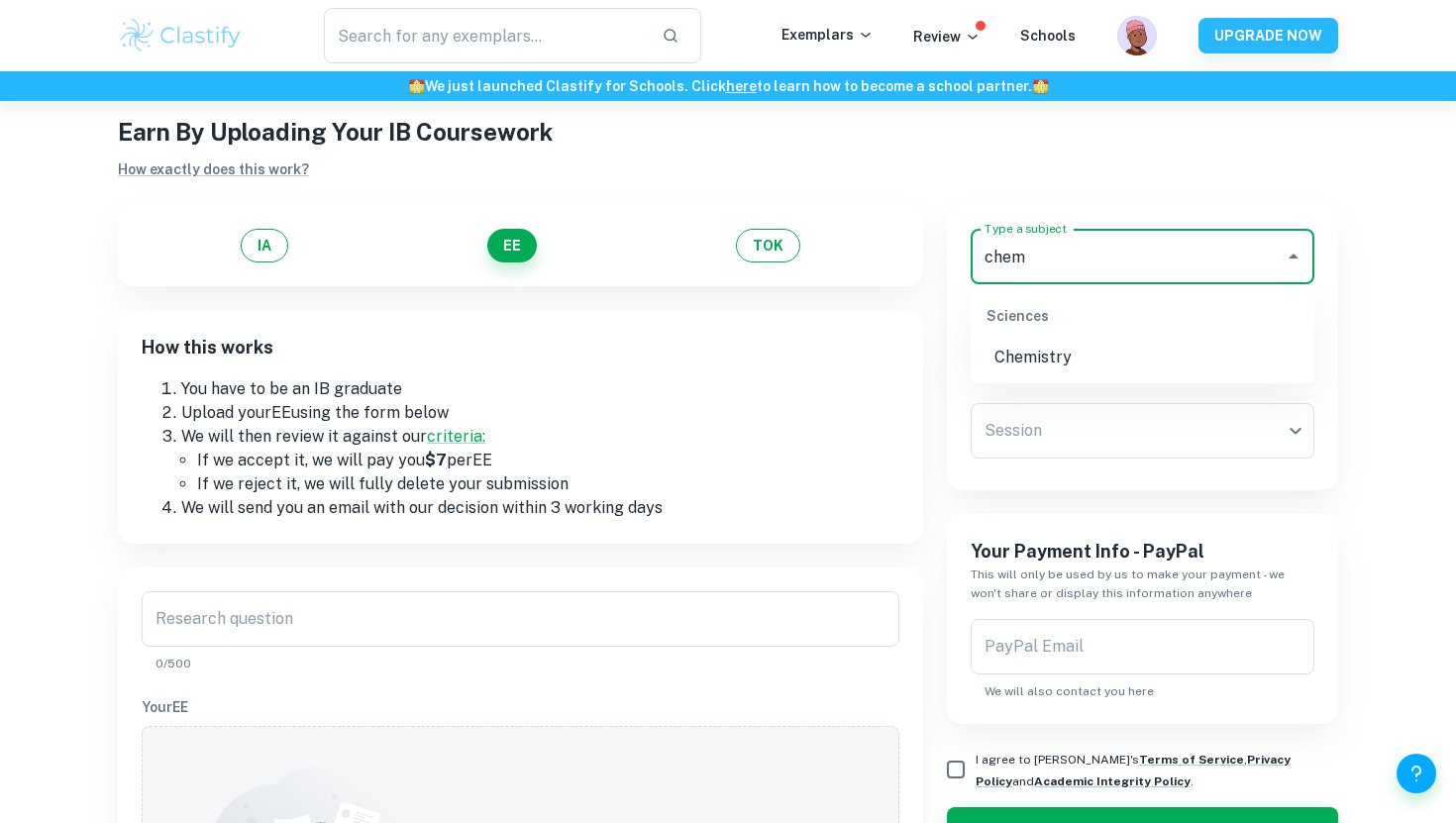 click on "Chemistry" at bounding box center [1142, 358] 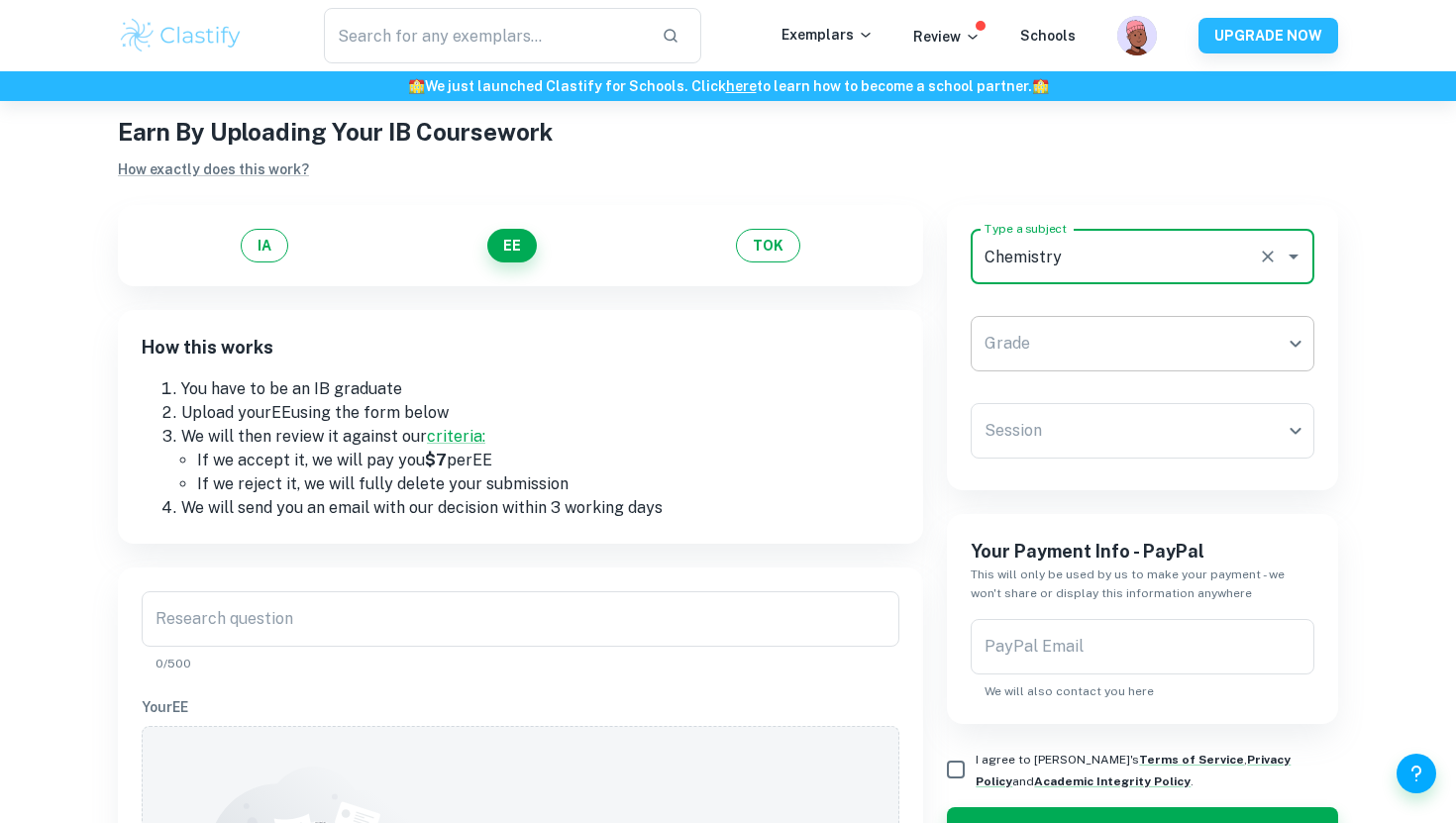 type on "Chemistry" 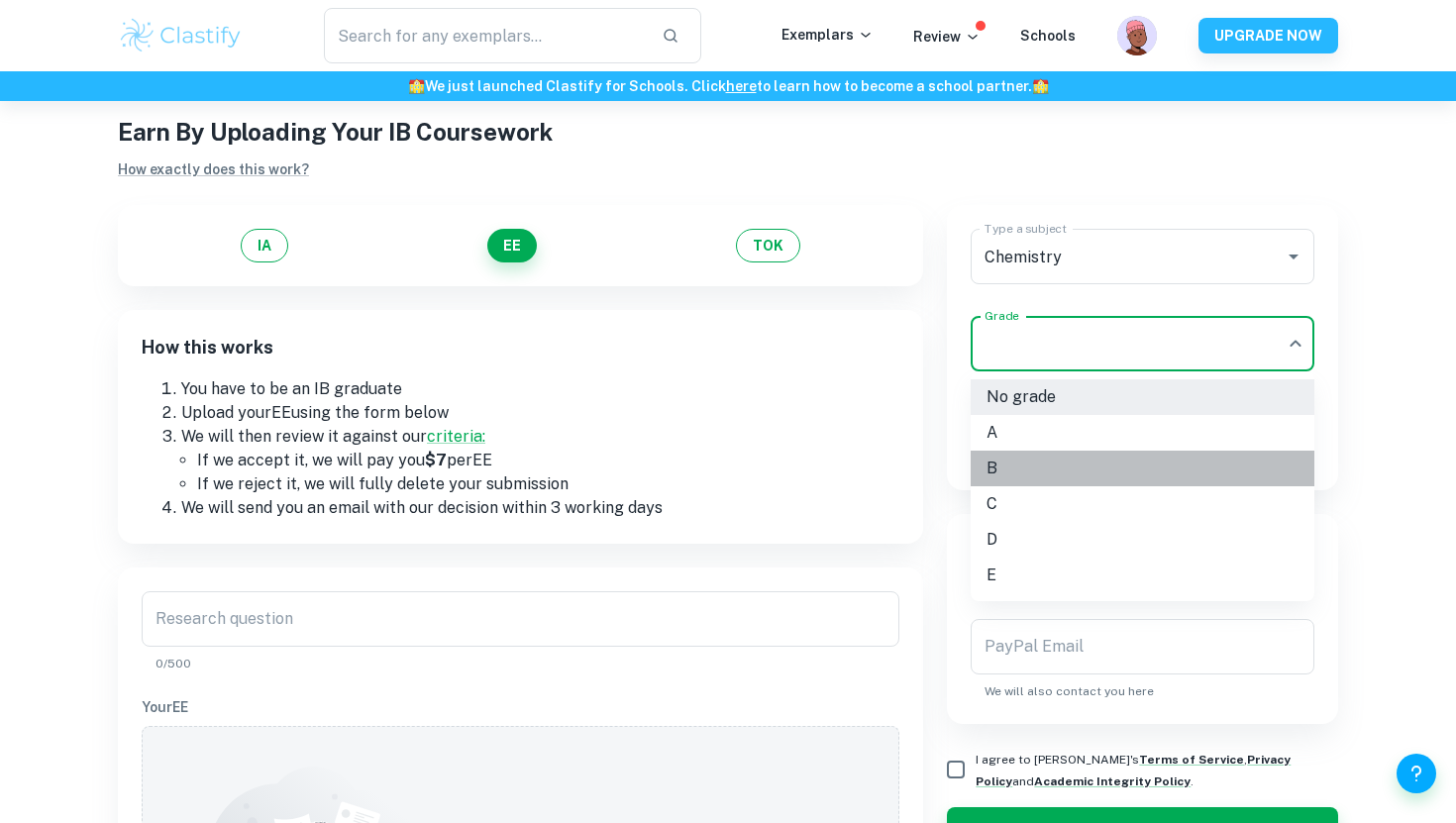 click on "B" at bounding box center [1142, 468] 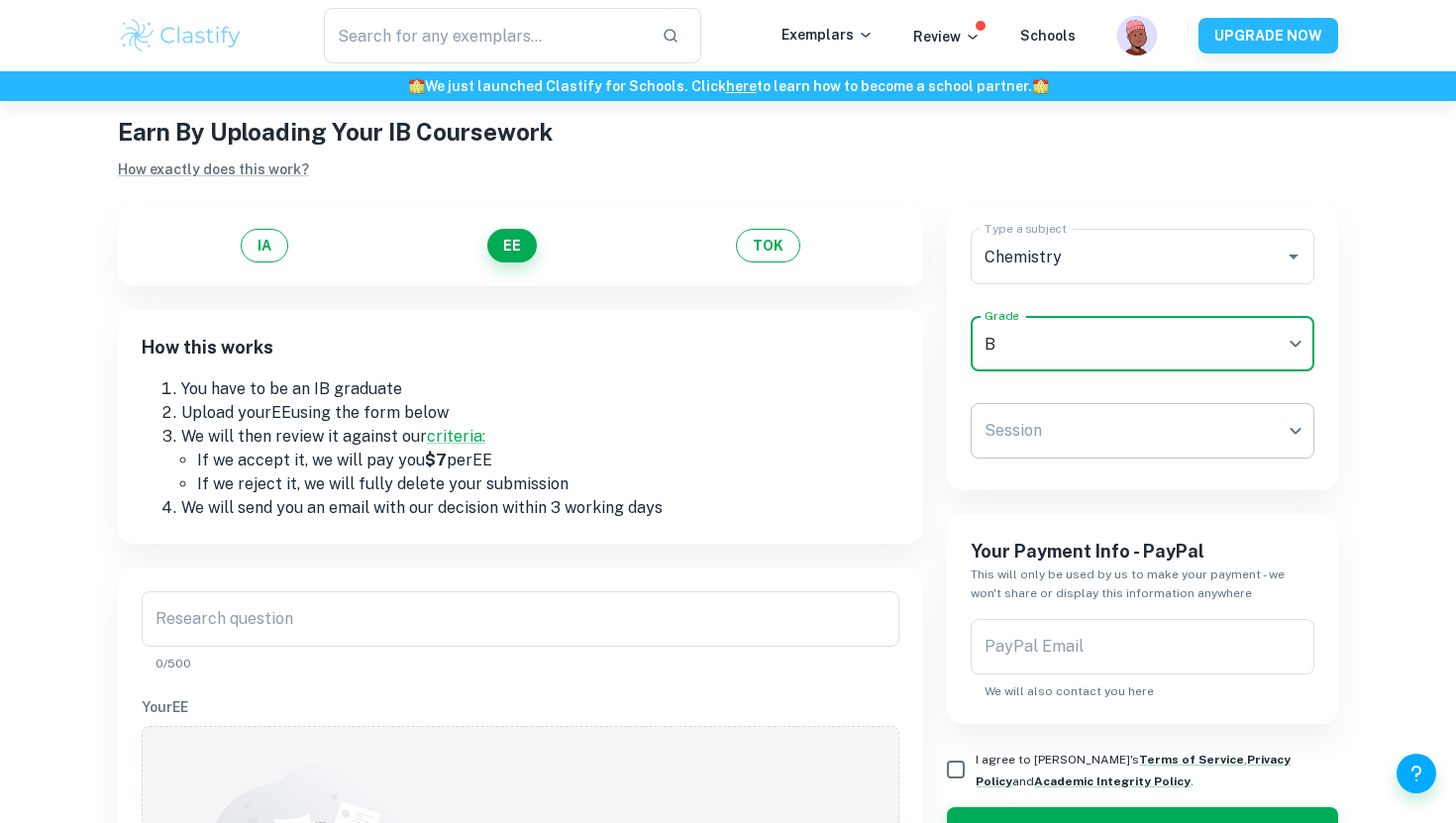 click on "We value your privacy We use cookies to enhance your browsing experience, serve personalised ads or content, and analyse our traffic. By clicking "Accept All", you consent to our use of cookies.   Cookie Policy Customise   Reject All   Accept All   Customise Consent Preferences   We use cookies to help you navigate efficiently and perform certain functions. You will find detailed information about all cookies under each consent category below. The cookies that are categorised as "Necessary" are stored on your browser as they are essential for enabling the basic functionalities of the site. ...  Show more For more information on how Google's third-party cookies operate and handle your data, see:   Google Privacy Policy Necessary Always Active Necessary cookies are required to enable the basic features of this site, such as providing secure log-in or adjusting your consent preferences. These cookies do not store any personally identifiable data. Functional Analytics Performance Advertisement Uncategorised" at bounding box center [728, 469] 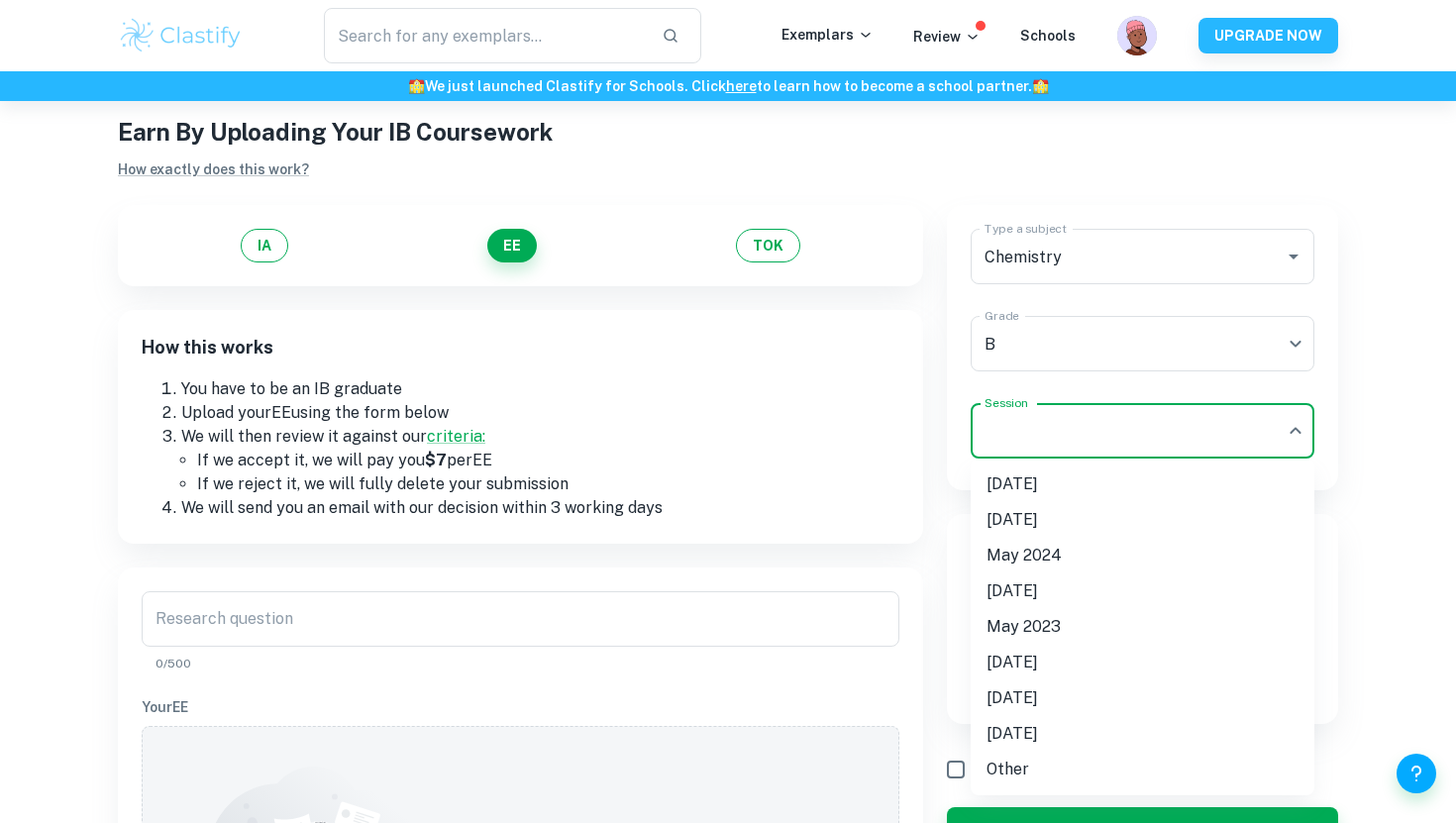 click on "[DATE]" at bounding box center (1142, 484) 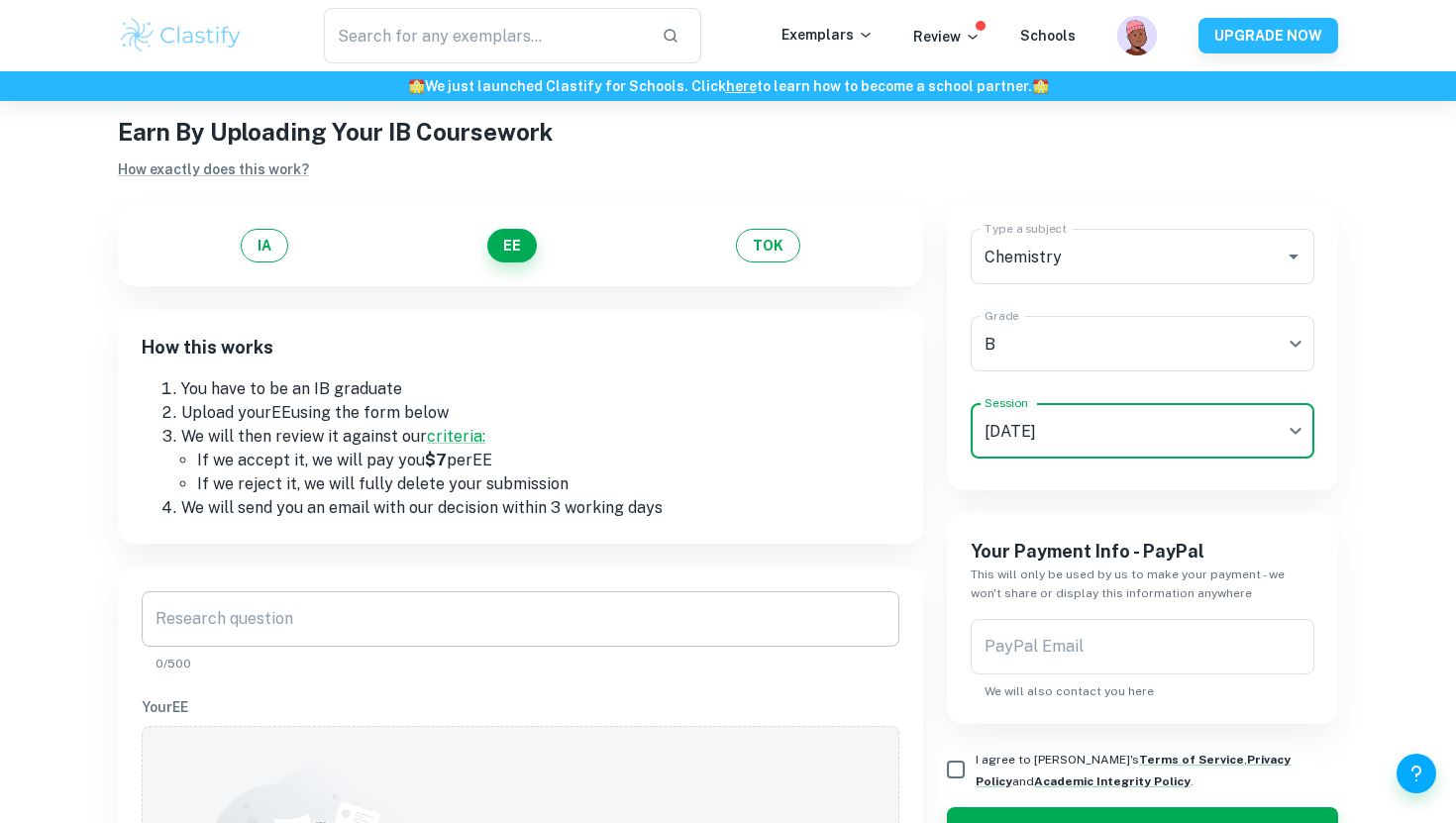 click on "Research question" at bounding box center (520, 619) 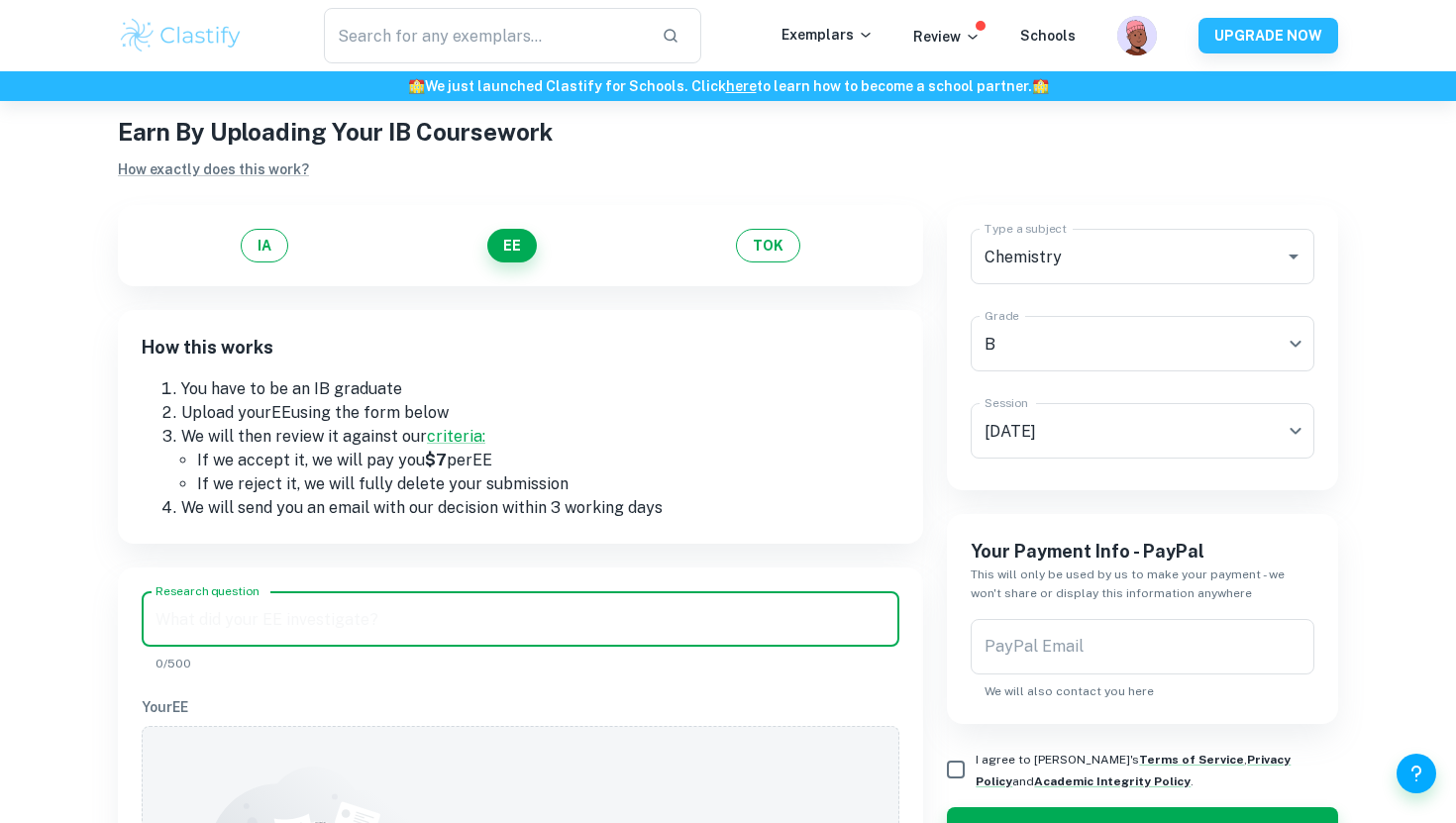 paste on "To what extent are the synthetic food colorants Allura Red (CI 16035), Ponceau 4R (CI 16255), and Sunset Yellow FCF (CI 15985) present in tomato sauce samples from street food vendors in [GEOGRAPHIC_DATA], [GEOGRAPHIC_DATA] analyzed through Paper Chromatography?" 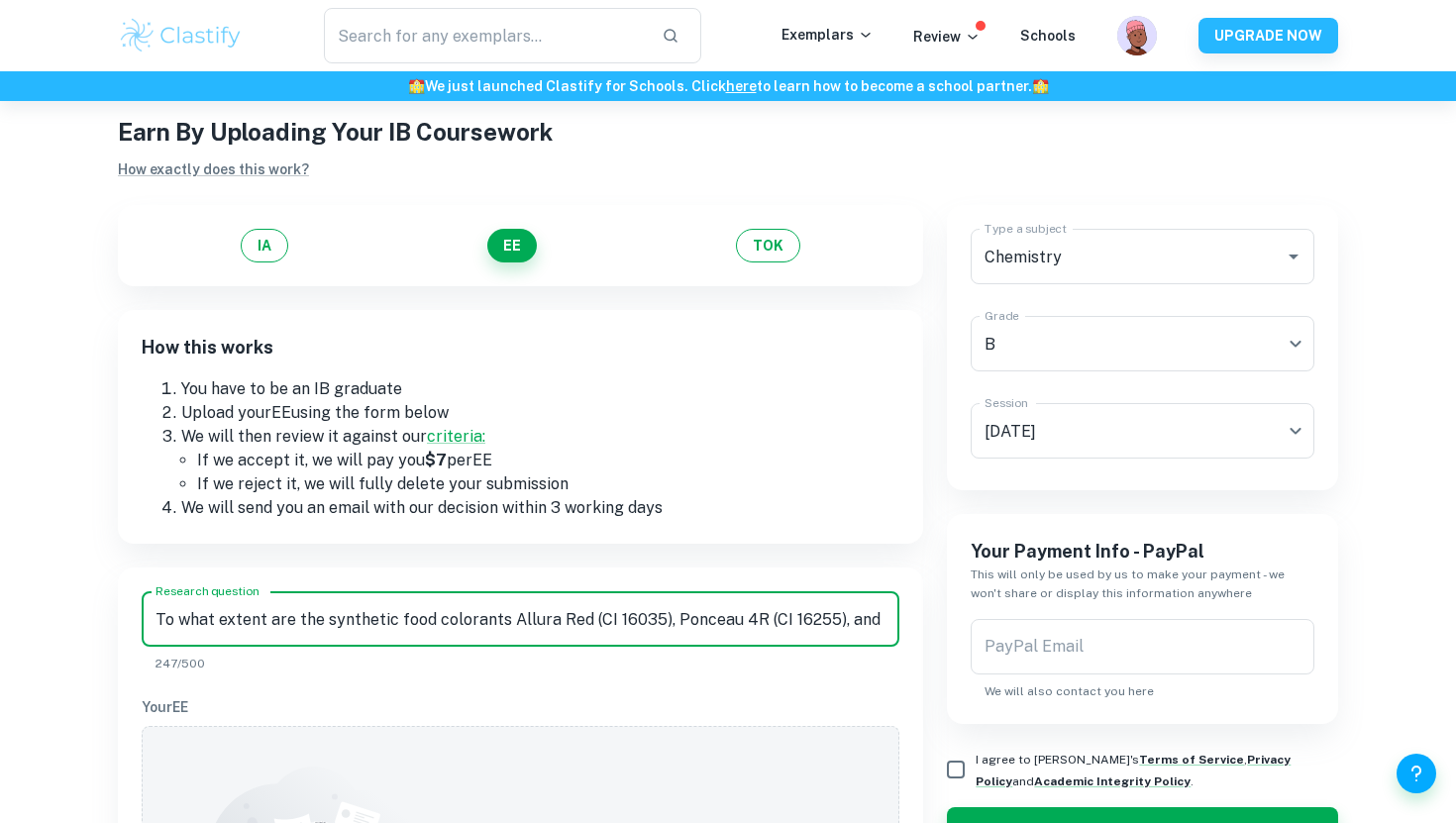 scroll, scrollTop: 0, scrollLeft: 1129, axis: horizontal 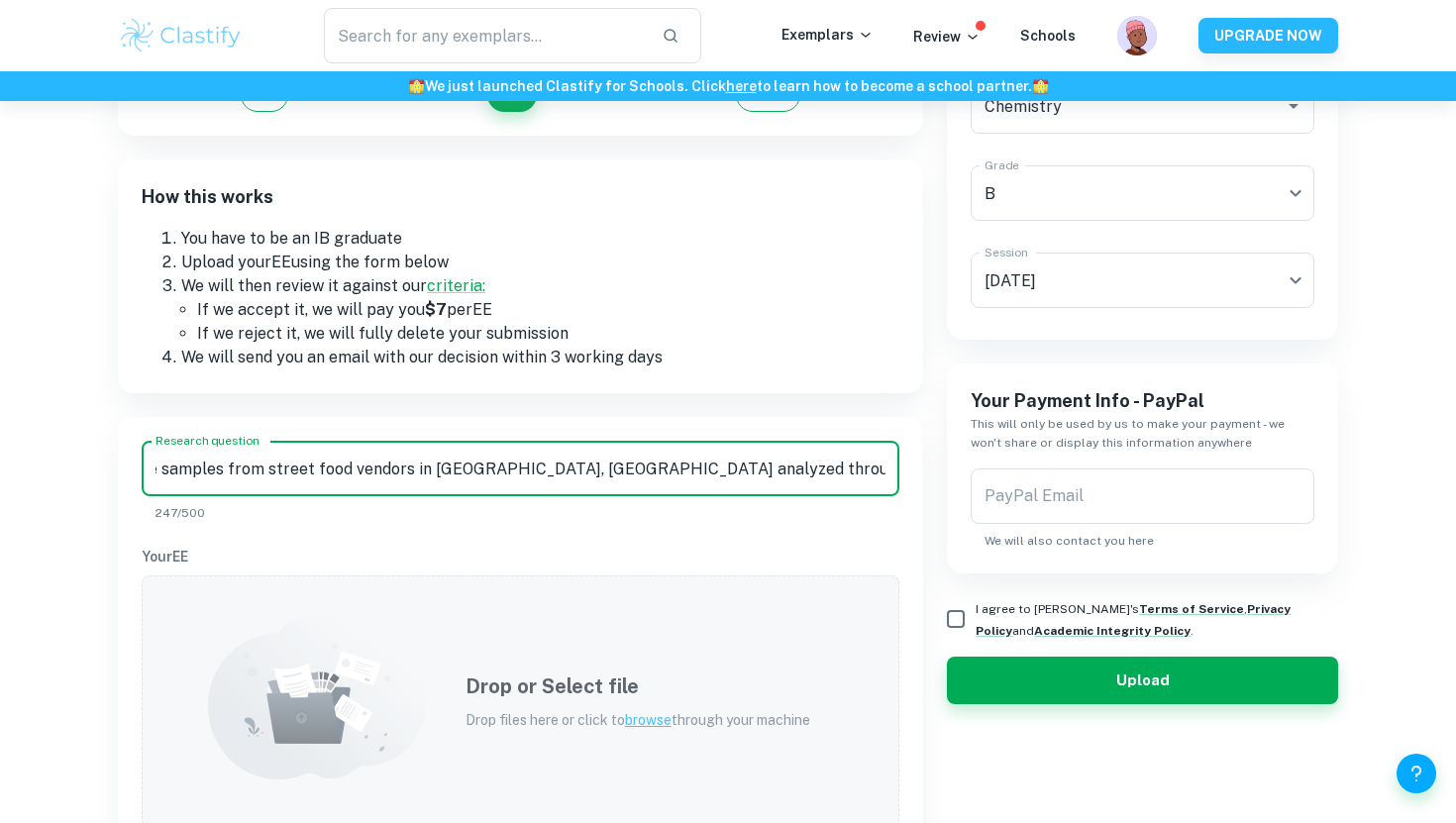 type on "To what extent are the synthetic food colorants Allura Red (CI 16035), Ponceau 4R (CI 16255), and Sunset Yellow FCF (CI 15985) present in tomato sauce samples from street food vendors in [GEOGRAPHIC_DATA], [GEOGRAPHIC_DATA] analyzed through Paper Chromatography?" 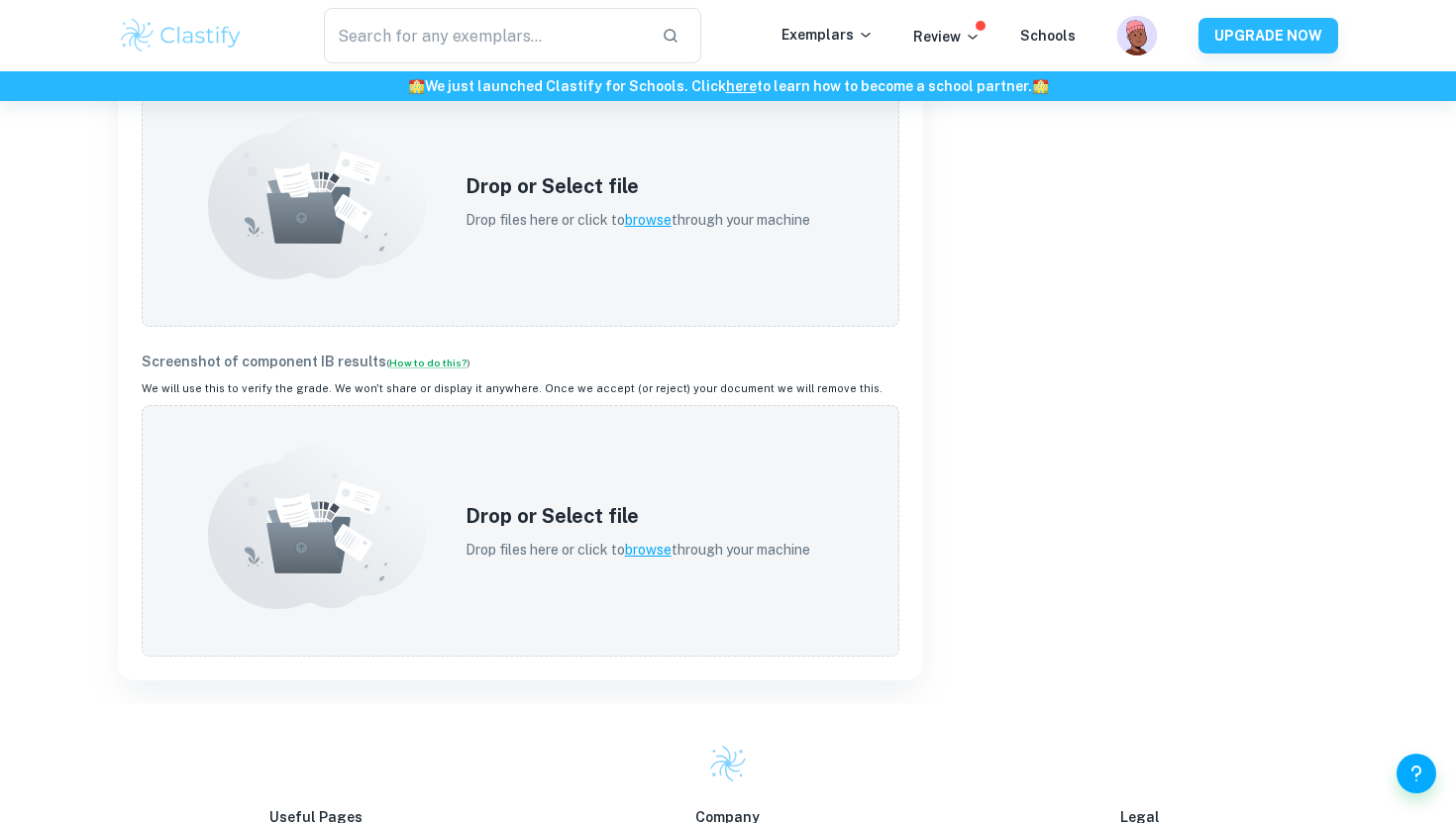 scroll, scrollTop: 939, scrollLeft: 0, axis: vertical 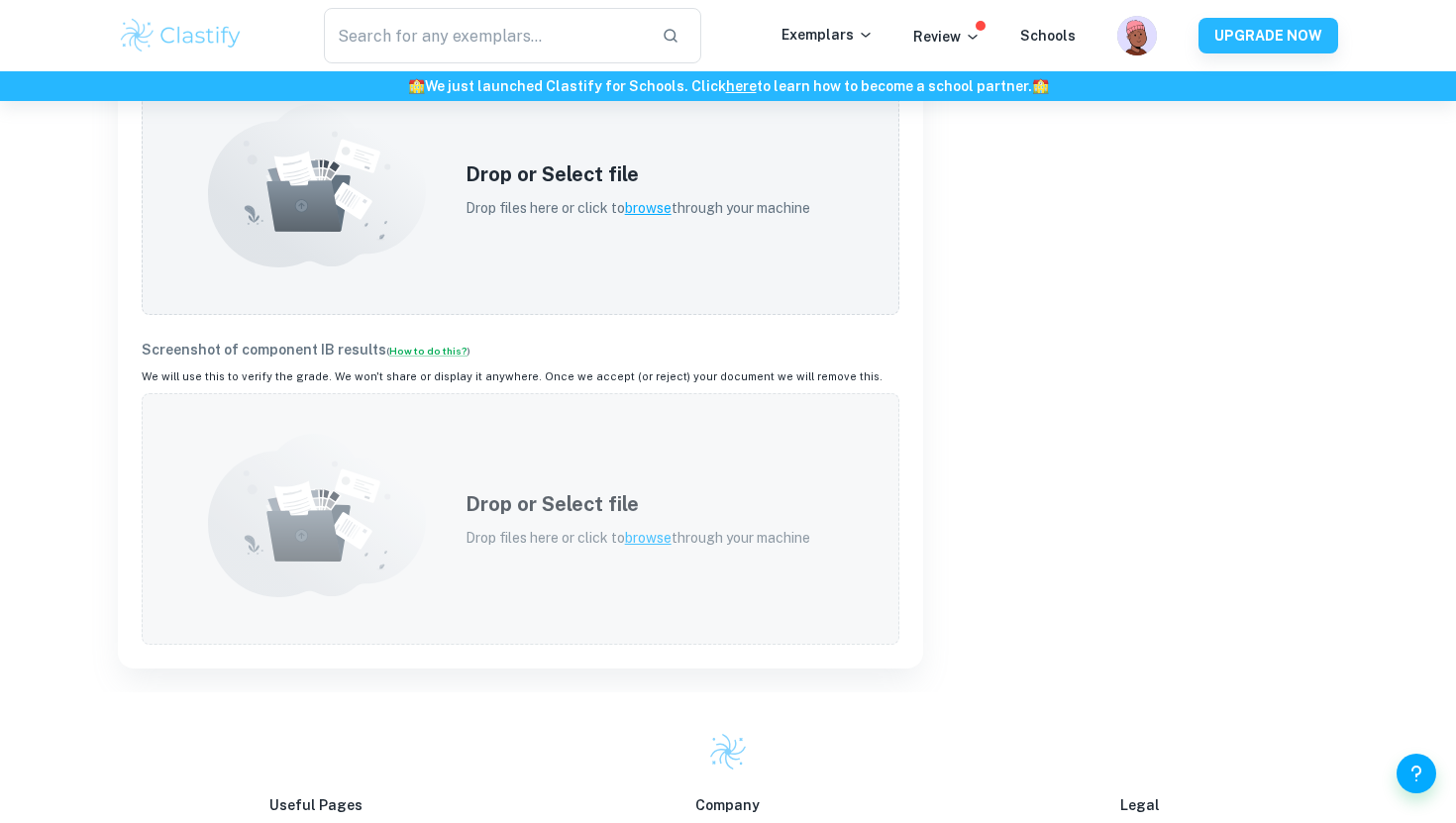 click on "Drop or Select file" at bounding box center [638, 504] 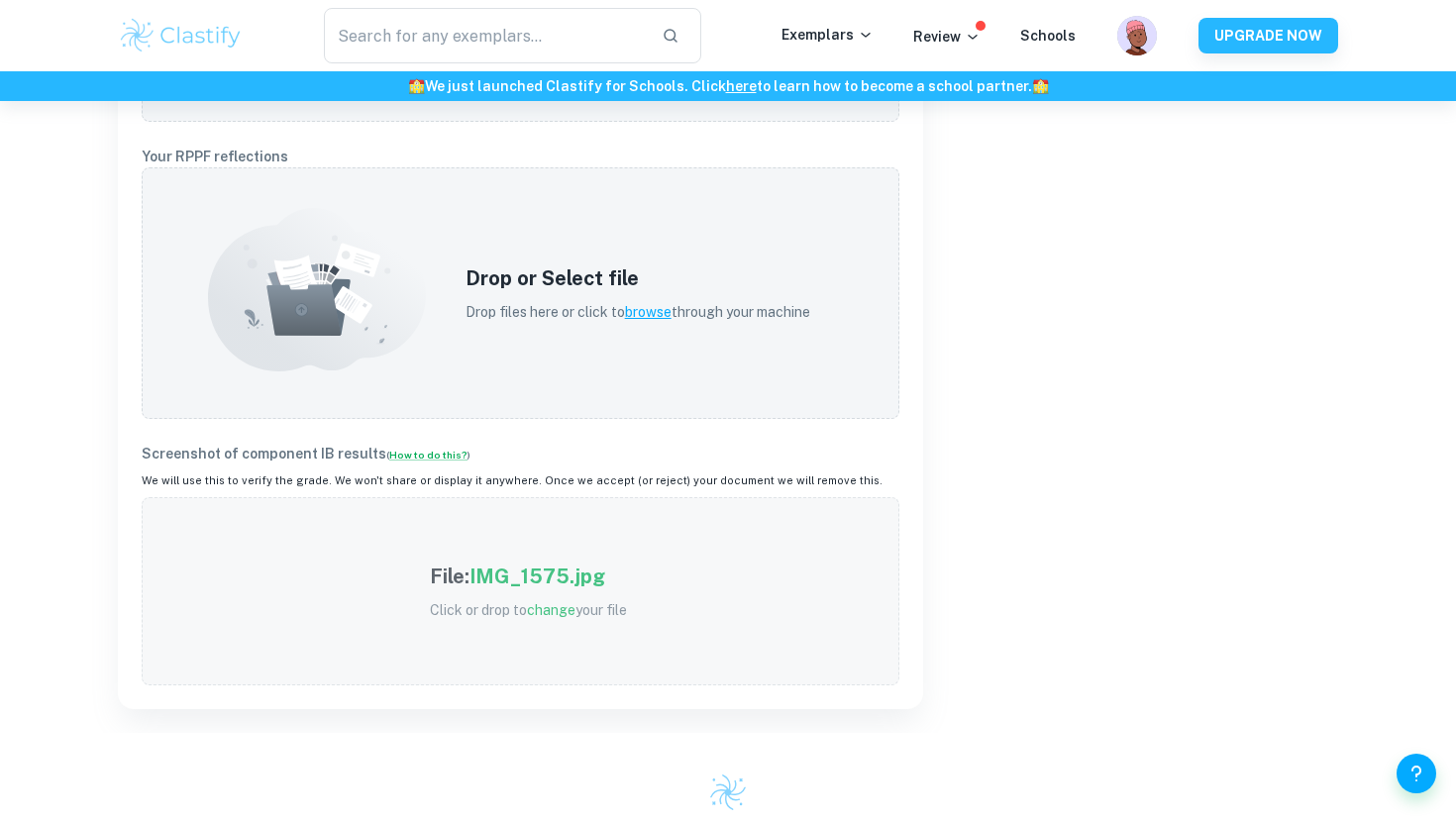 scroll, scrollTop: 806, scrollLeft: 0, axis: vertical 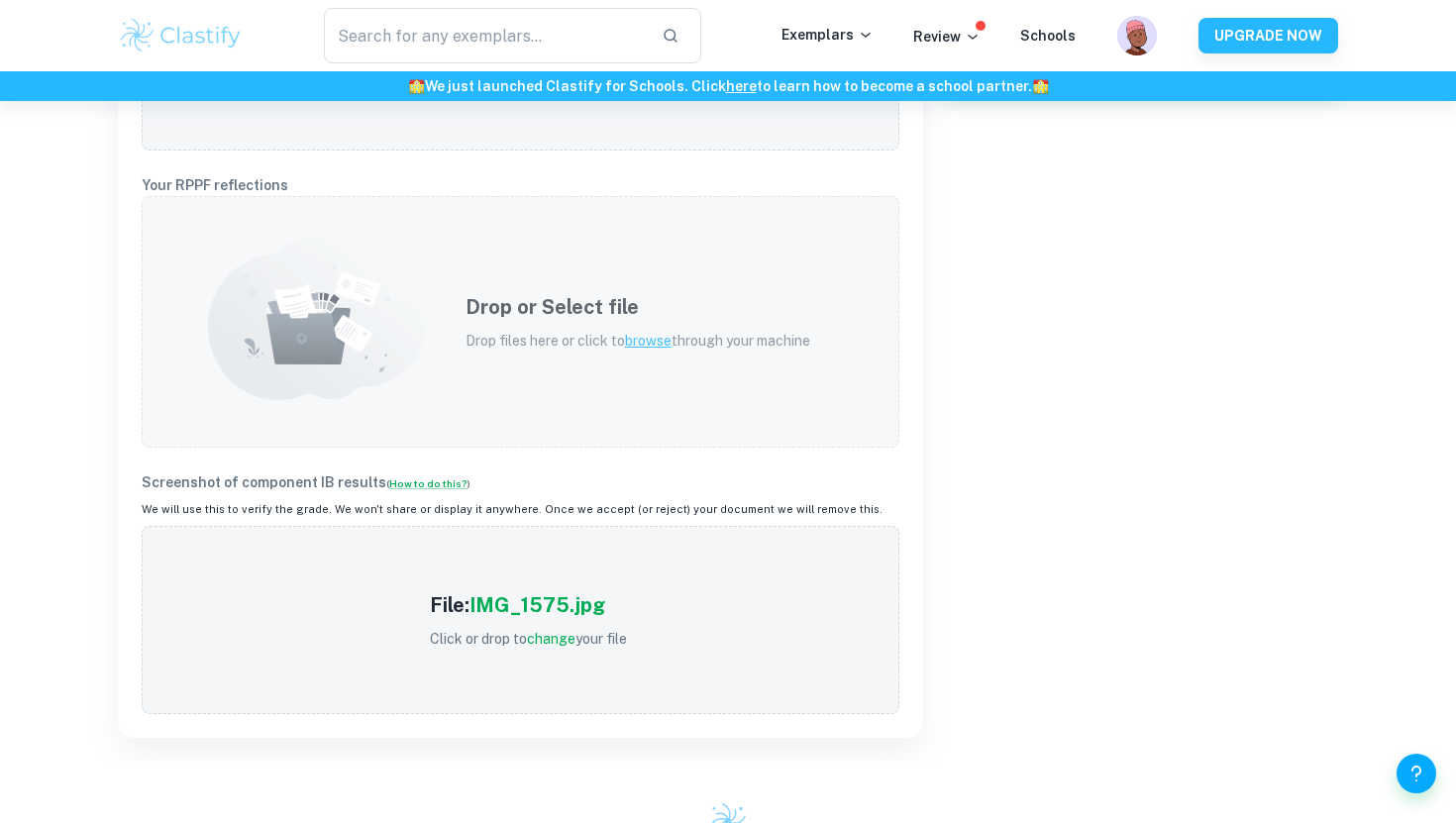 click on "Drop or Select file Drop files here or click to  browse  through your machine" at bounding box center [638, 322] 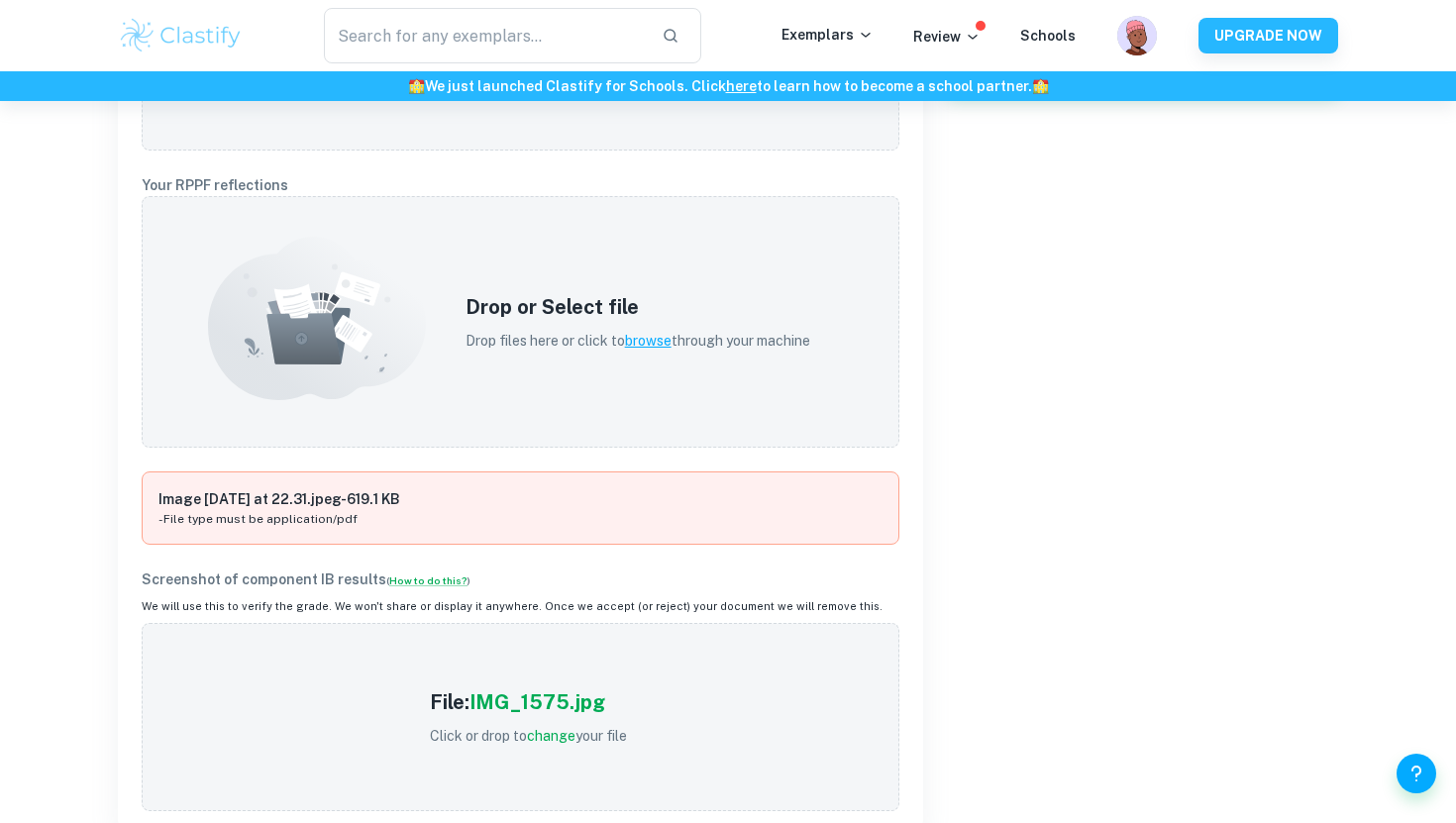 click on "Type a subject Chemistry Type a subject Grade B B Grade Session [DATE] M25 Session Your Payment Info - PayPal This will only be used by us to make your payment - we won't share or display this information anywhere PayPal Email PayPal Email We will also contact you here I agree to Clastify's  Terms of Service ,  Privacy Policy  and  Academic Integrity Policy . Upload" at bounding box center (1130, 126) 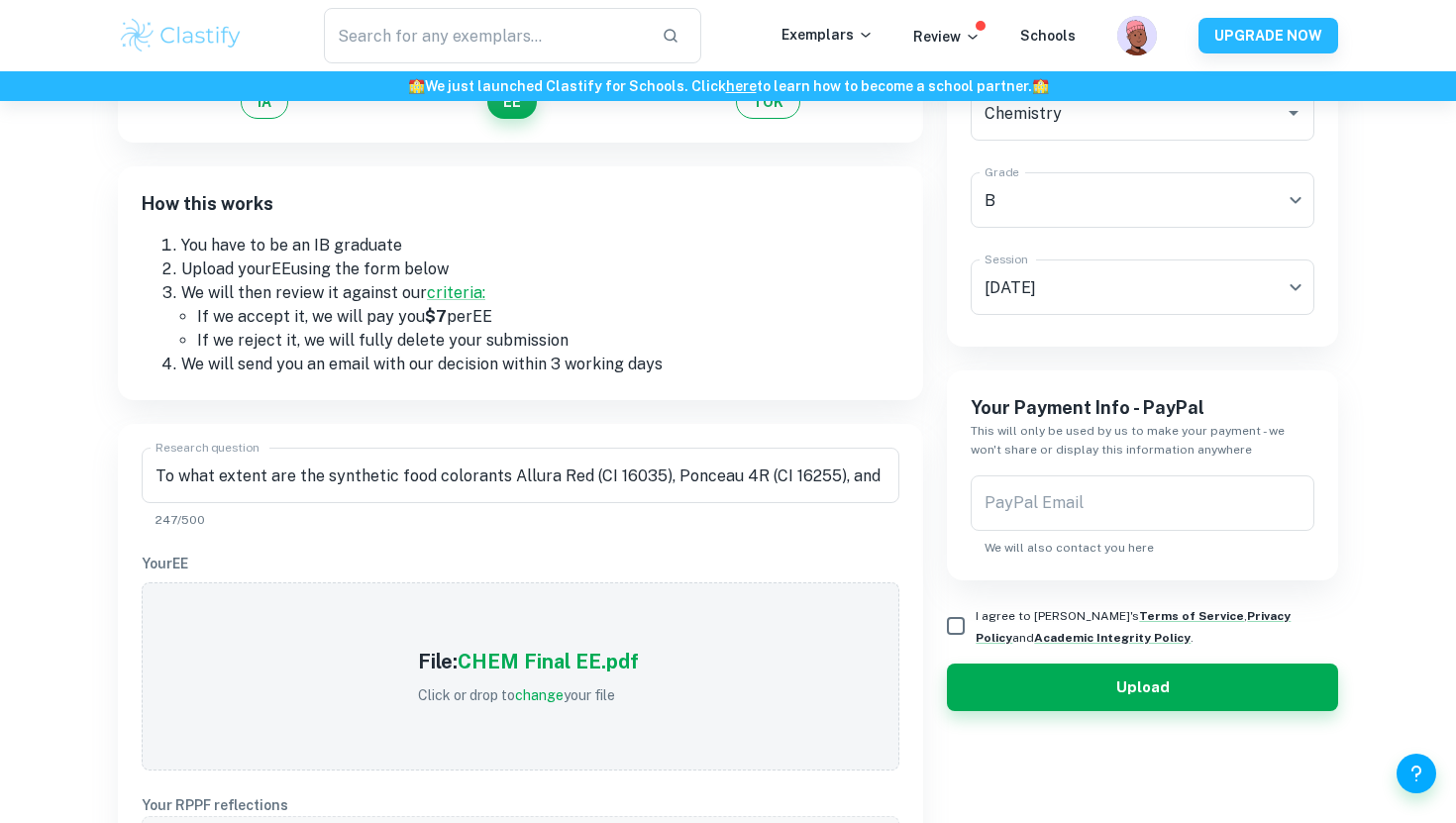 scroll, scrollTop: 0, scrollLeft: 0, axis: both 